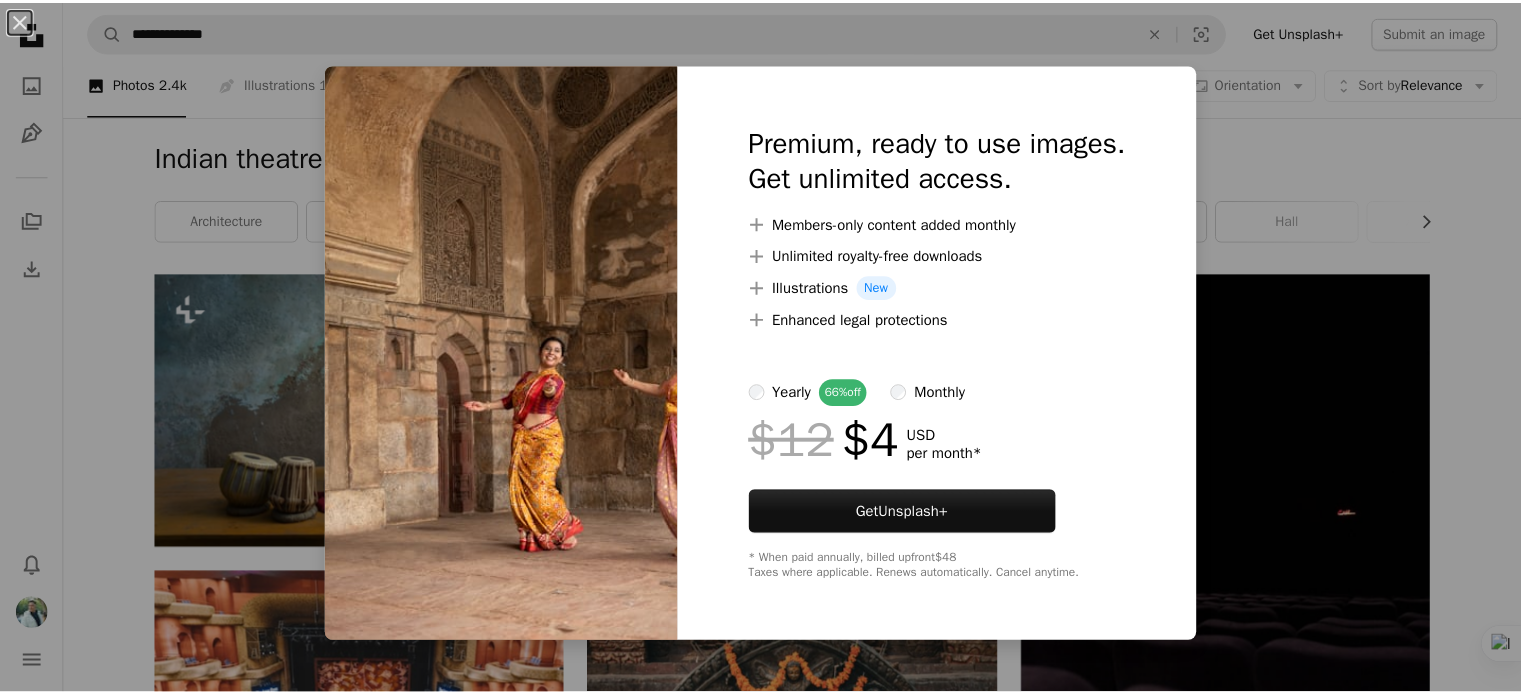 scroll, scrollTop: 1600, scrollLeft: 0, axis: vertical 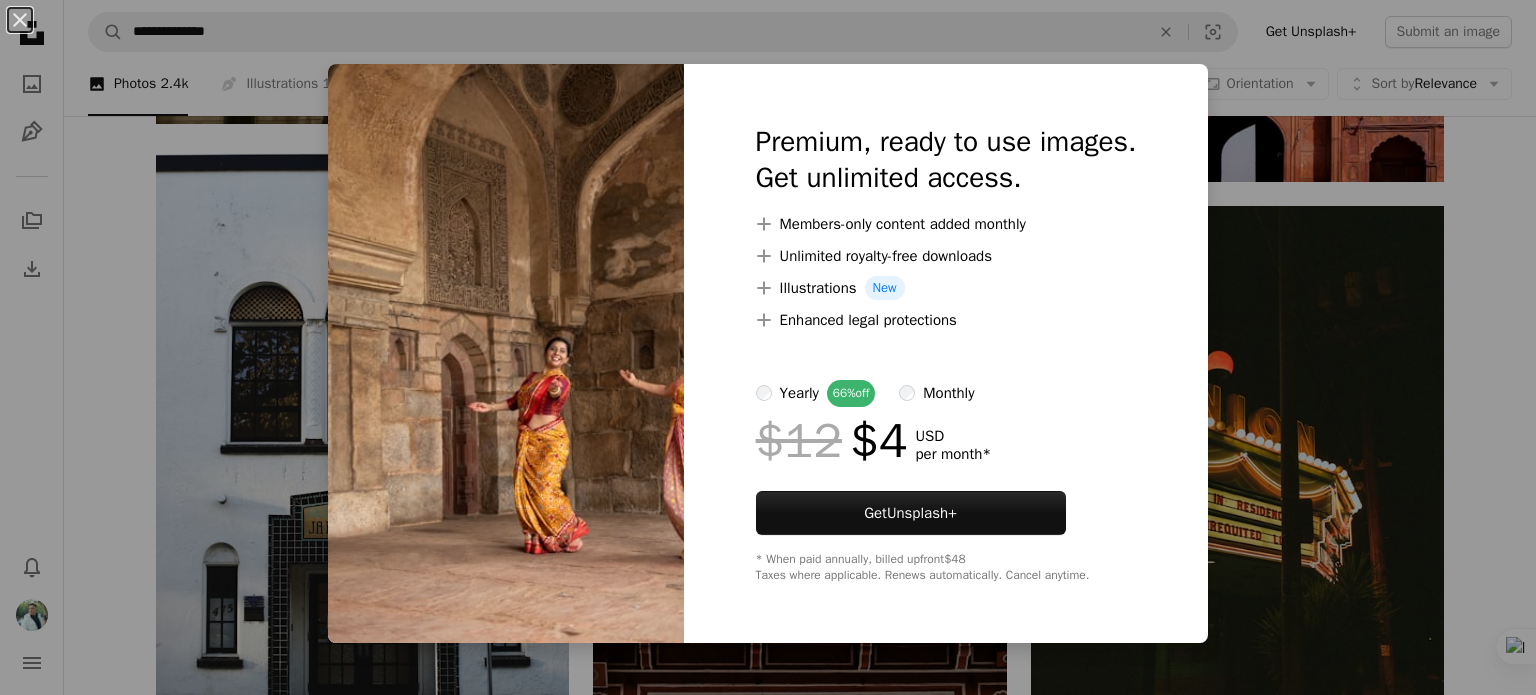 click on "monthly" at bounding box center (936, 393) 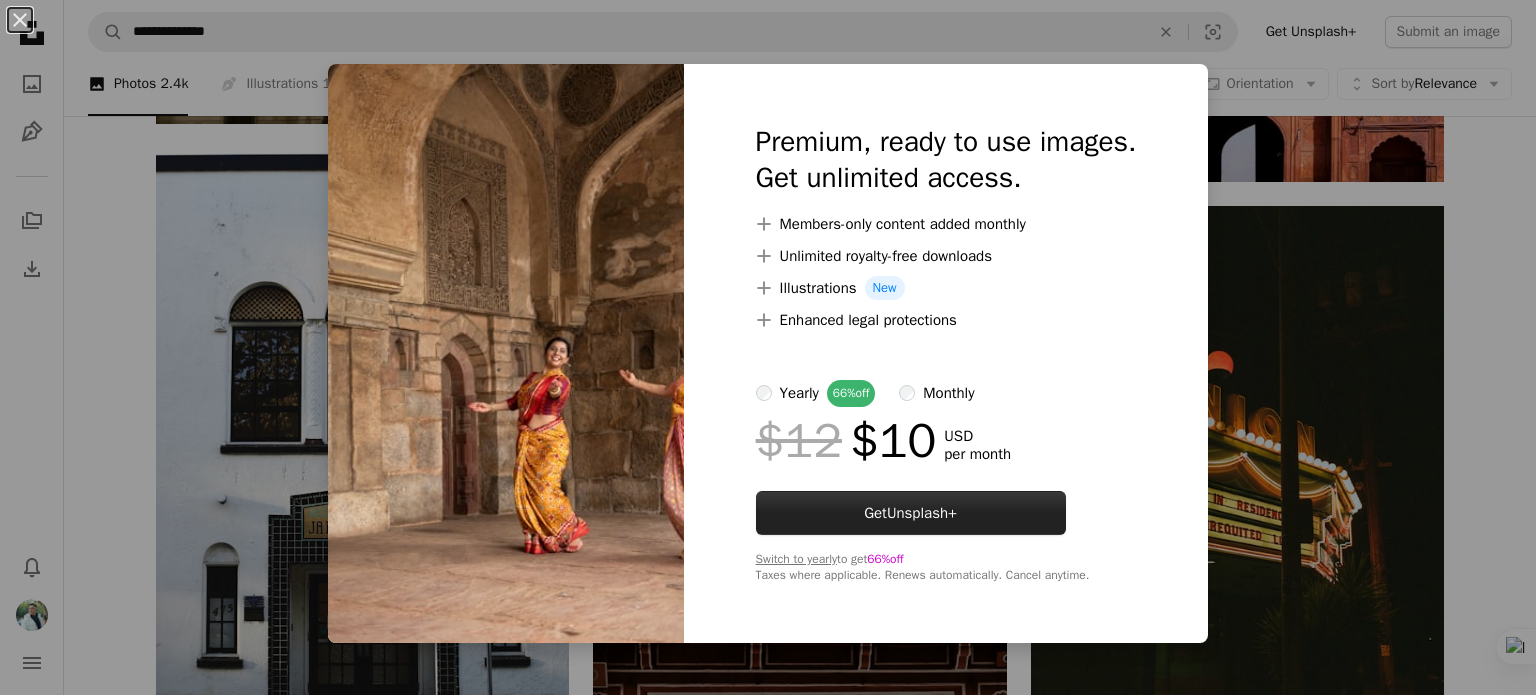 click on "Get  Unsplash+" at bounding box center (911, 513) 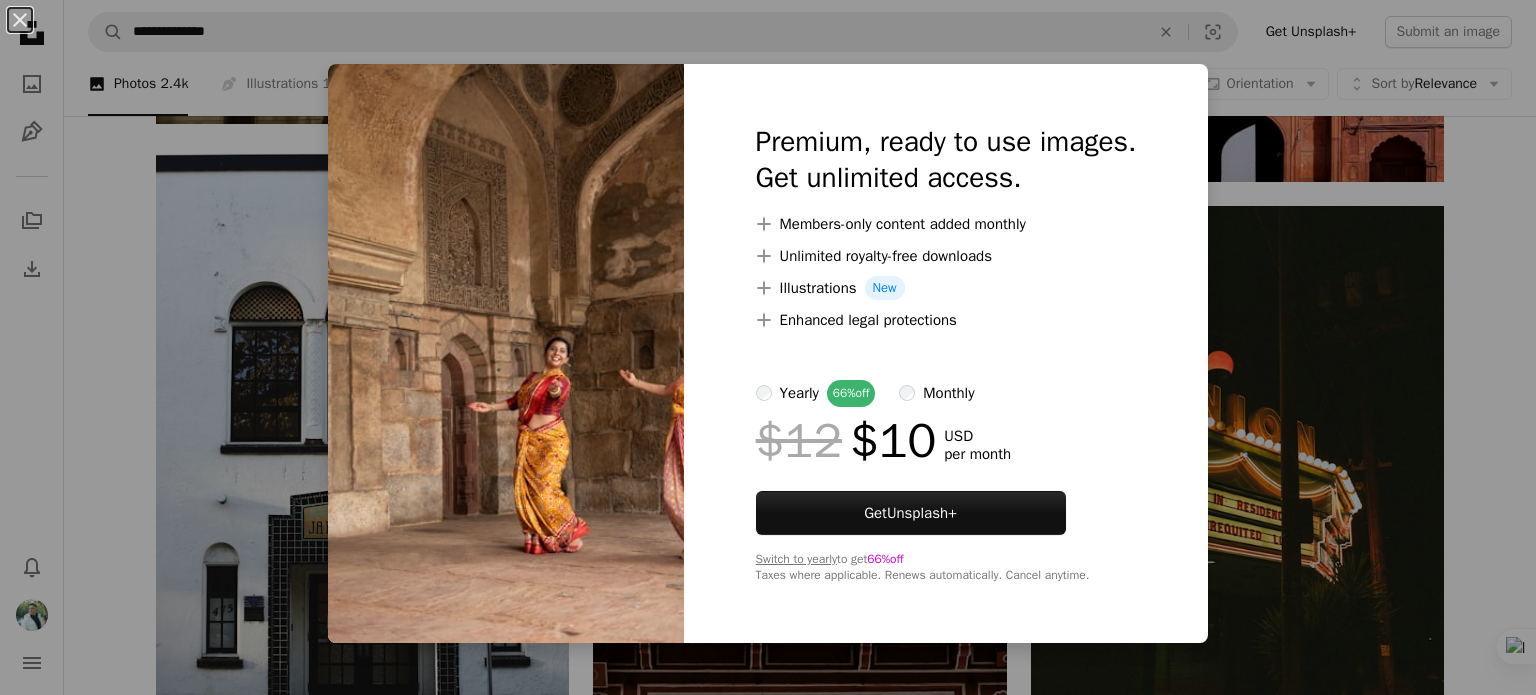 click on "An X shape Premium, ready to use images. Get unlimited access. A plus sign Members-only content added monthly A plus sign Unlimited royalty-free downloads A plus sign Illustrations  New A plus sign Enhanced legal protections yearly 66%  off monthly $12   $10 USD per month Get  Unsplash+ Switch to yearly  to get  66%  off Taxes where applicable. Renews automatically. Cancel anytime." at bounding box center [768, 347] 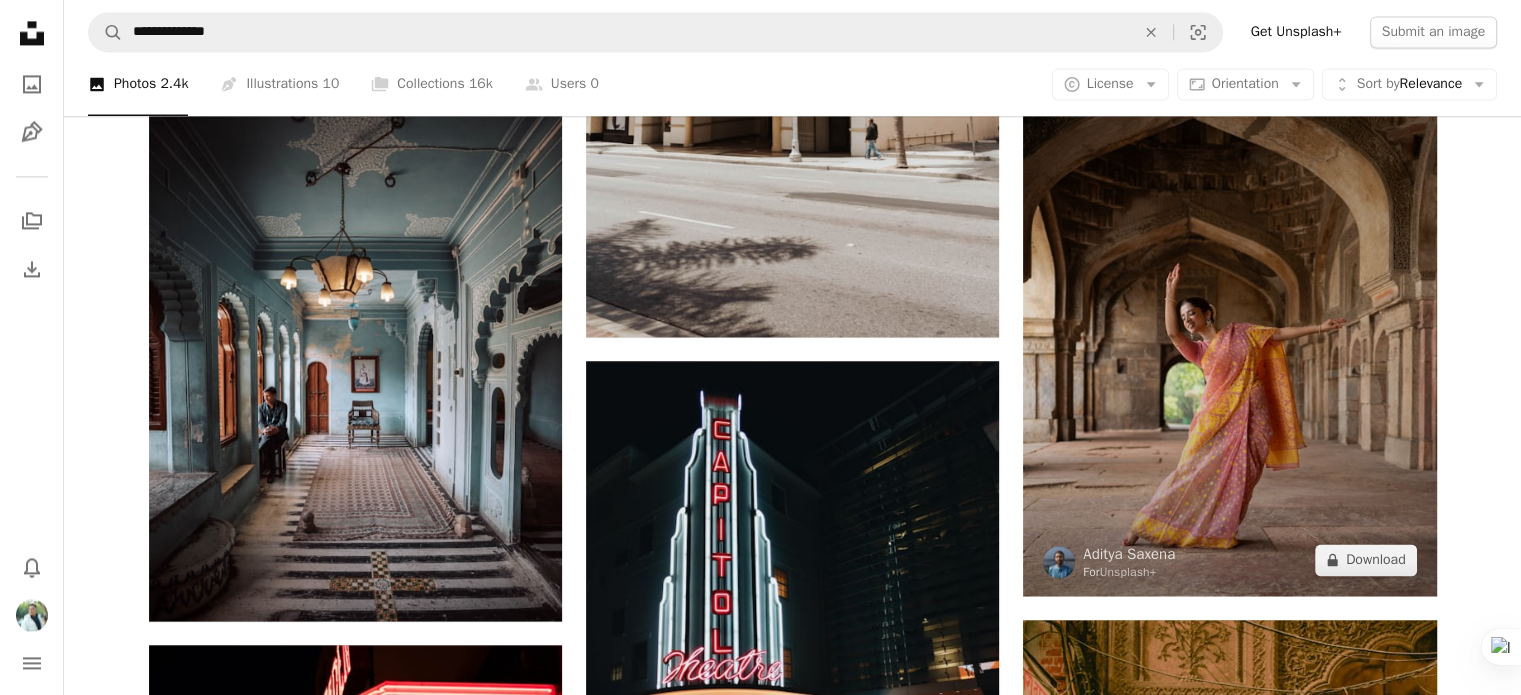 scroll, scrollTop: 3200, scrollLeft: 0, axis: vertical 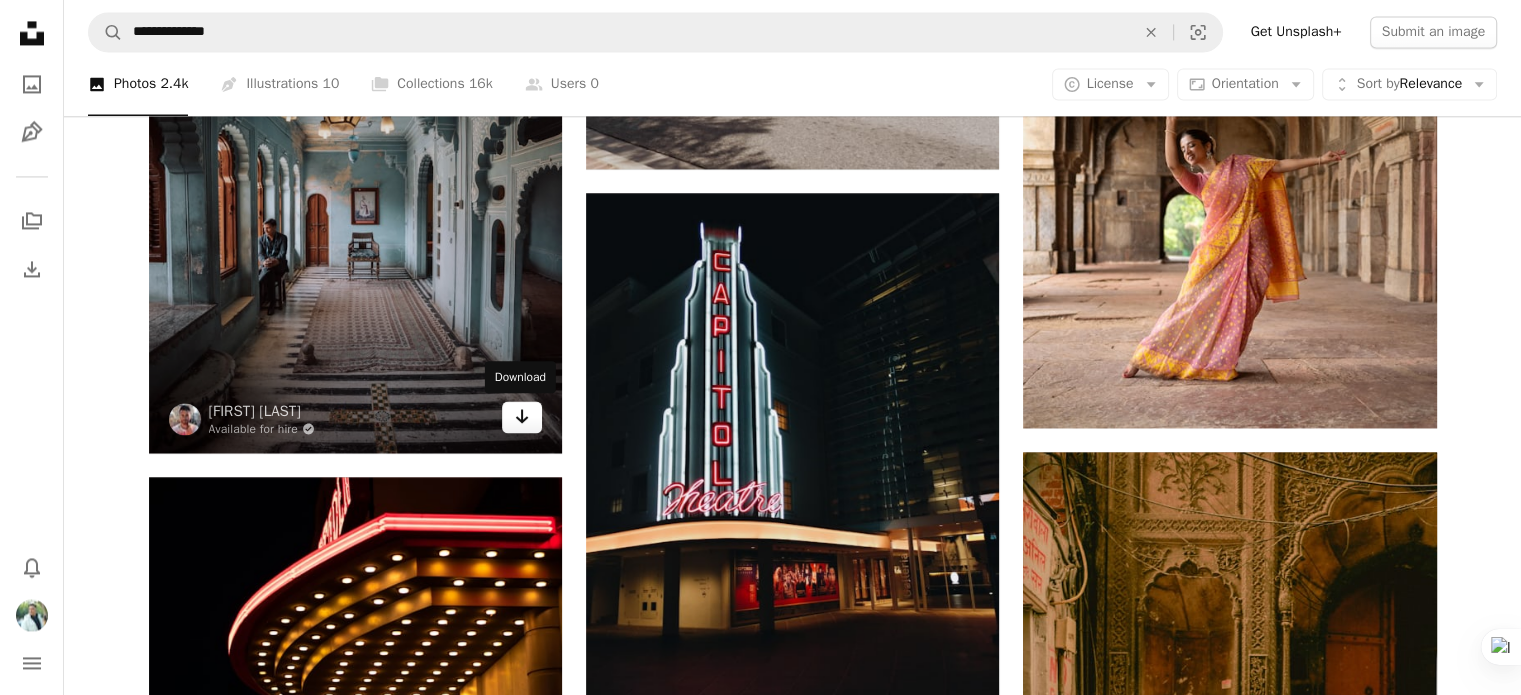 click on "Arrow pointing down" 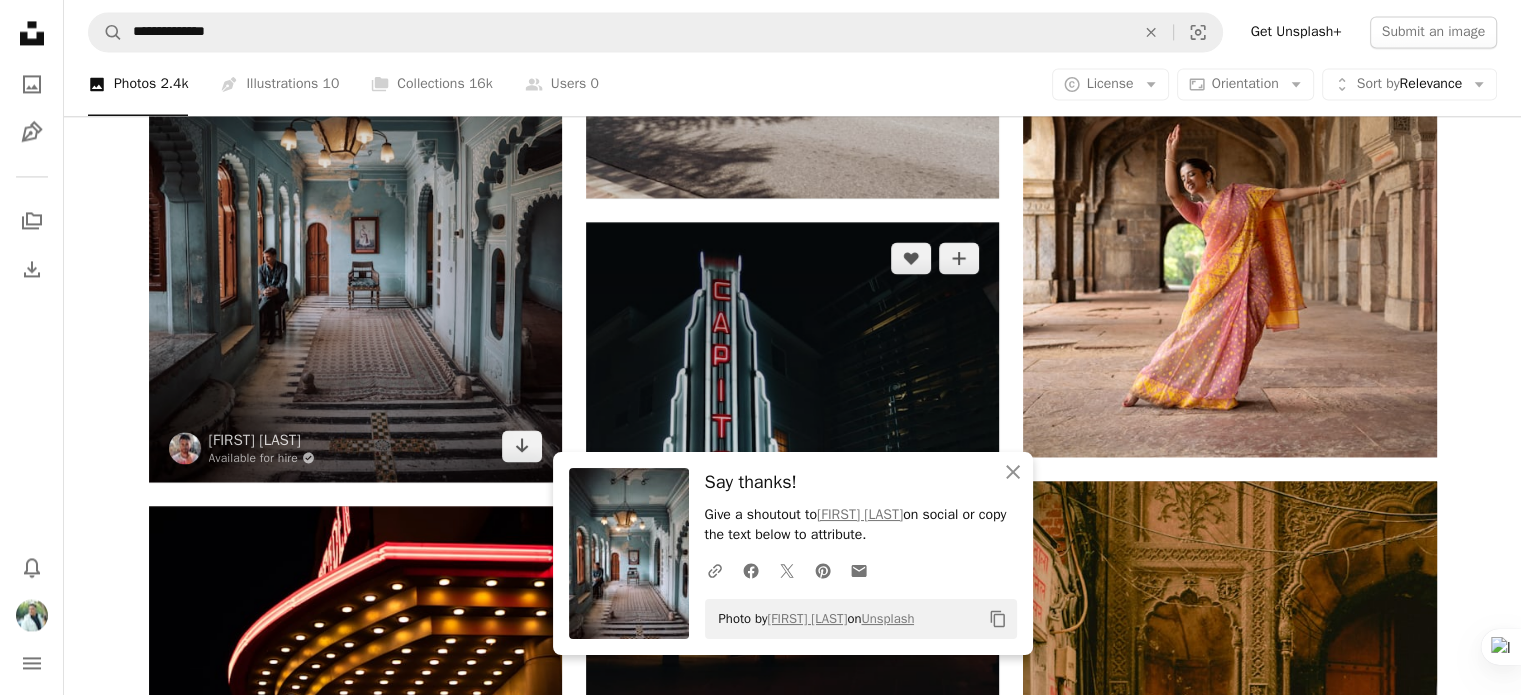 scroll, scrollTop: 2900, scrollLeft: 0, axis: vertical 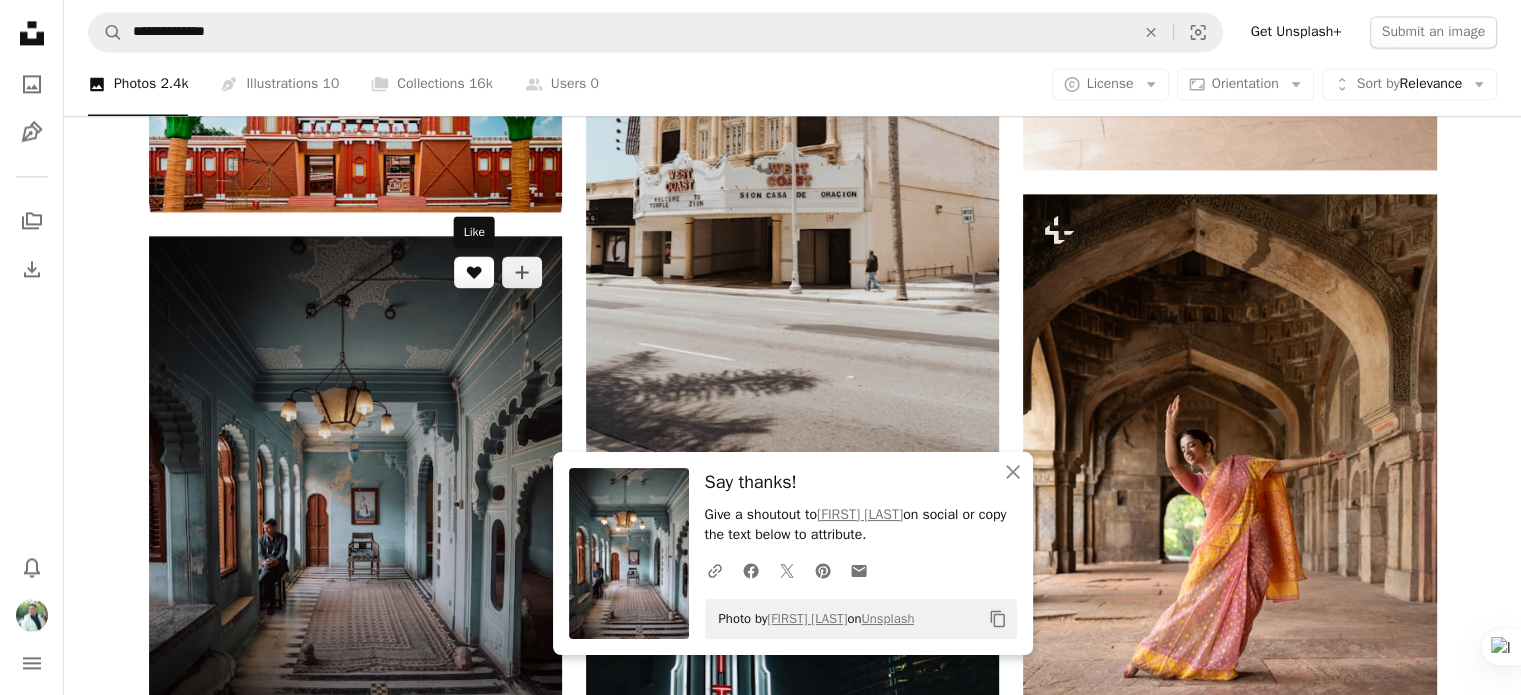 click 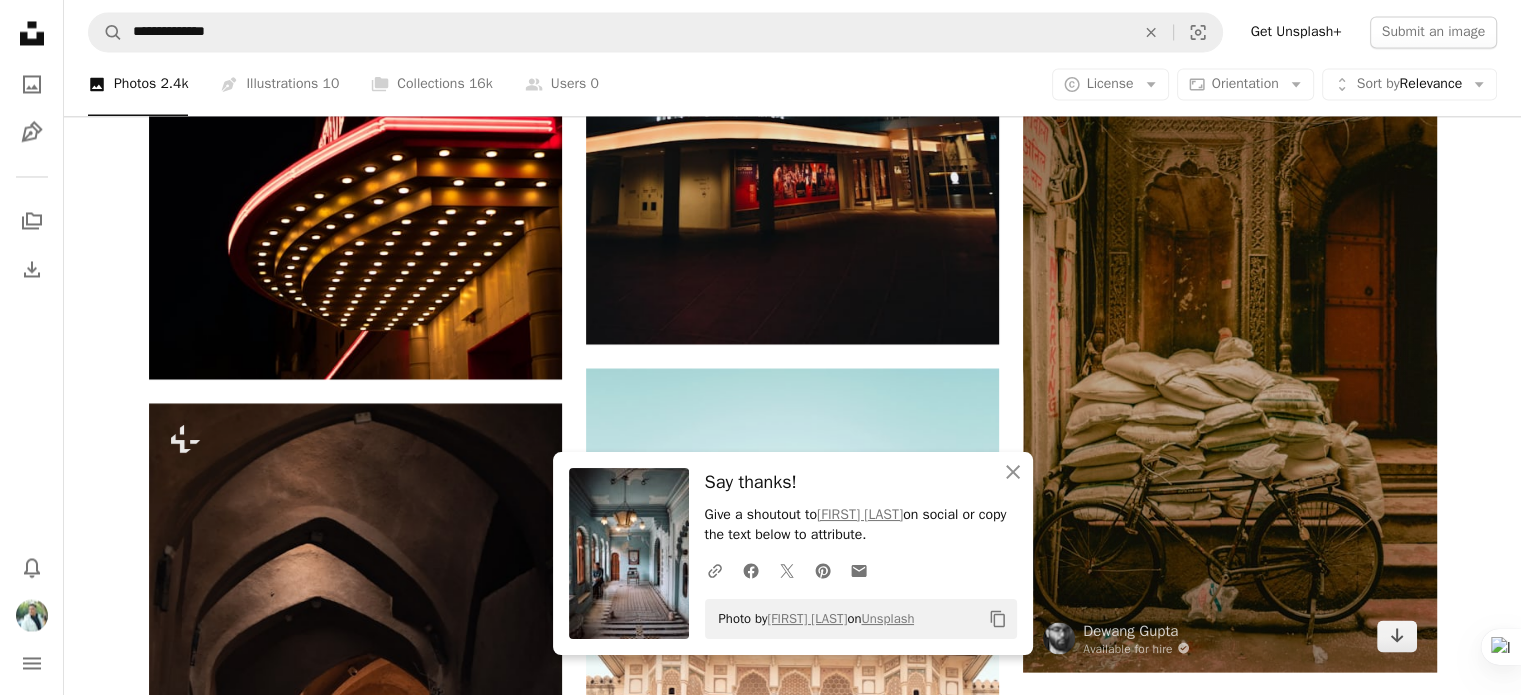 scroll, scrollTop: 3400, scrollLeft: 0, axis: vertical 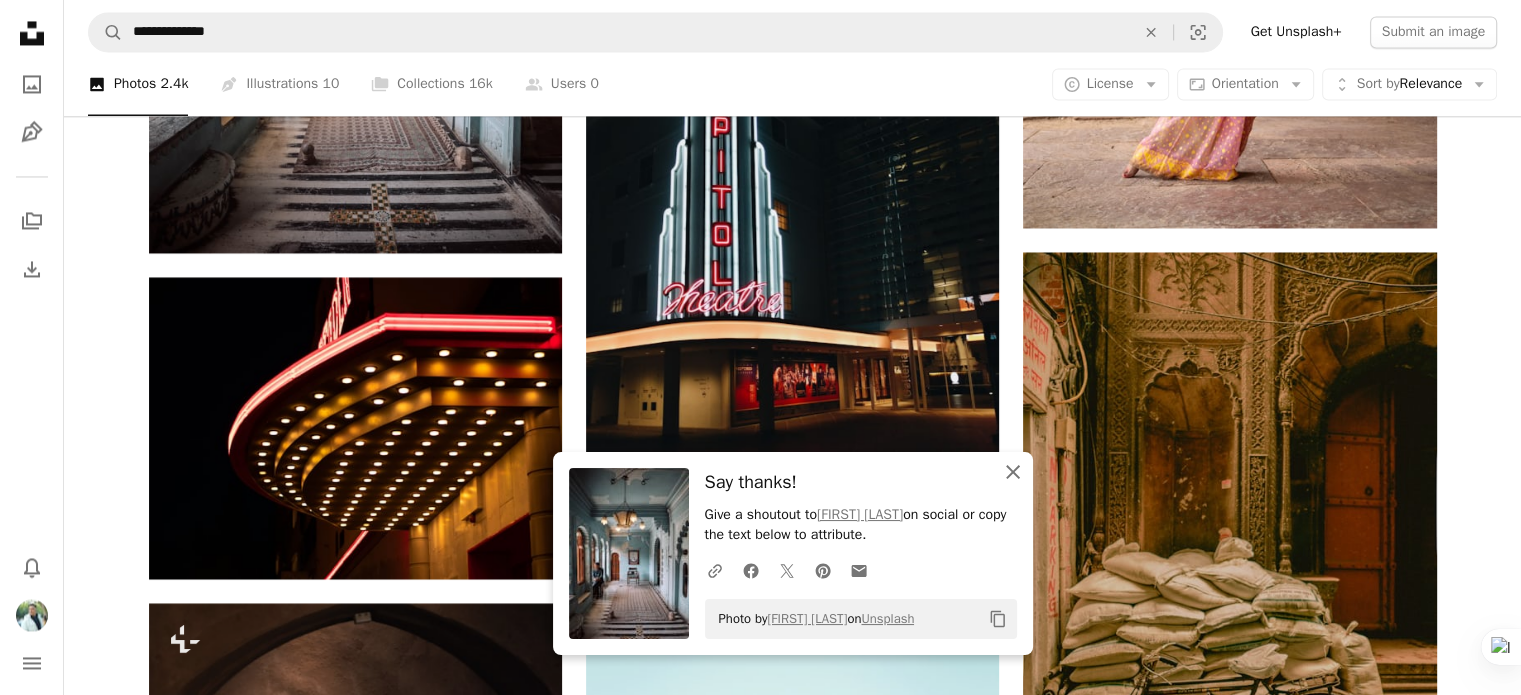 click 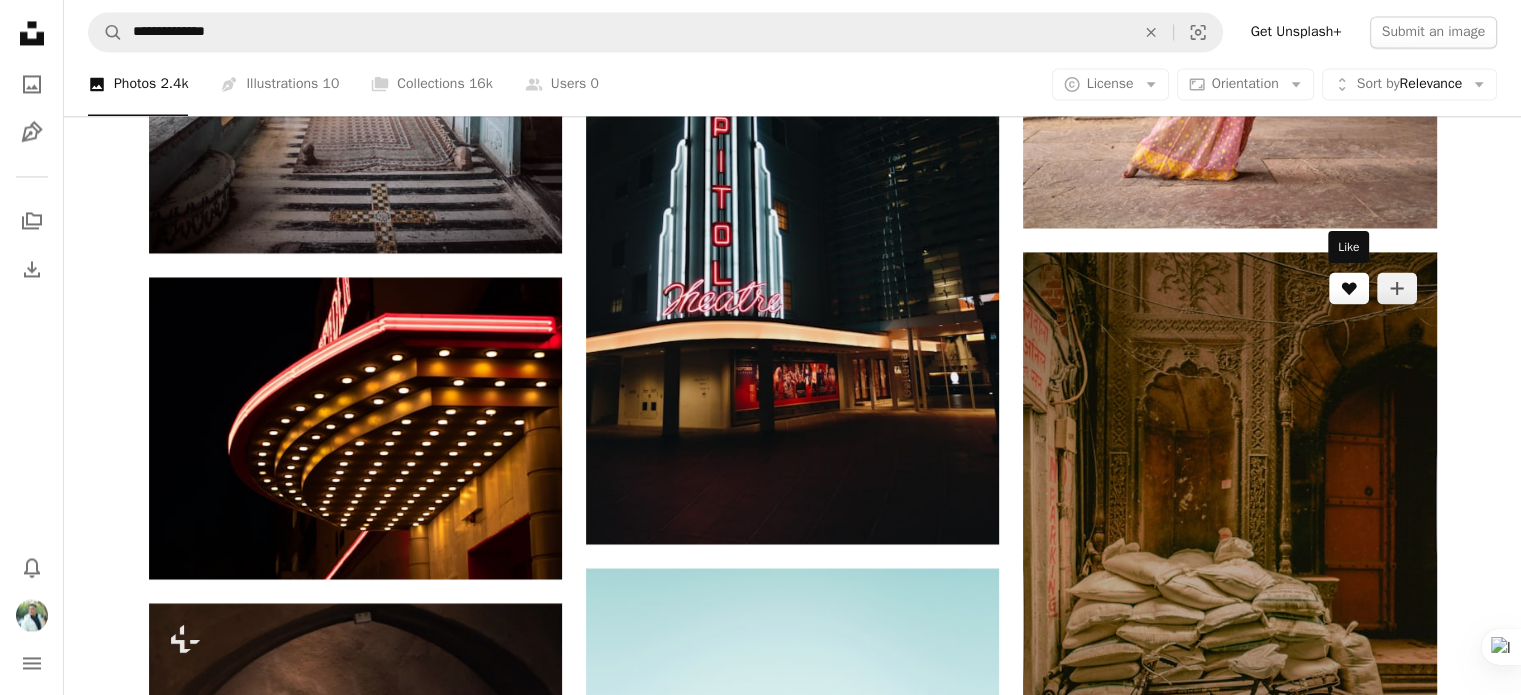 click 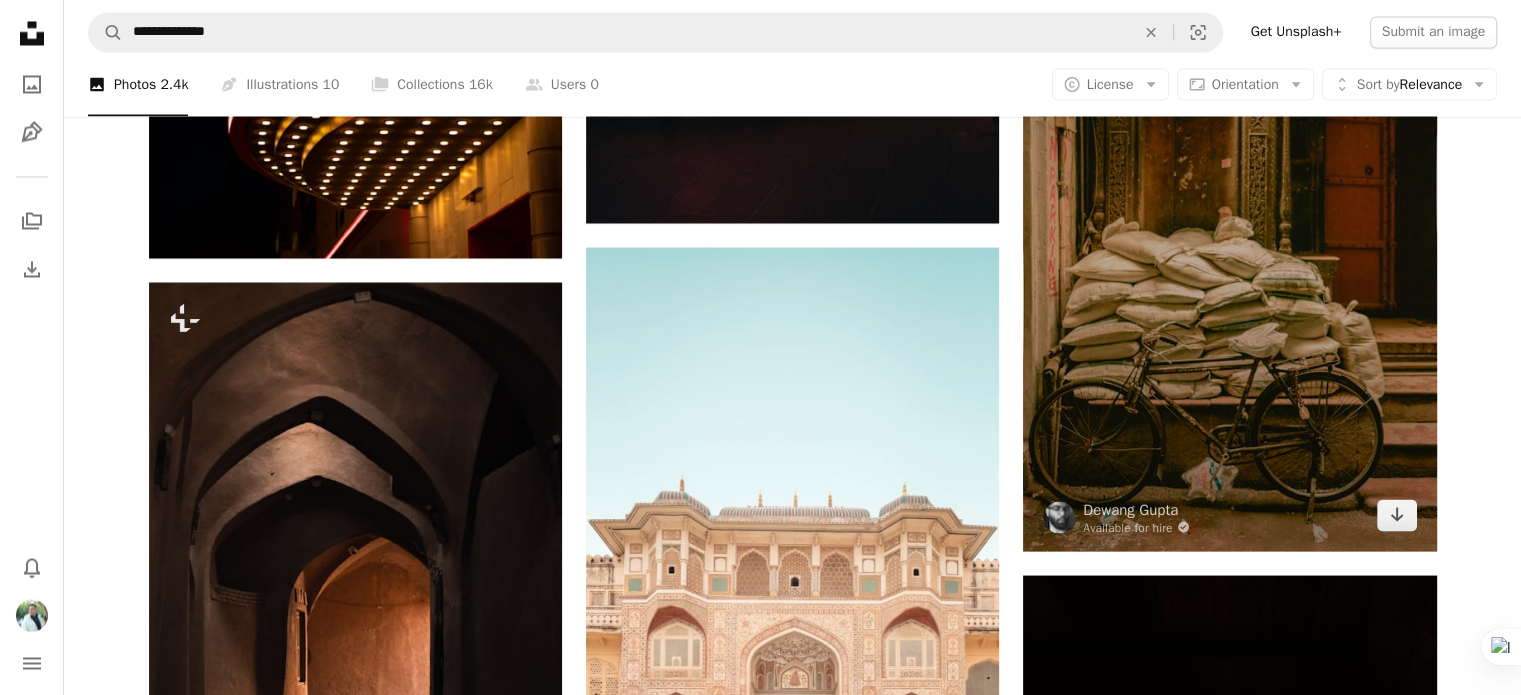 scroll, scrollTop: 3800, scrollLeft: 0, axis: vertical 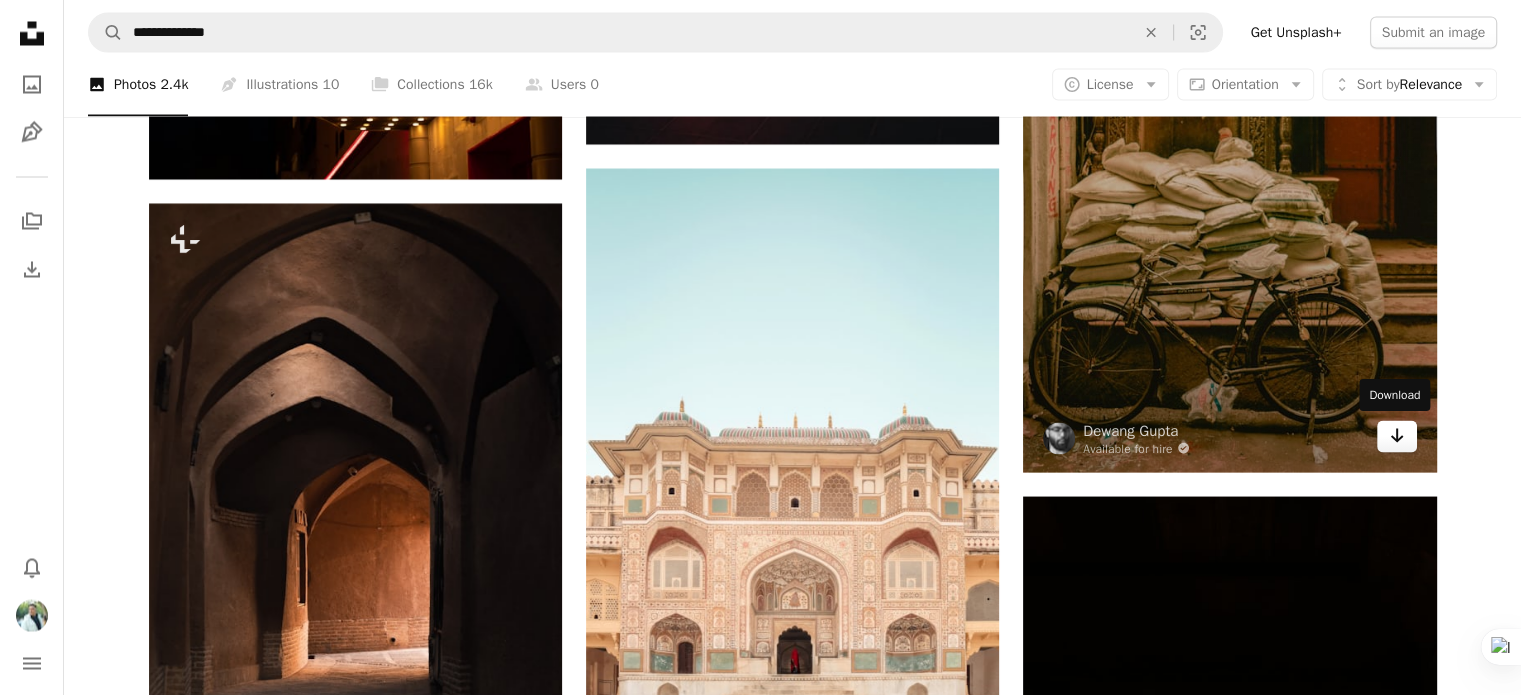 click on "Arrow pointing down" 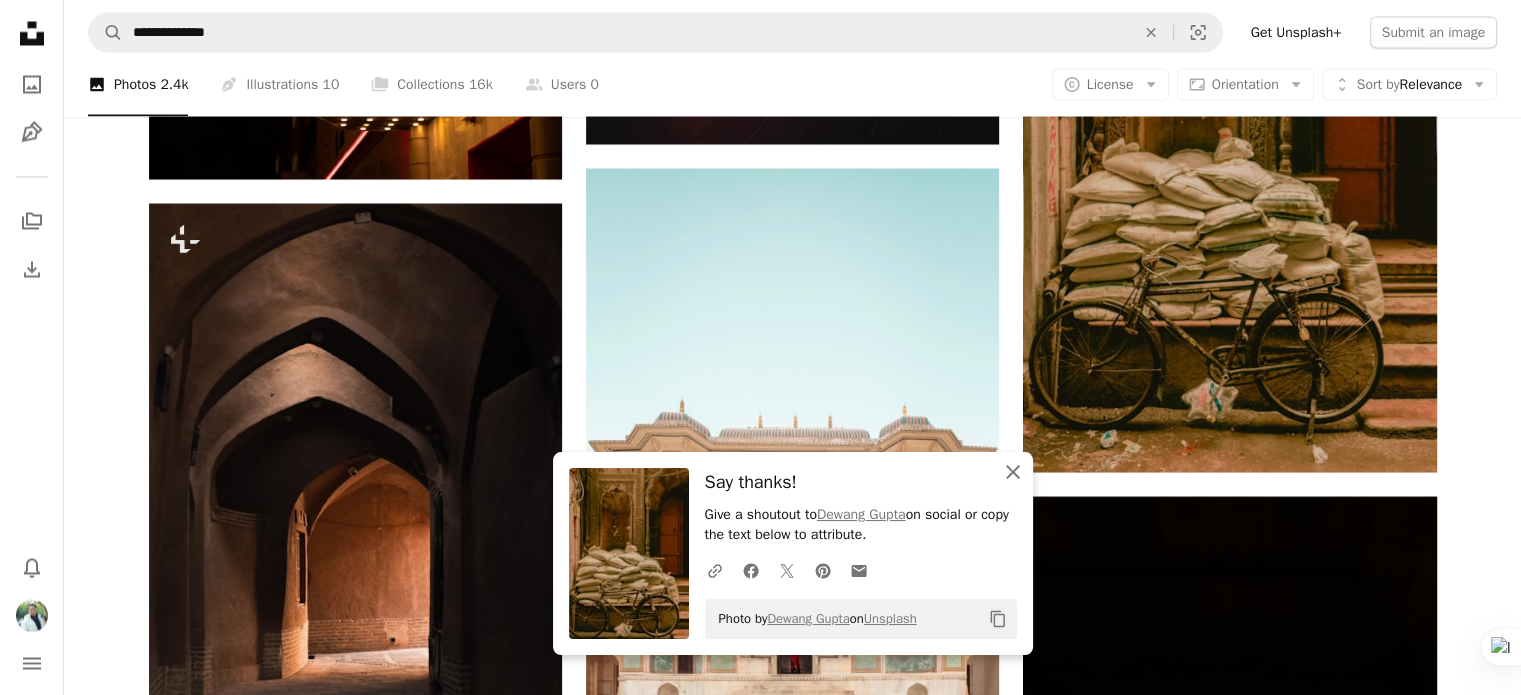 click on "An X shape" 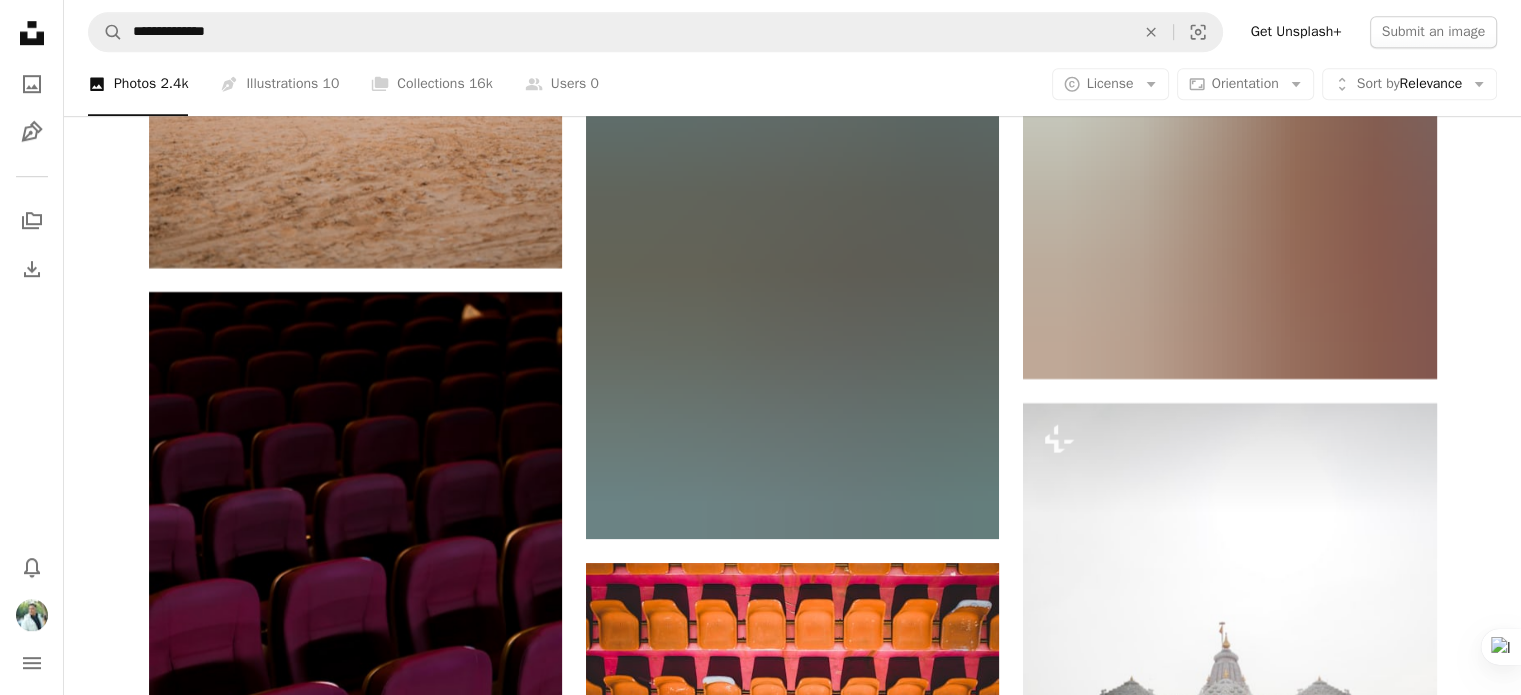 scroll, scrollTop: 8981, scrollLeft: 0, axis: vertical 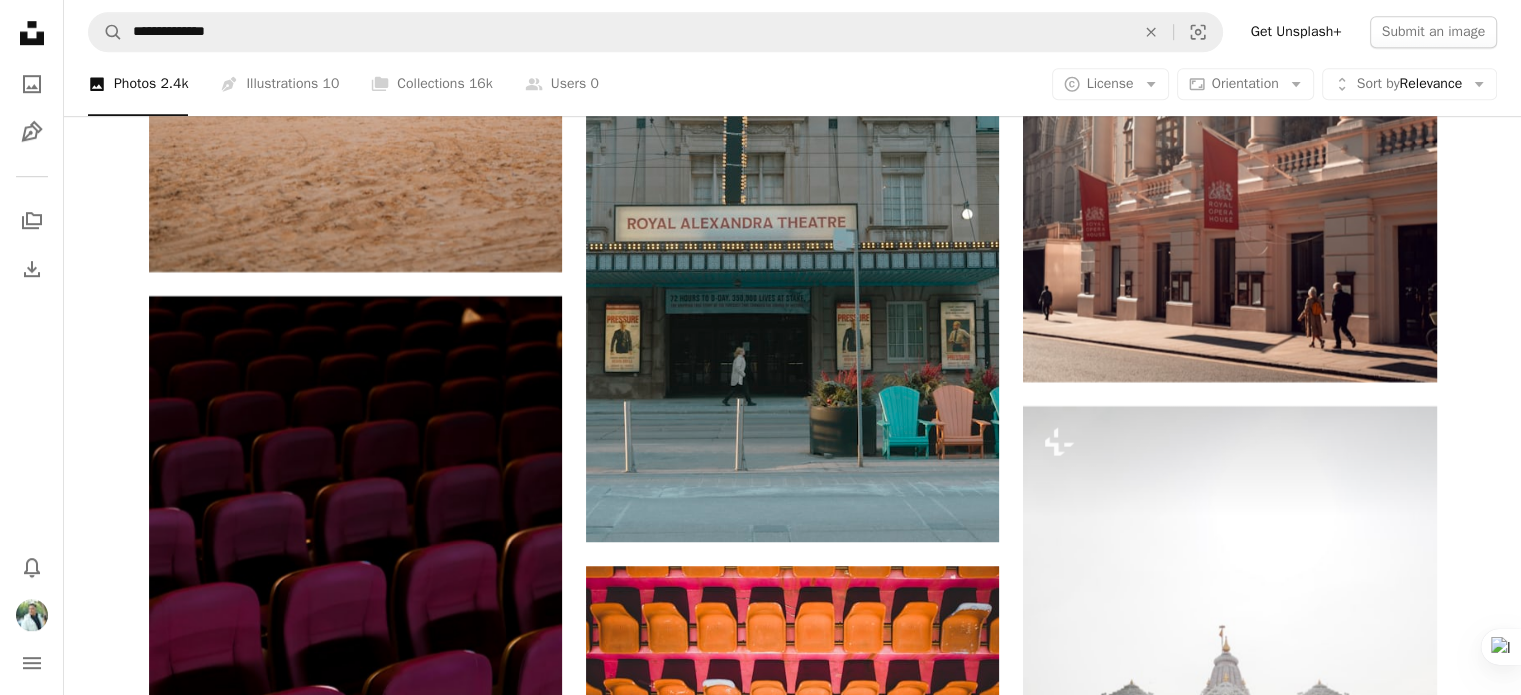 click on "A heart" at bounding box center (474, 3448) 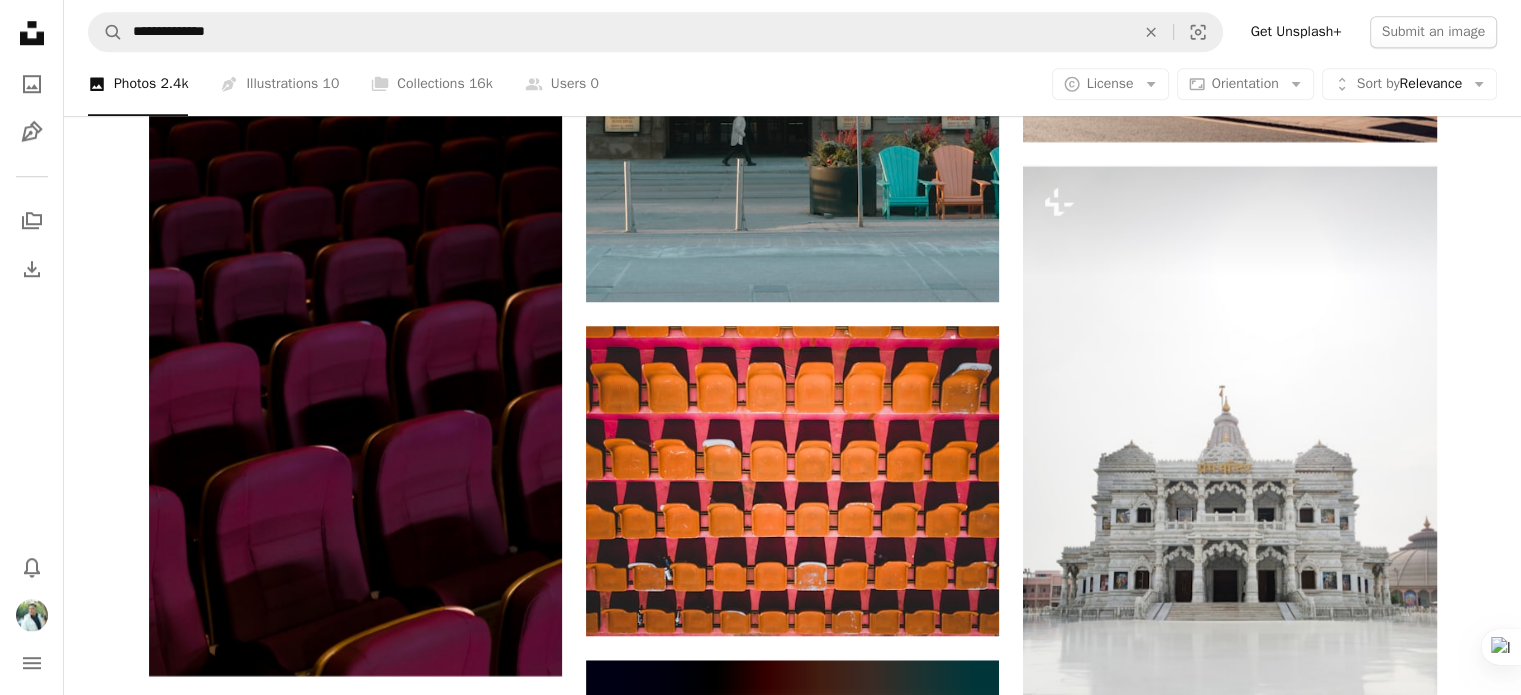 scroll, scrollTop: 9281, scrollLeft: 0, axis: vertical 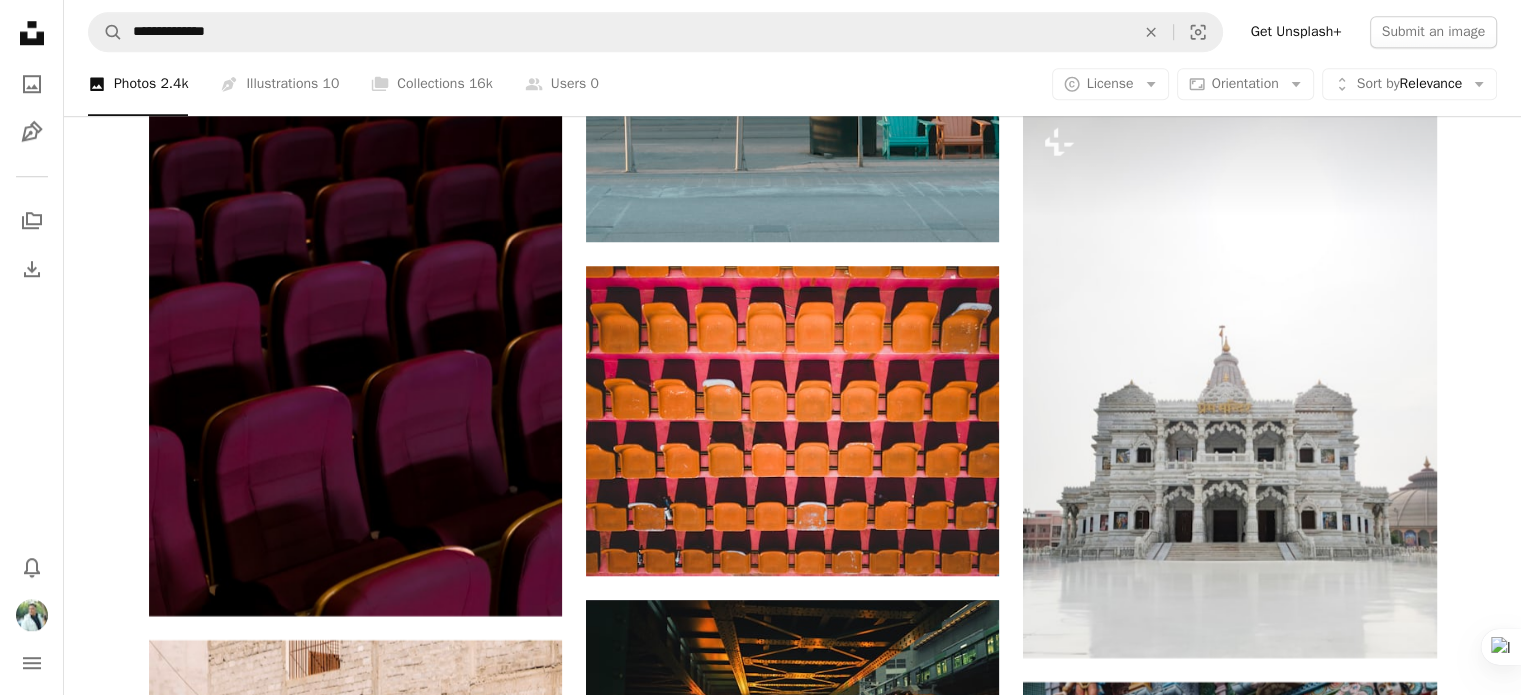 click on "Arrow pointing down" 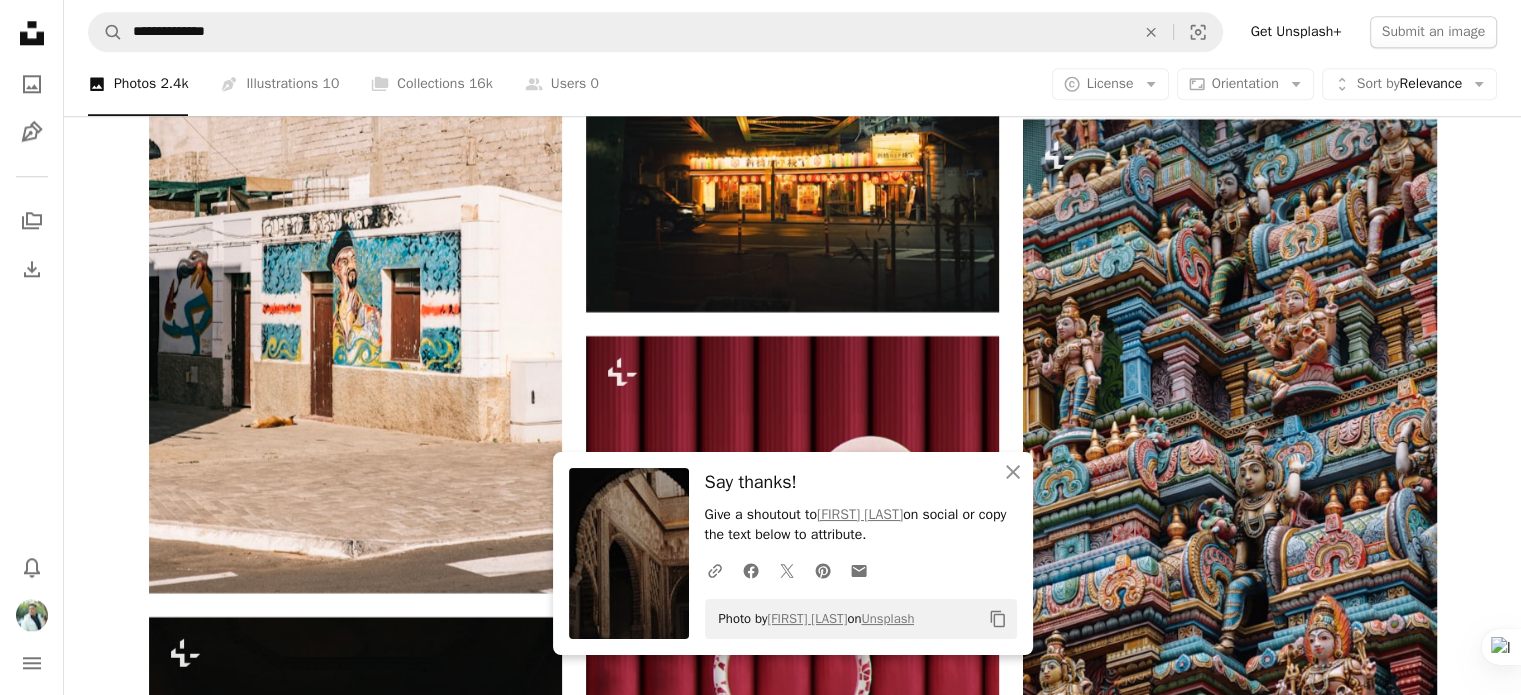 scroll, scrollTop: 10081, scrollLeft: 0, axis: vertical 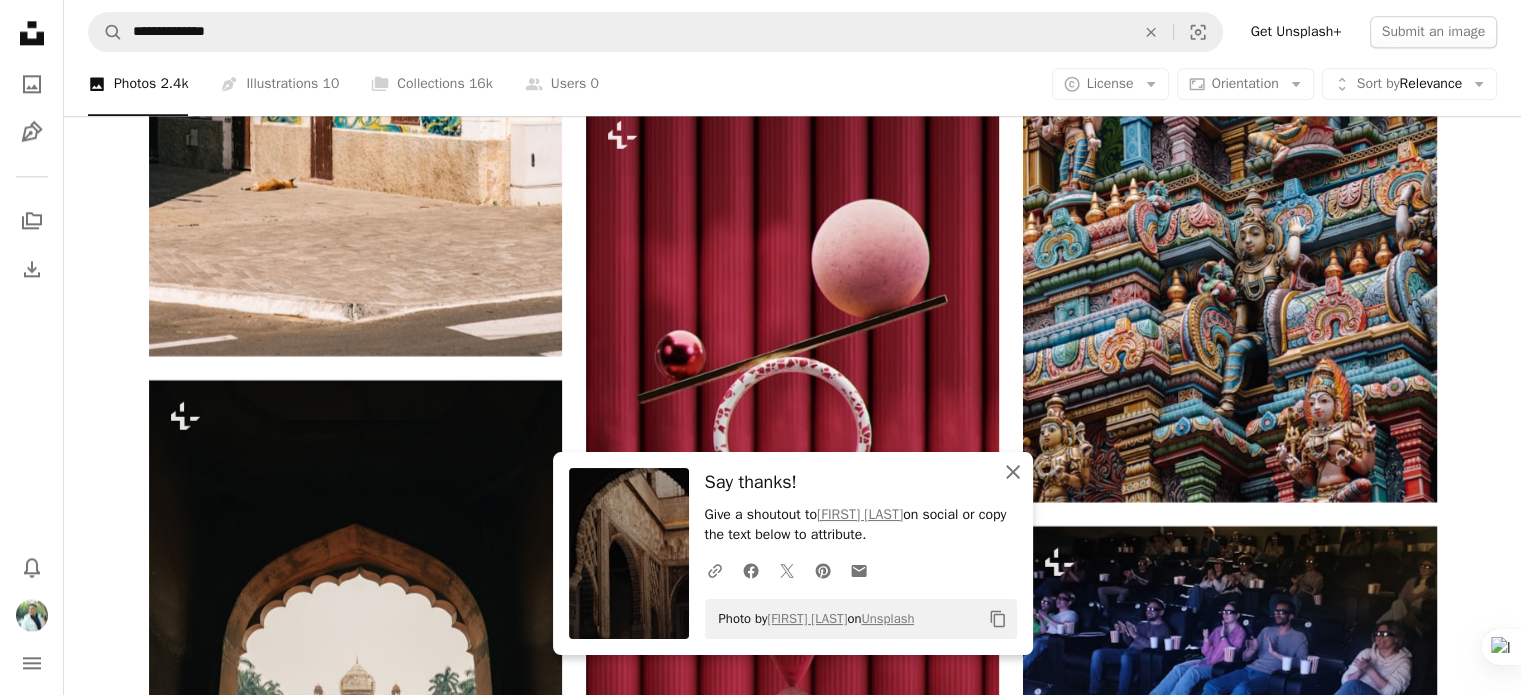 click 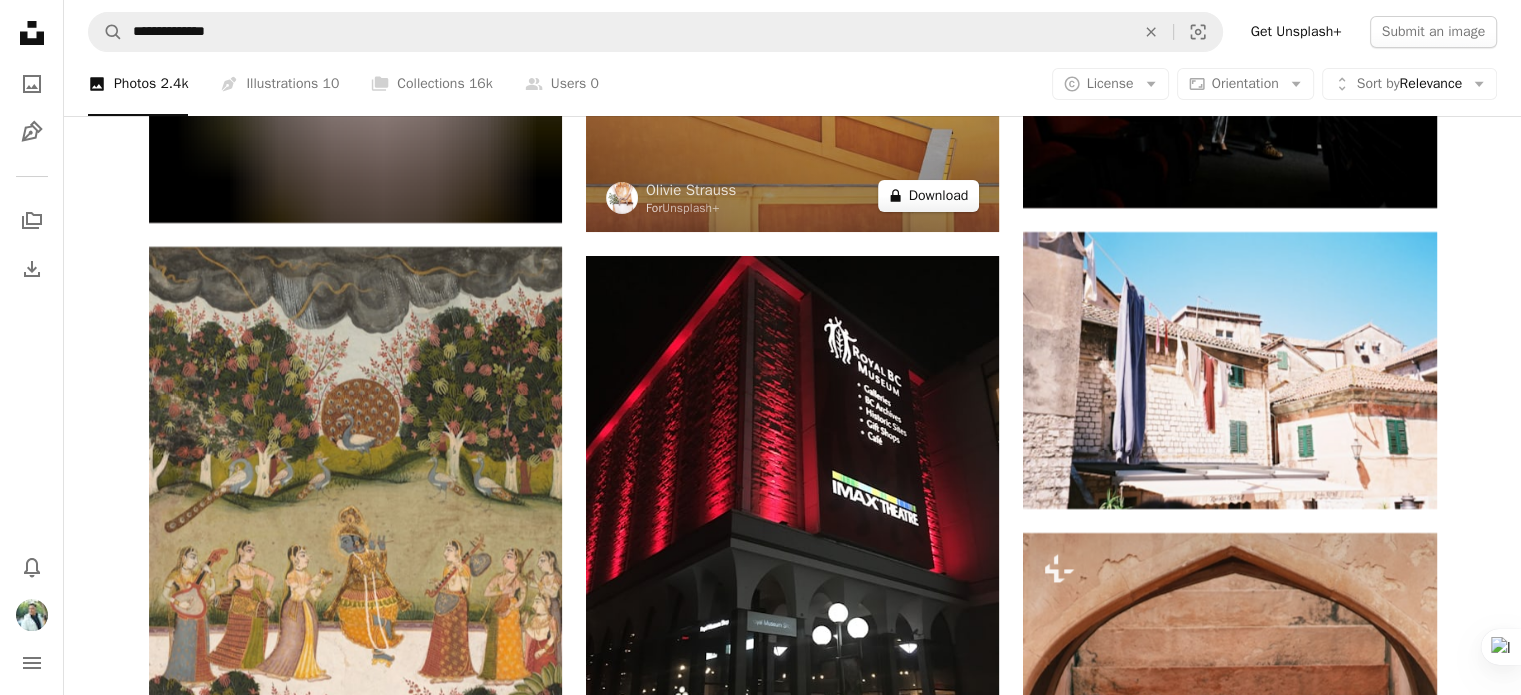 scroll, scrollTop: 15281, scrollLeft: 0, axis: vertical 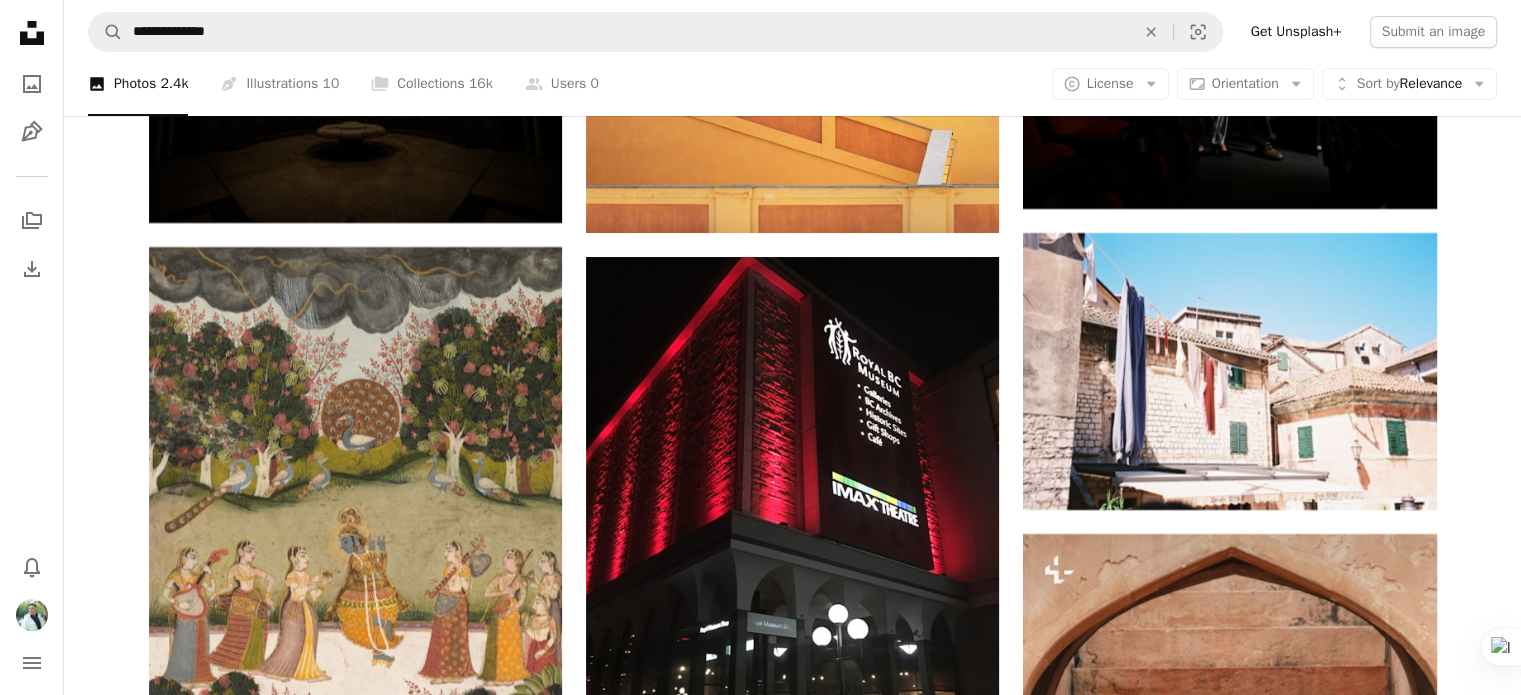 click 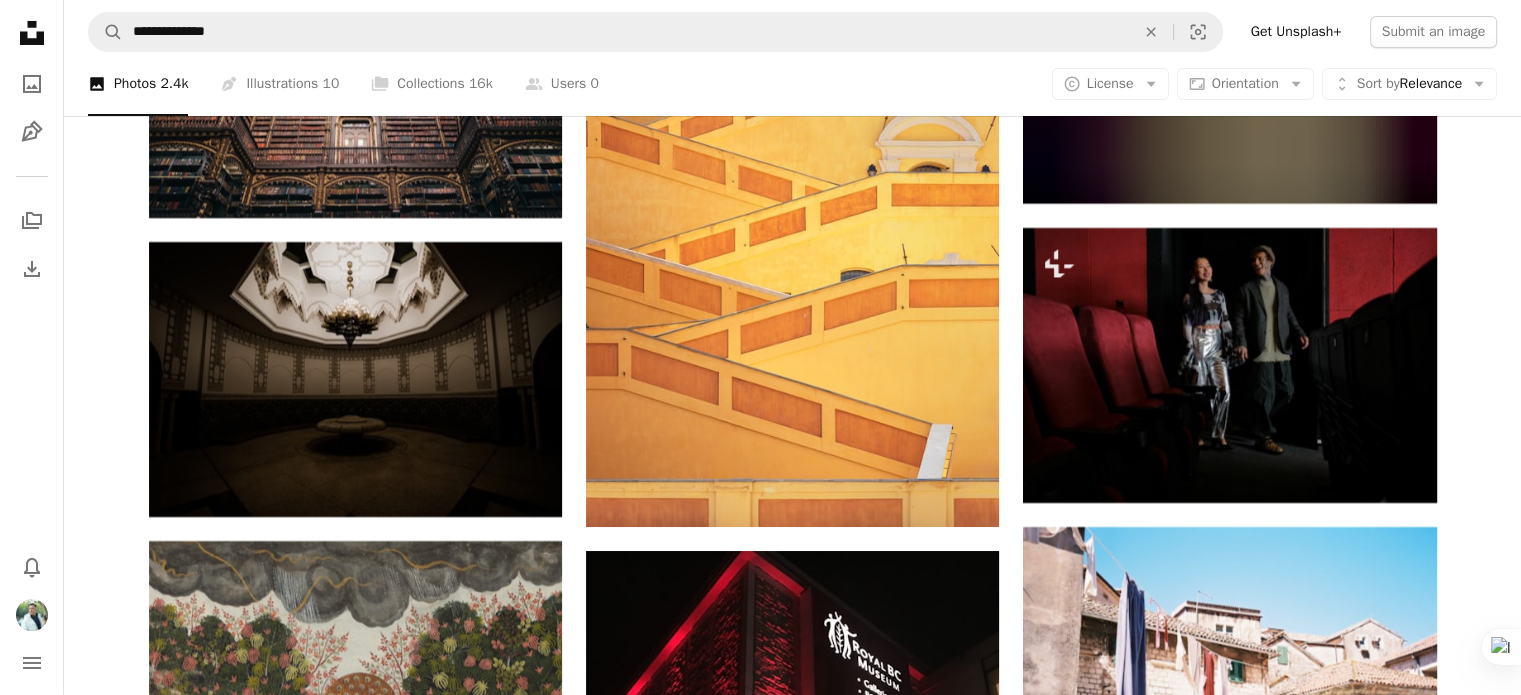 scroll, scrollTop: 15387, scrollLeft: 0, axis: vertical 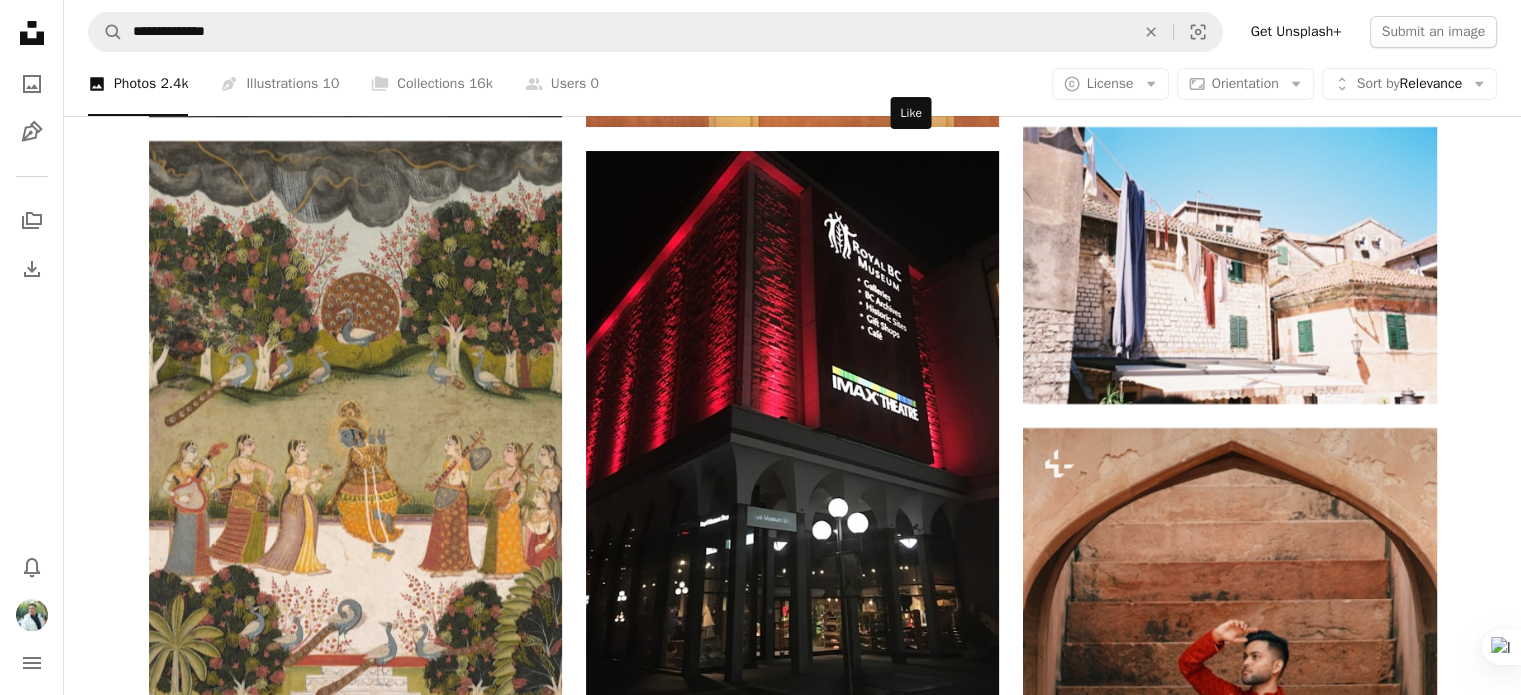 click on "A heart" 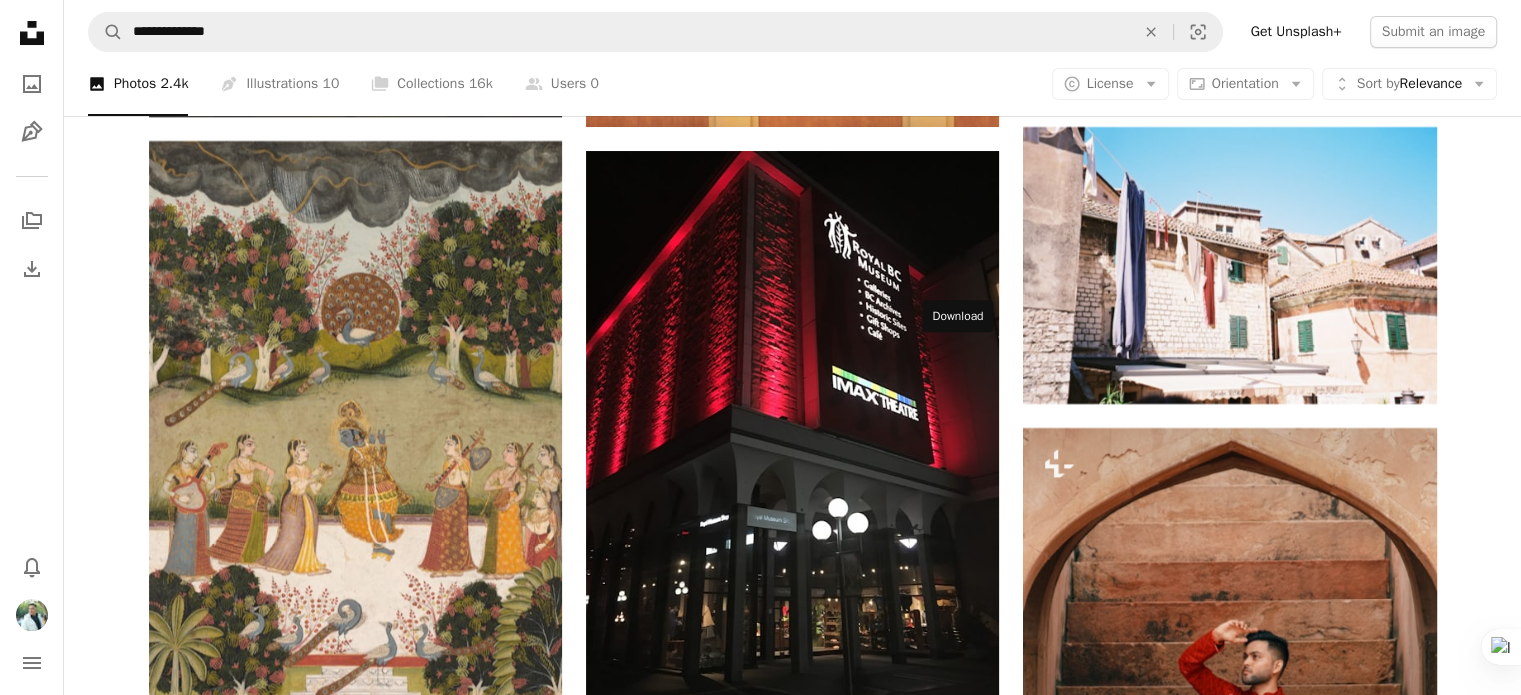 click on "Arrow pointing down" 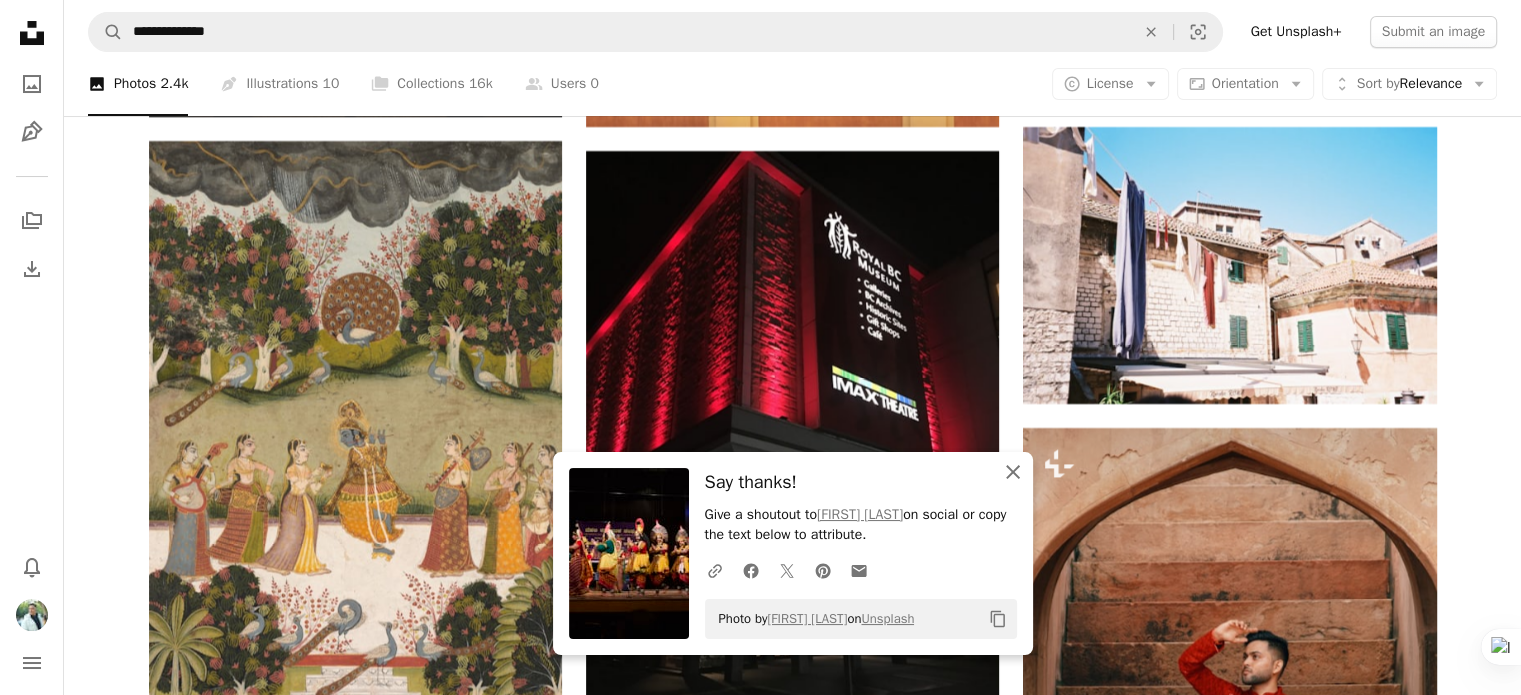 click on "An X shape" 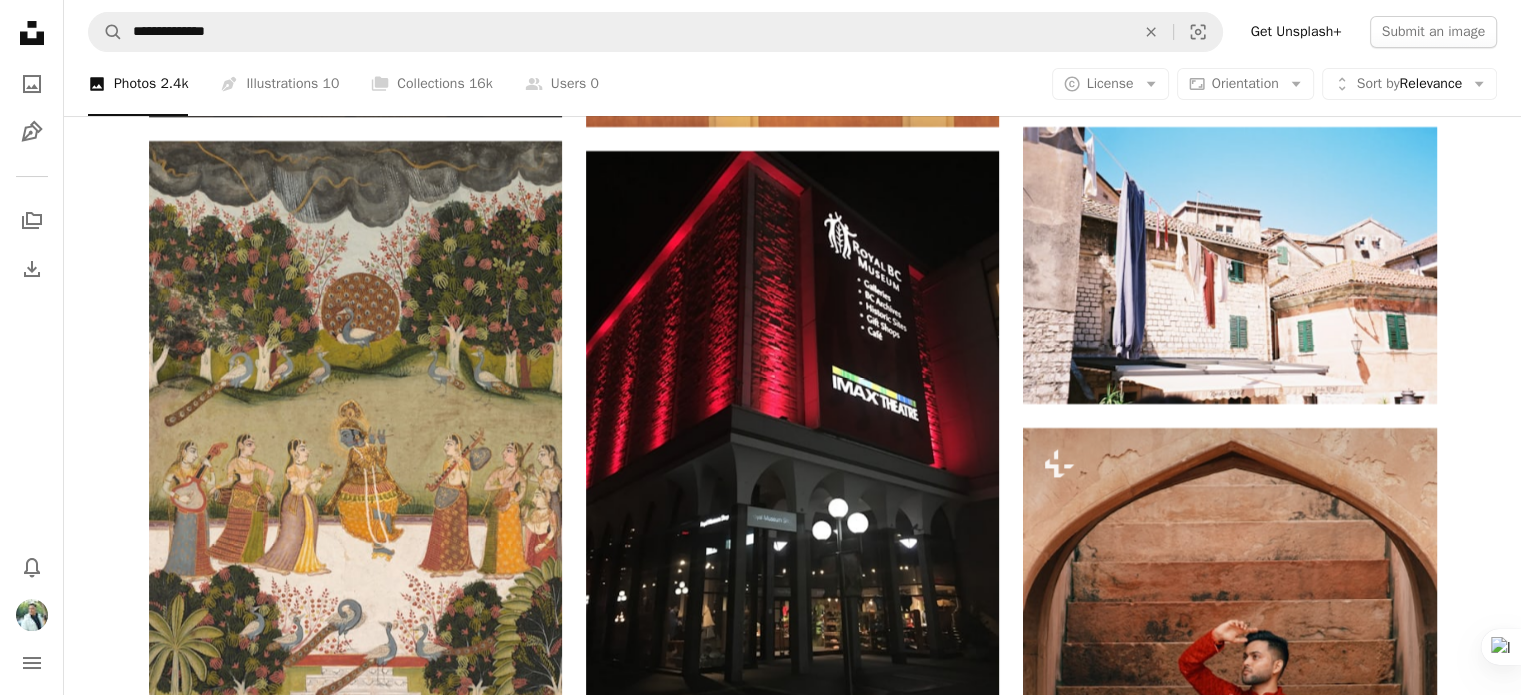 drag, startPoint x: 482, startPoint y: 339, endPoint x: 519, endPoint y: 532, distance: 196.51463 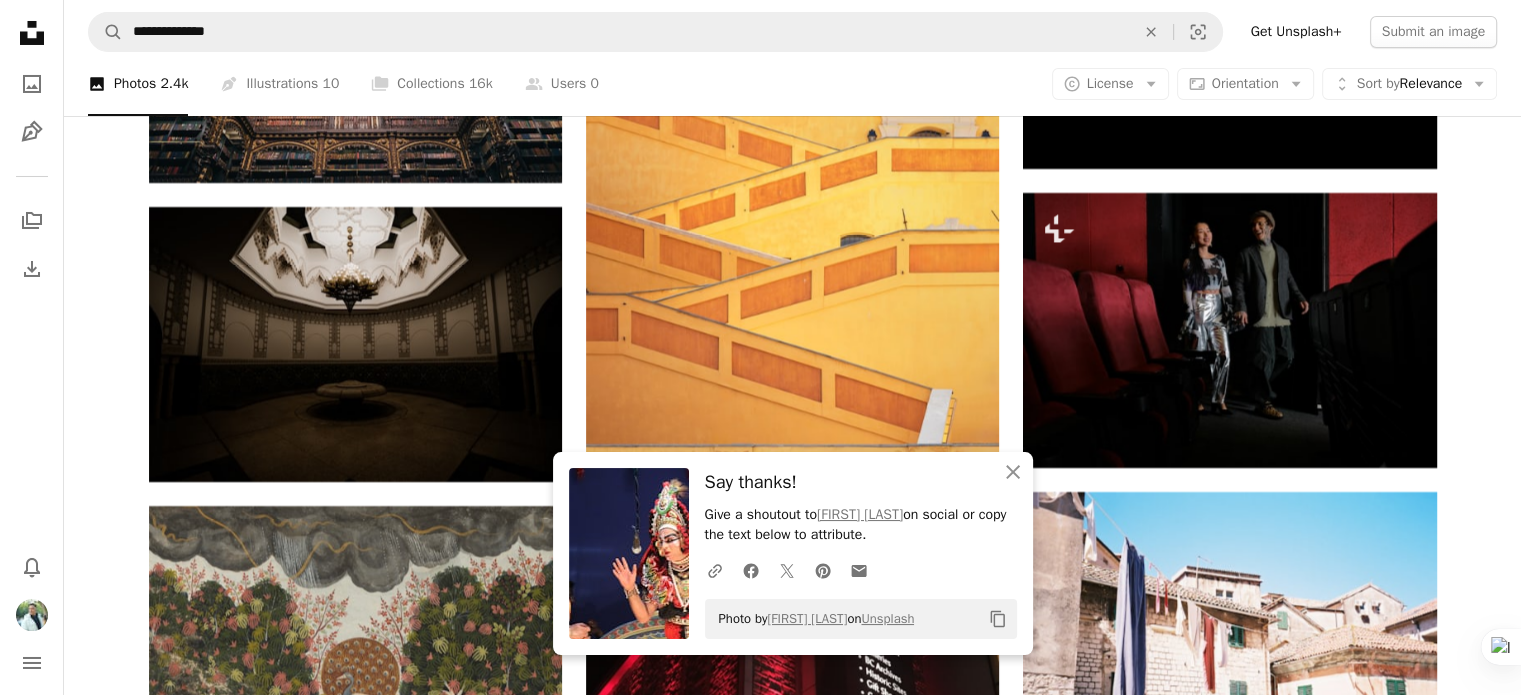 scroll, scrollTop: 14987, scrollLeft: 0, axis: vertical 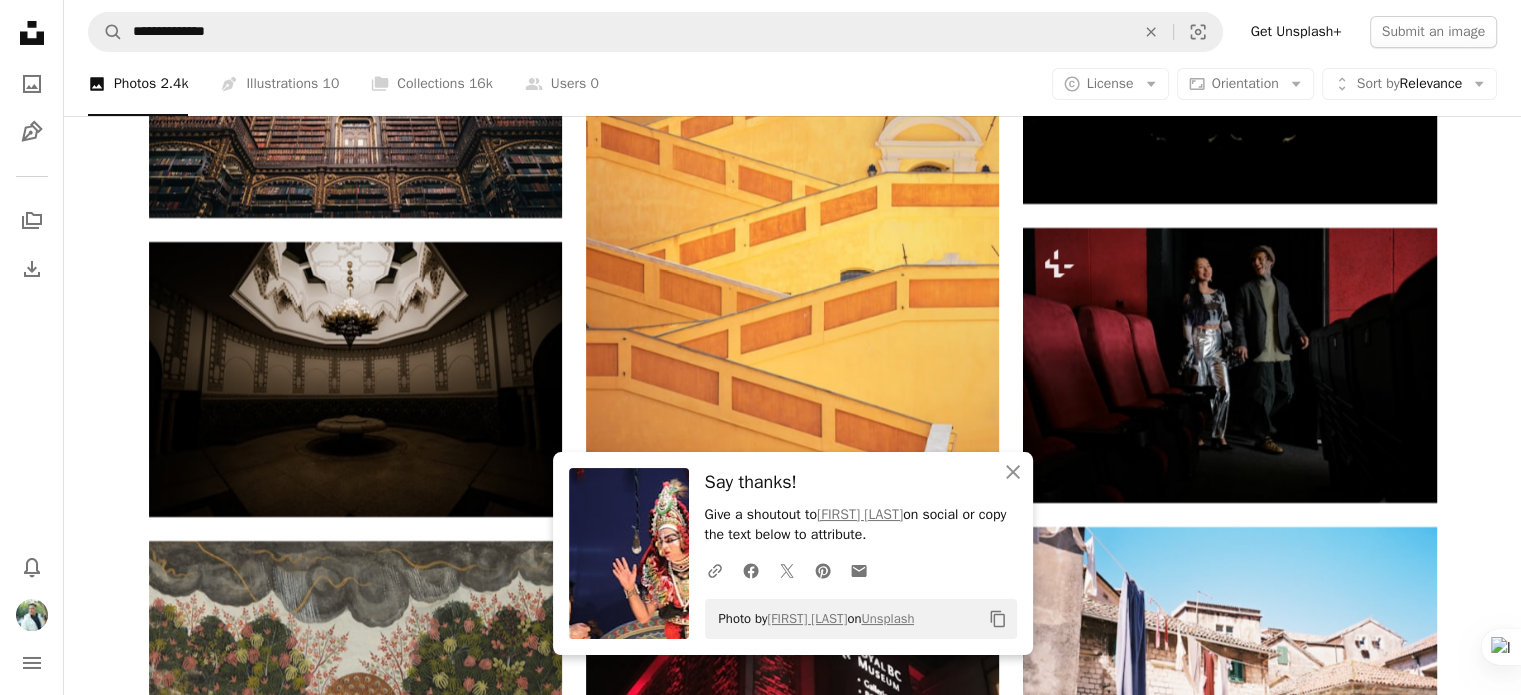click 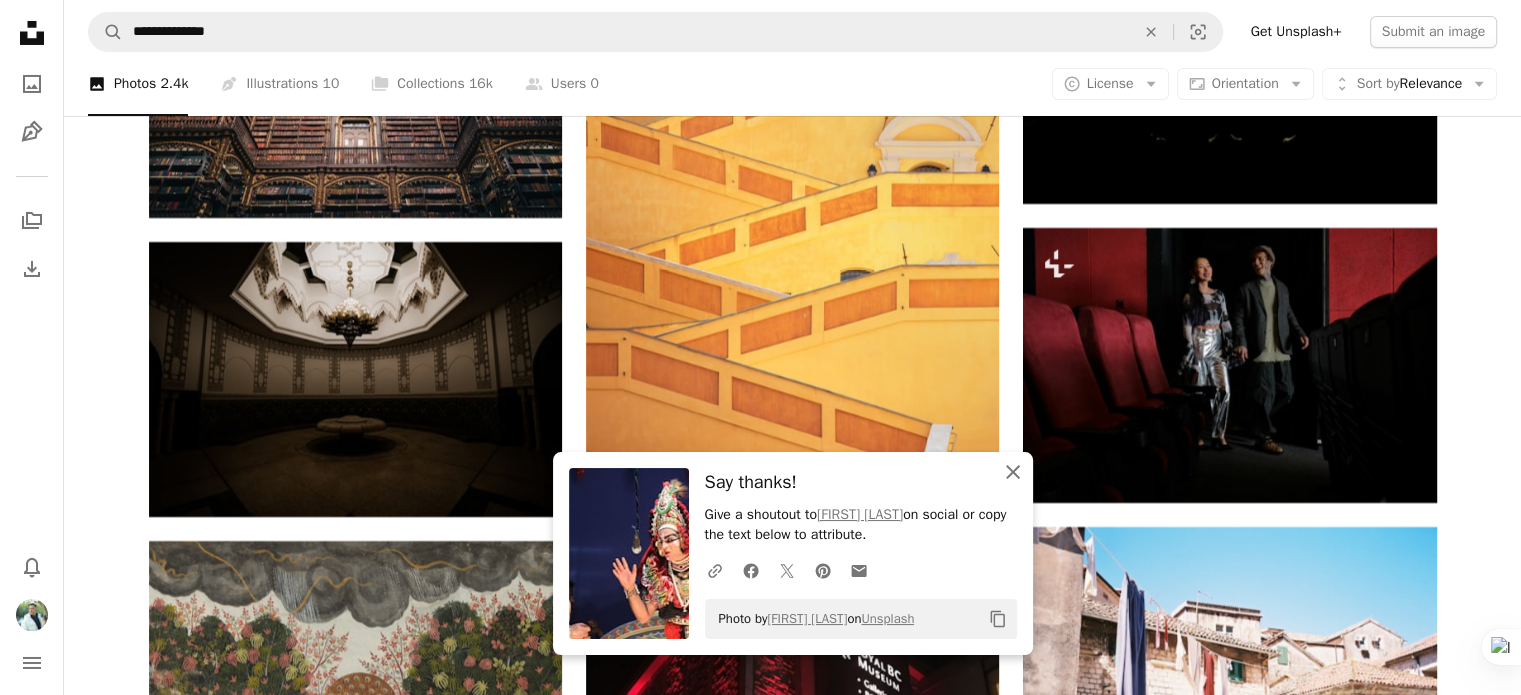 click on "An X shape" 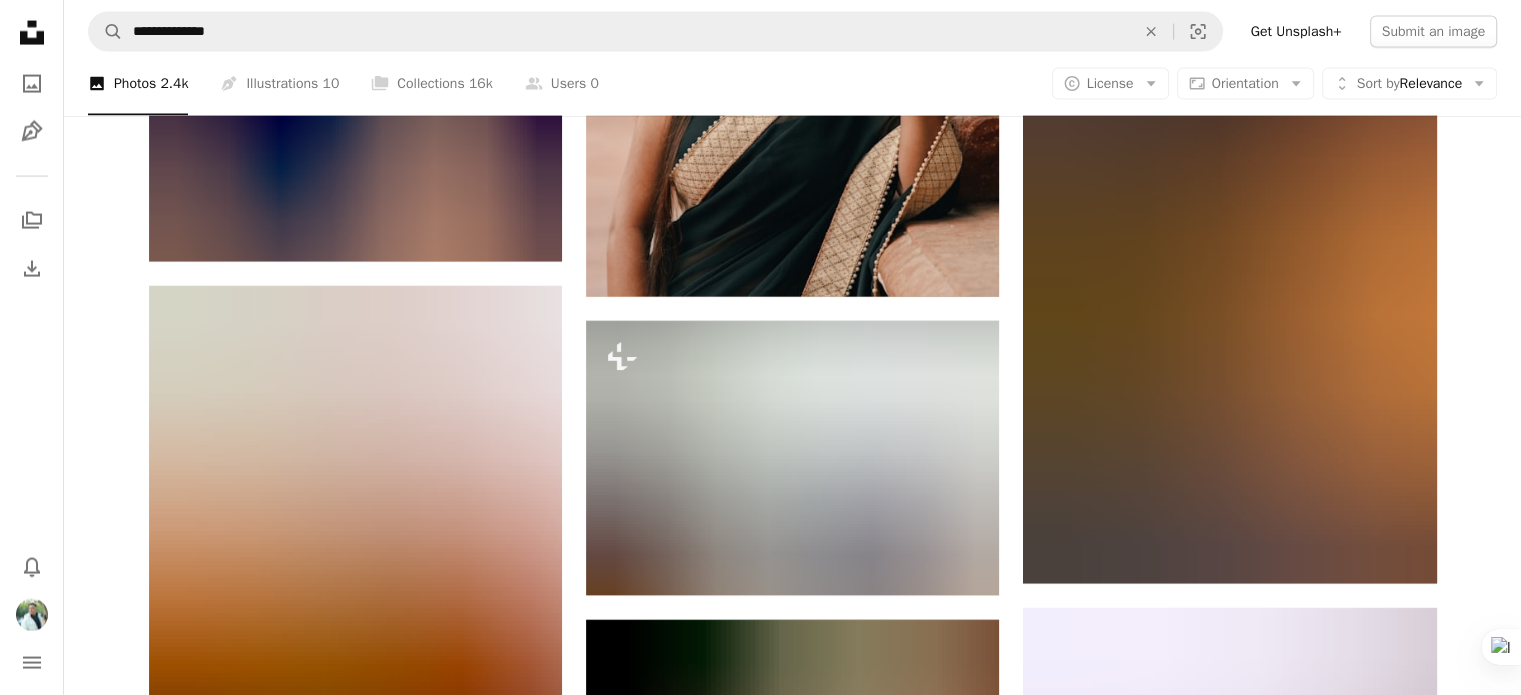 scroll, scrollTop: 19587, scrollLeft: 0, axis: vertical 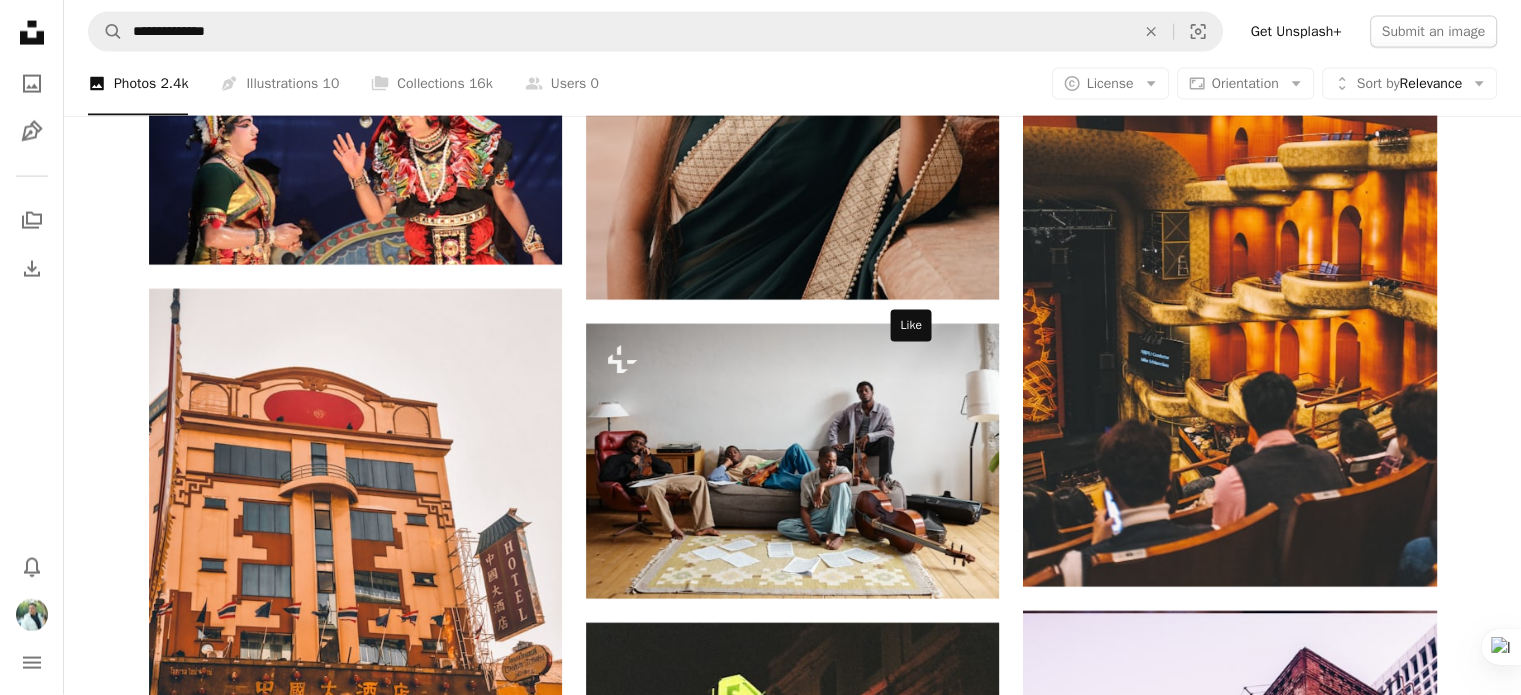 click 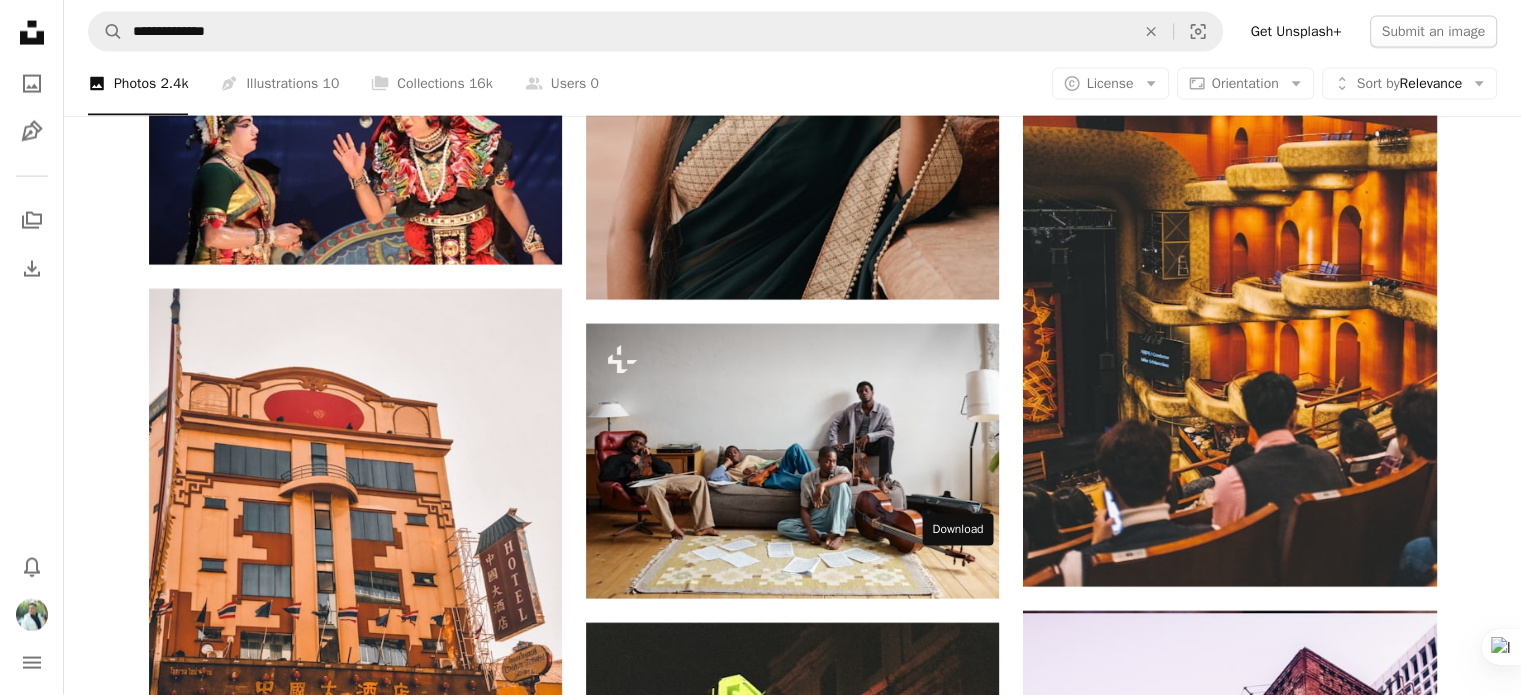 click on "Arrow pointing down" 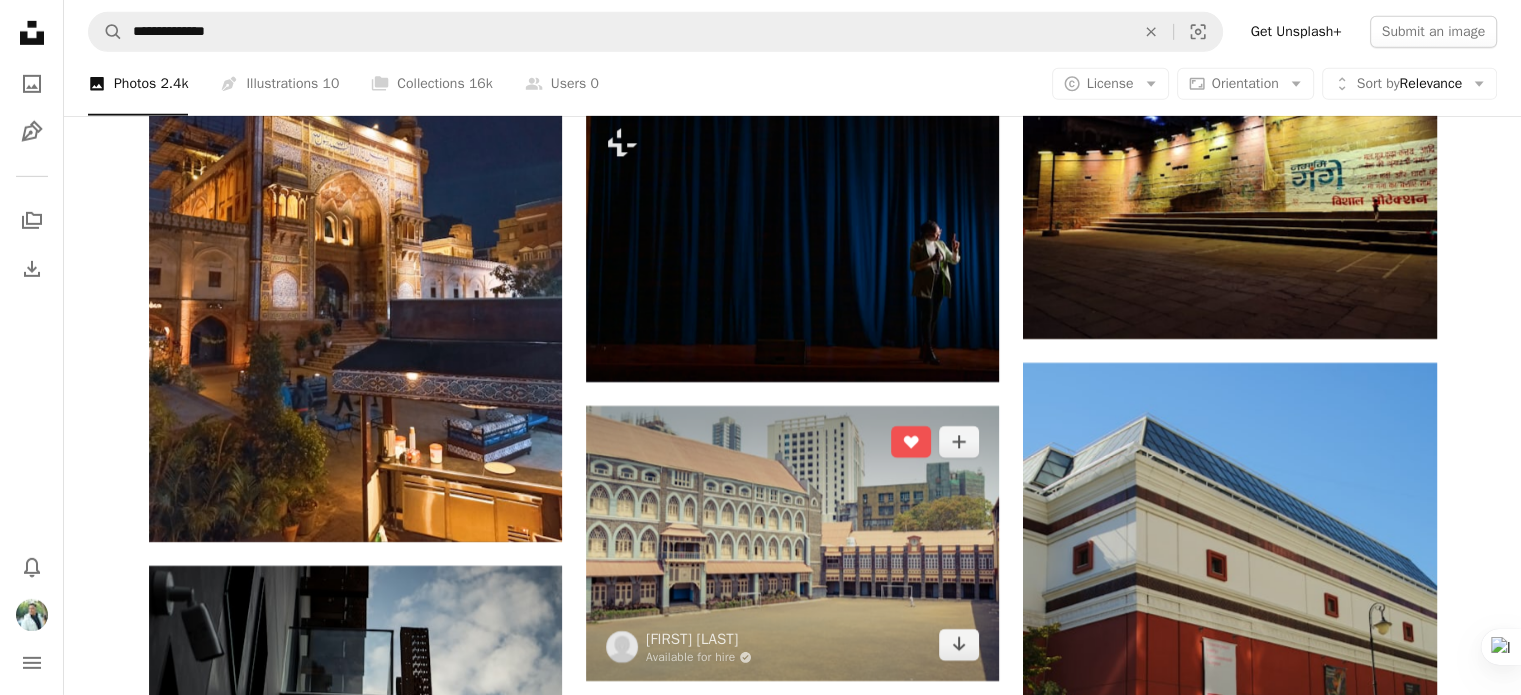 scroll, scrollTop: 22487, scrollLeft: 0, axis: vertical 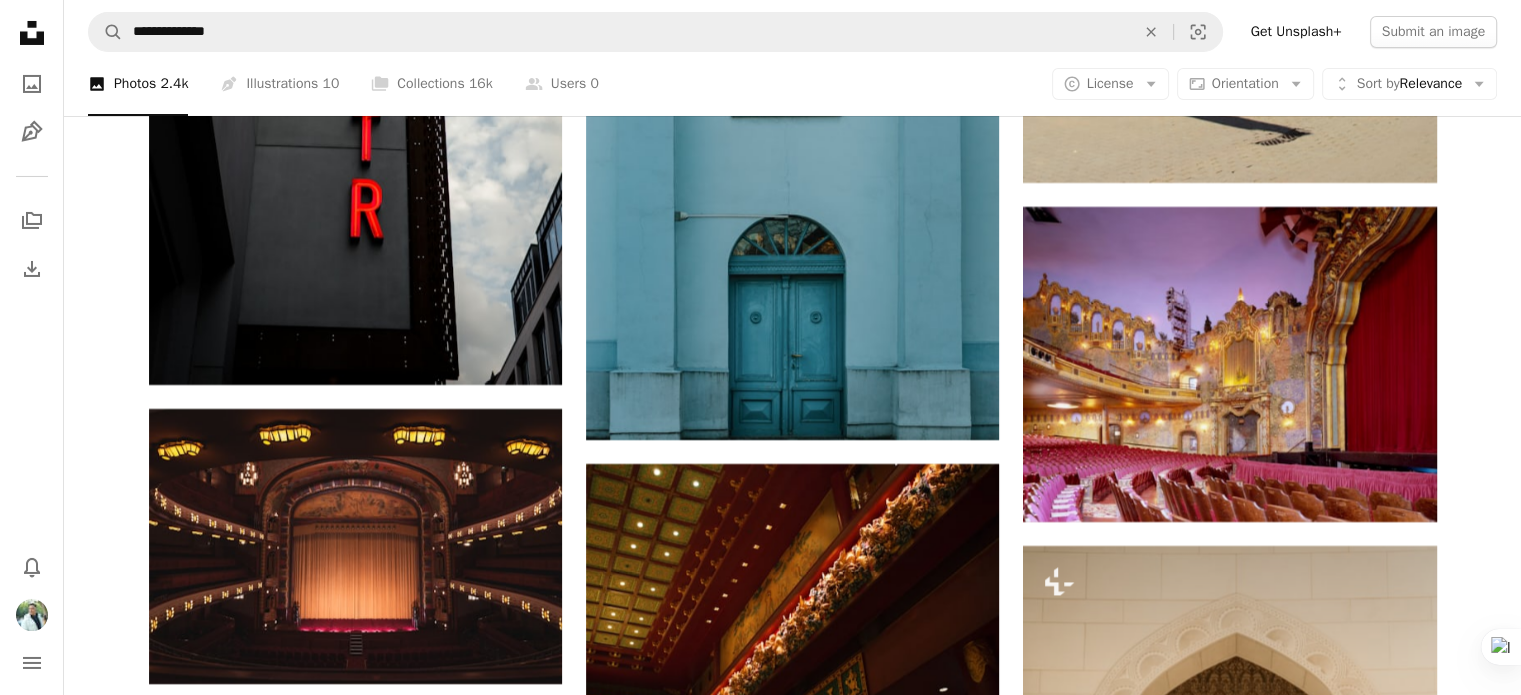 click on "Plus sign for Unsplash+ A heart A plus sign [FIRST] [LAST] For Unsplash+ A lock Download A heart A plus sign [FIRST] Arrow pointing down A heart A plus sign [FIRST] Available for hire A checkmark inside of a circle Arrow pointing down A heart A plus sign [FIRST] Arrow pointing down A heart A plus sign [FIRST] Arrow pointing down A heart A plus sign [FIRST] Available for hire A checkmark inside of a circle Arrow pointing down A heart A plus sign [FIRST] Available for hire A checkmark inside of a circle Arrow pointing down A heart A plus sign [FIRST] Arrow pointing down Plus sign for Unsplash+ A heart A plus sign [FIRST] [LAST] For Unsplash+ A lock Download A heart A plus sign [FIRST] Arrow pointing down A heart A plus sign [FIRST] Available for hire A checkmark inside of a circle Arrow pointing down A heart A plus sign [FIRST] Arrow pointing down" at bounding box center (792, -7593) 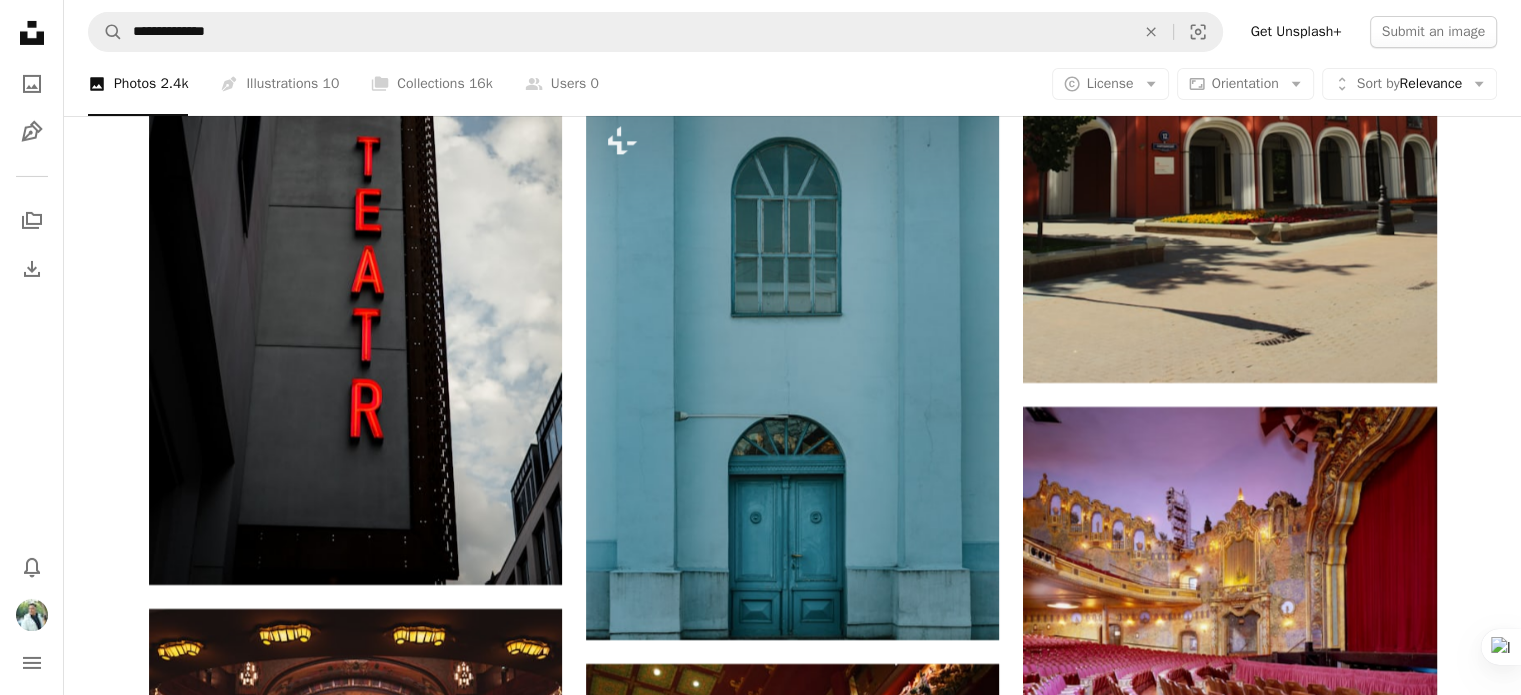 click 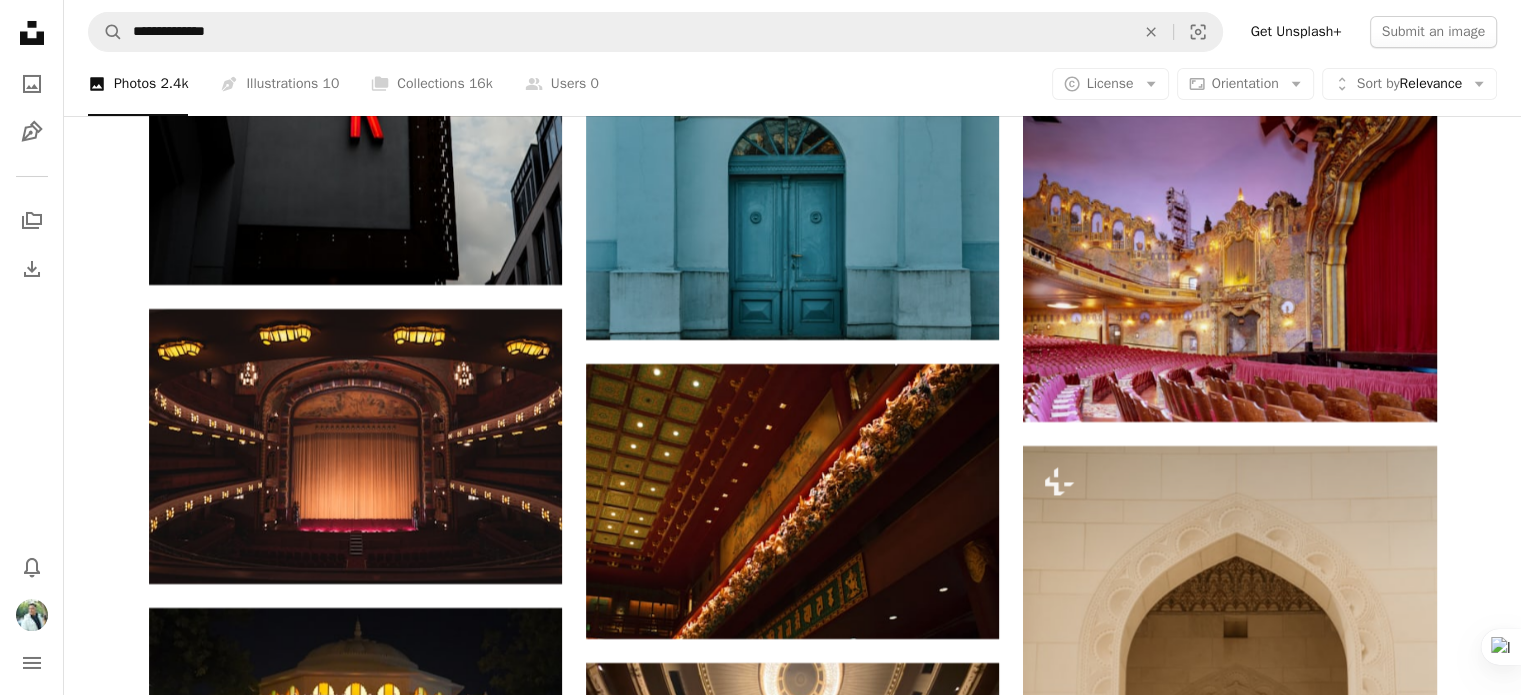 click on "Arrow pointing down" 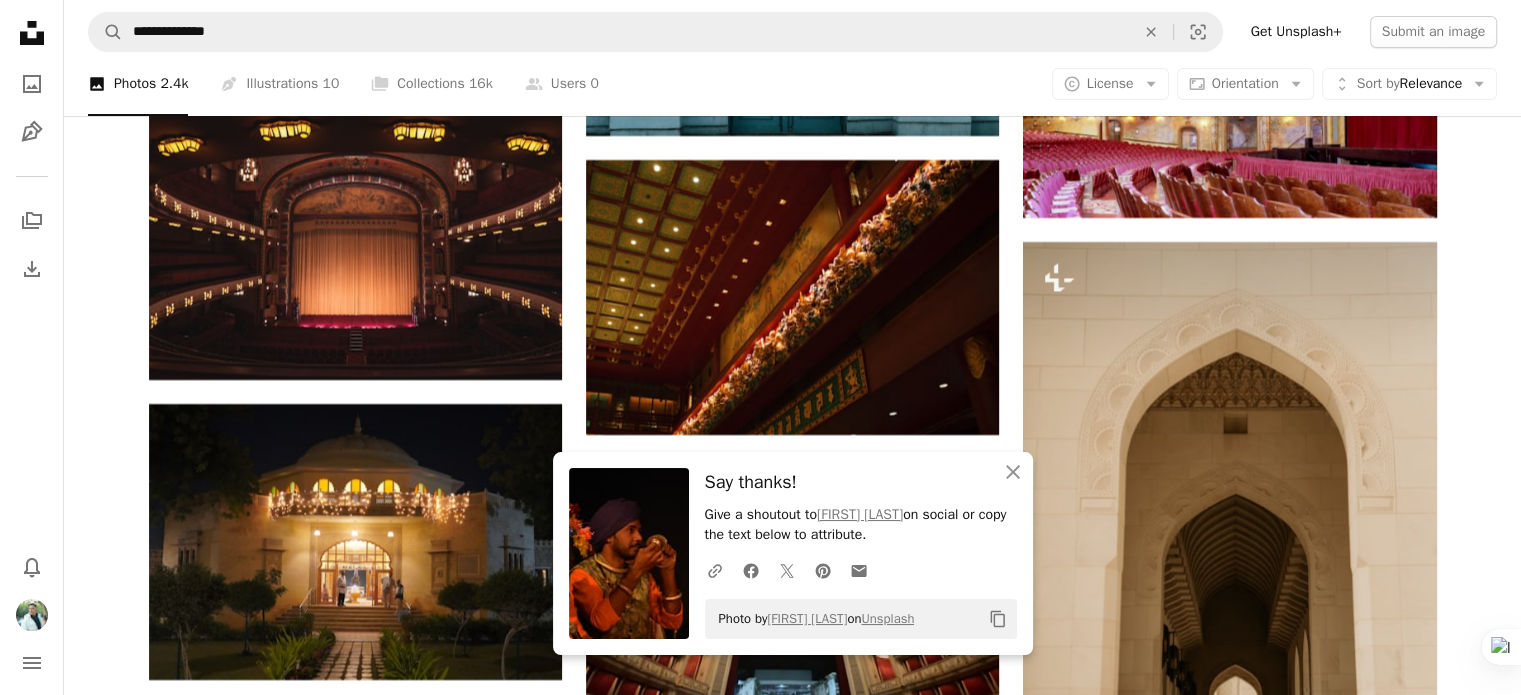 scroll, scrollTop: 22787, scrollLeft: 0, axis: vertical 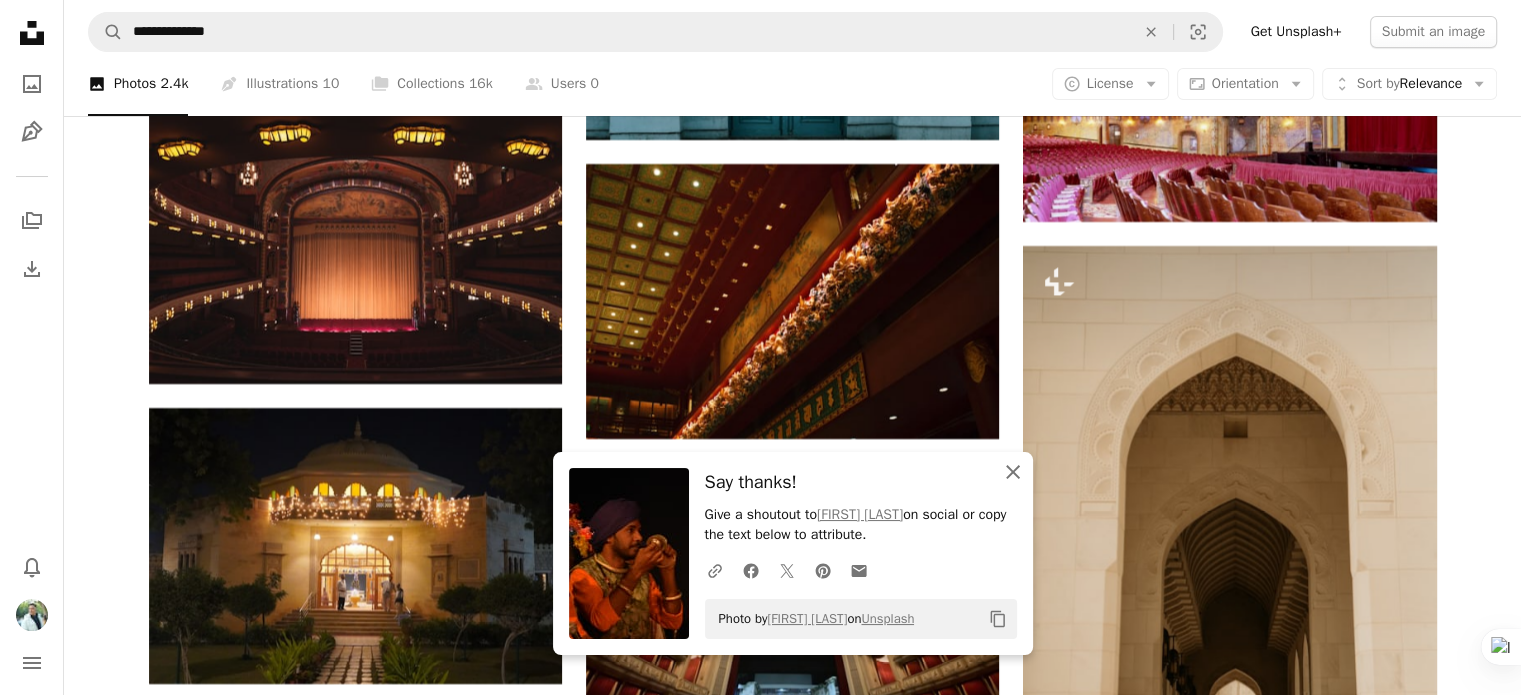 drag, startPoint x: 1017, startPoint y: 474, endPoint x: 970, endPoint y: 313, distance: 167.72 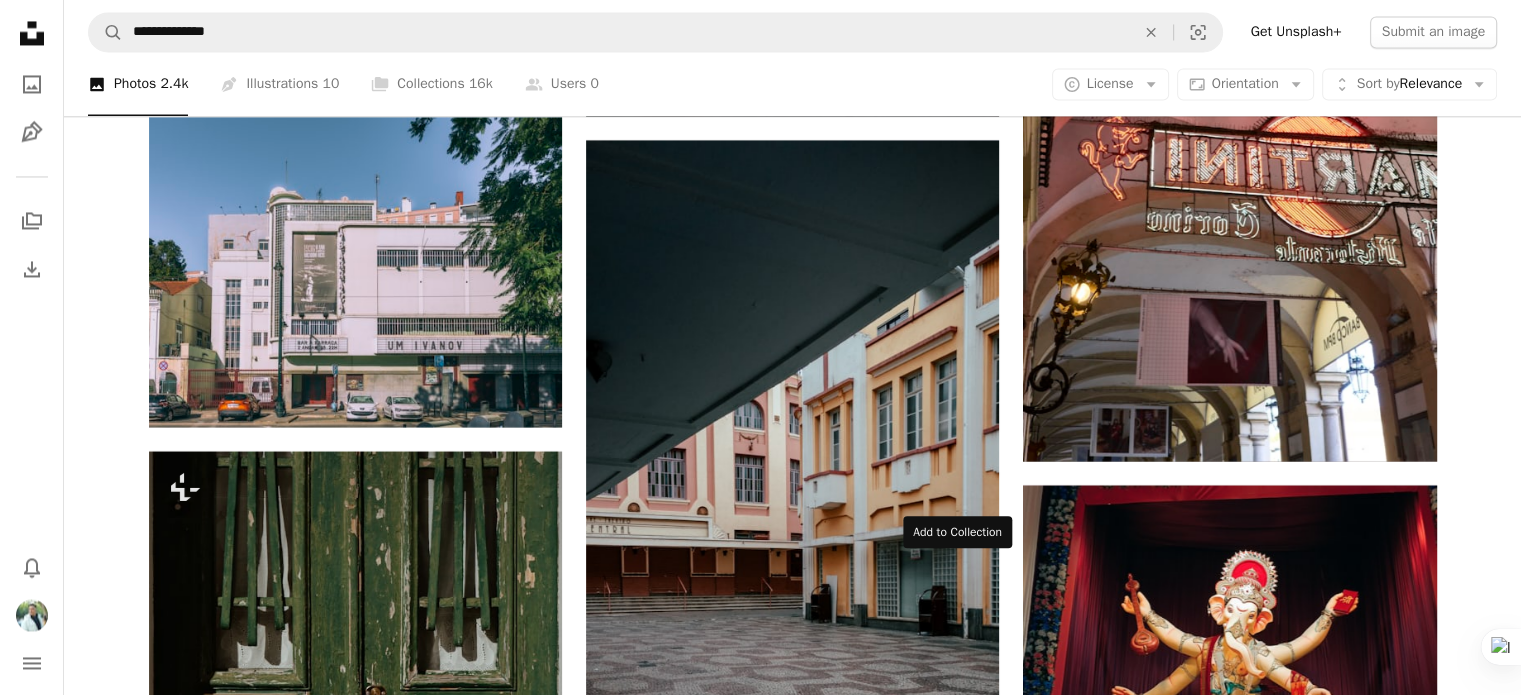 scroll, scrollTop: 26087, scrollLeft: 0, axis: vertical 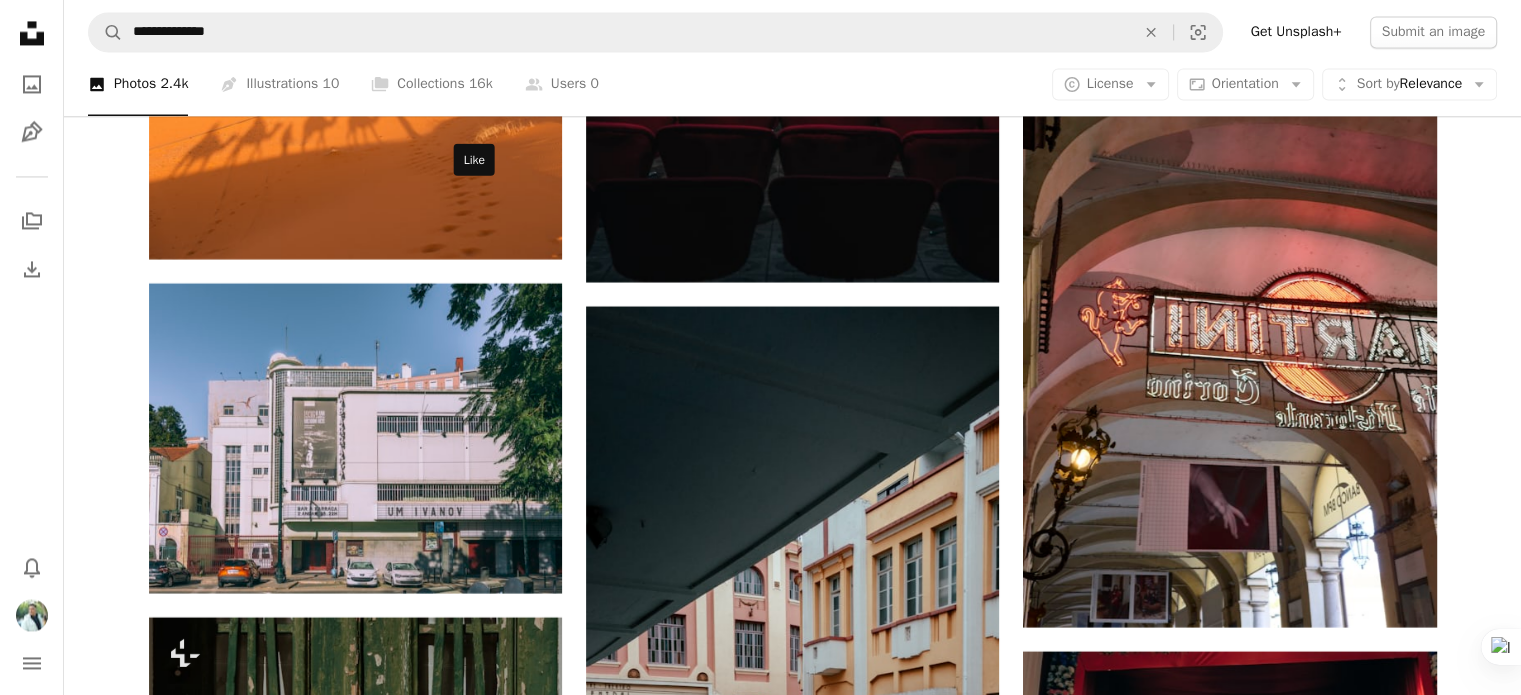 click on "A heart" 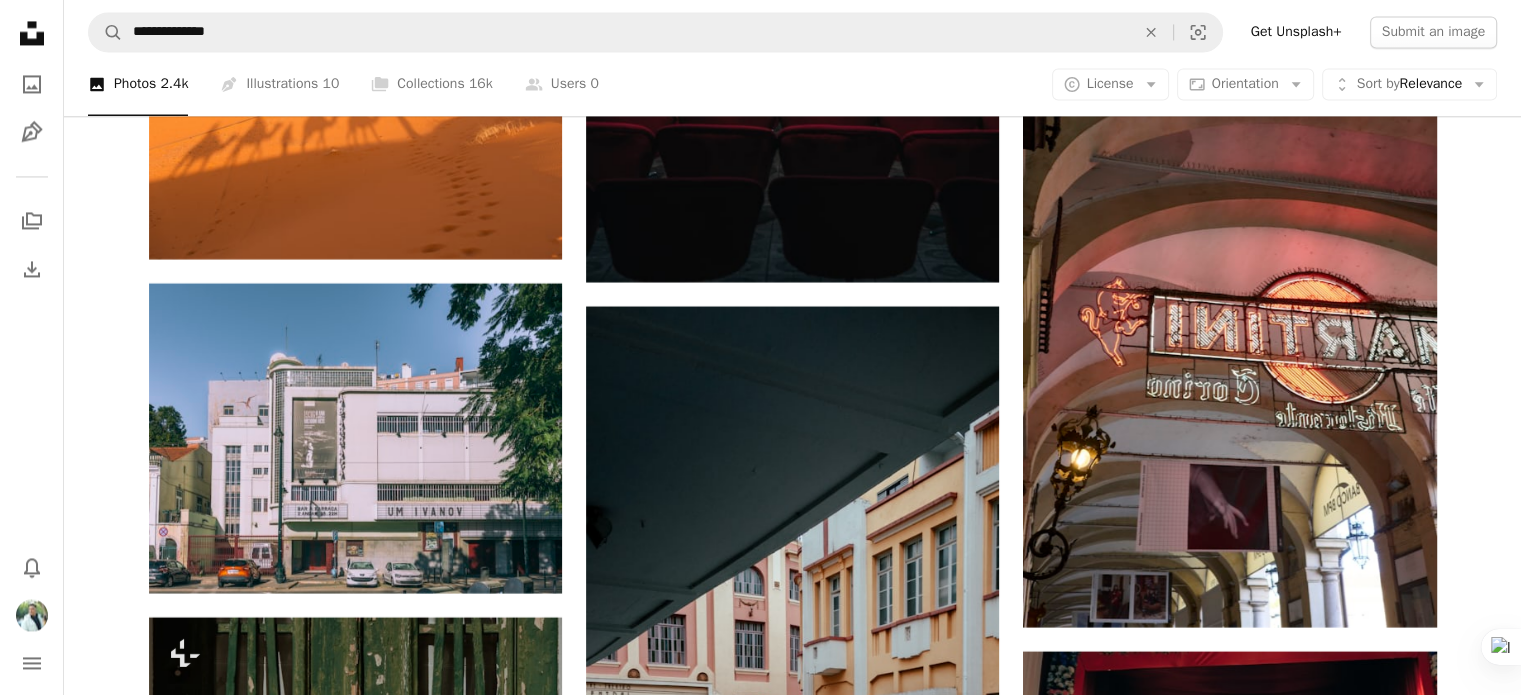 scroll, scrollTop: 26487, scrollLeft: 0, axis: vertical 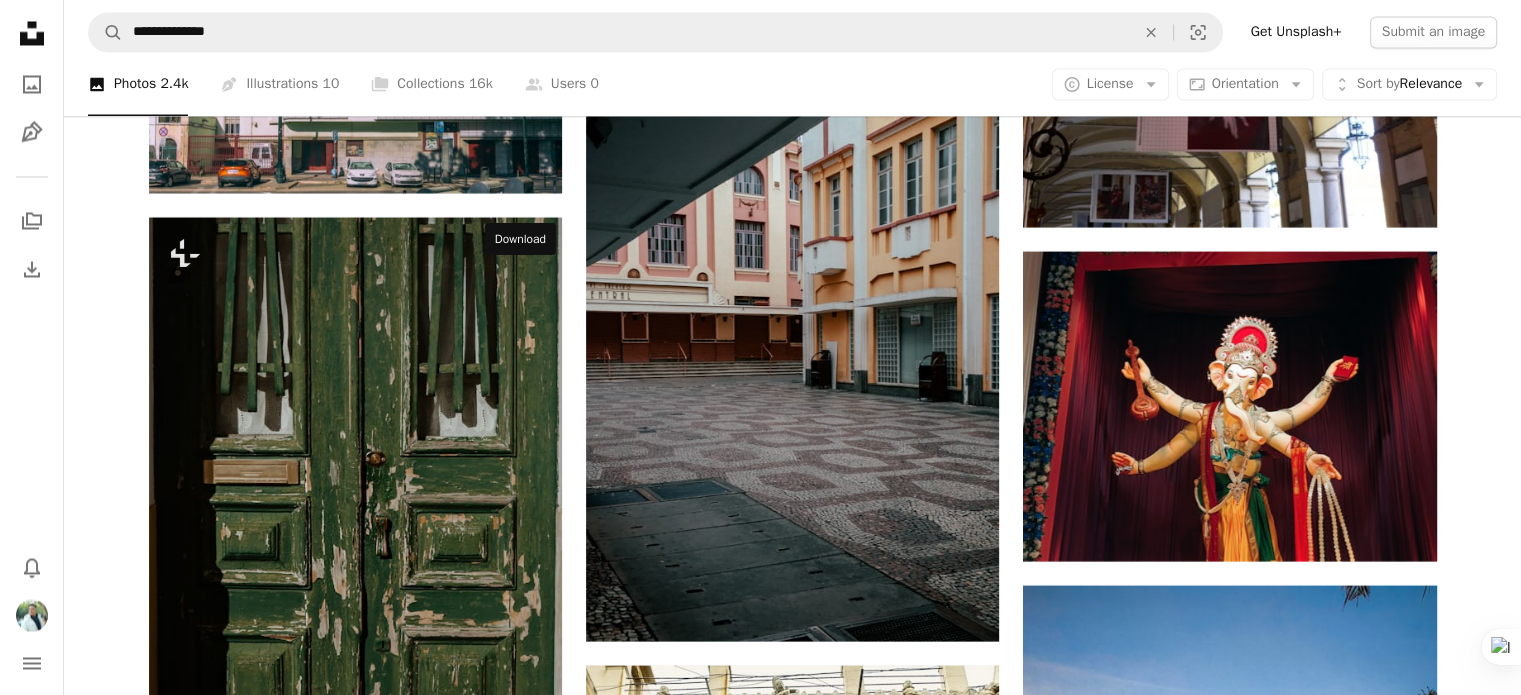 click on "Arrow pointing down" 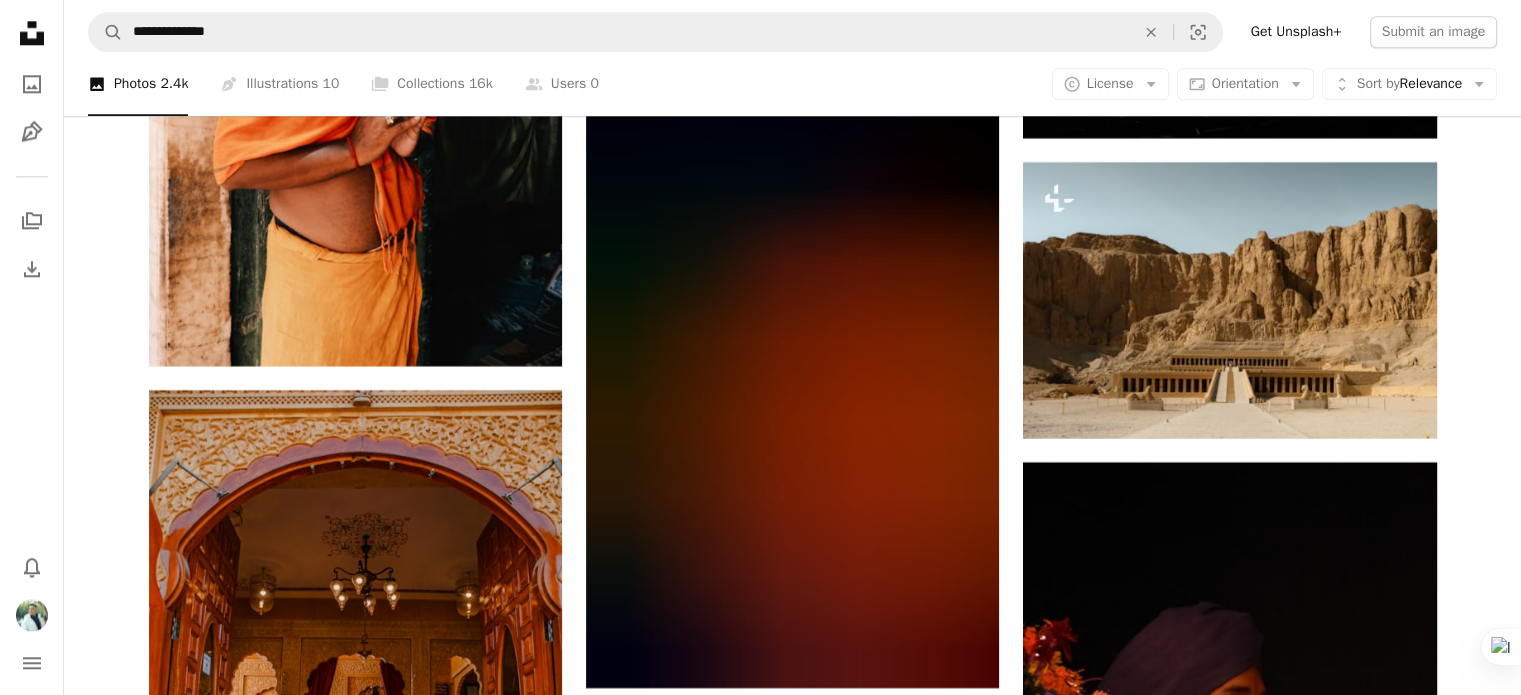 scroll, scrollTop: 25070, scrollLeft: 0, axis: vertical 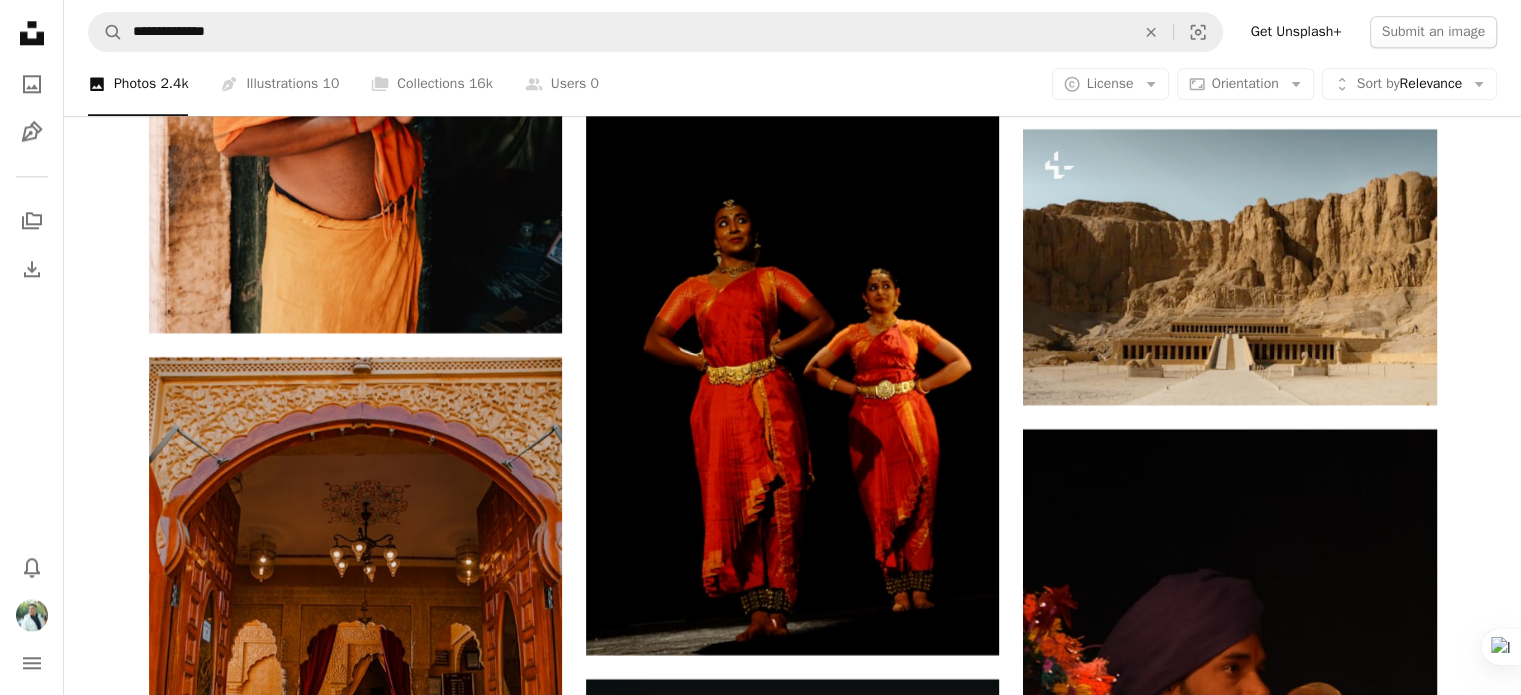 click on "Plus sign for Unsplash+ A heart A plus sign [FIRST] [LAST] For Unsplash+ A lock Download A heart A plus sign [FIRST] Arrow pointing down A heart A plus sign [FIRST] Available for hire A checkmark inside of a circle Arrow pointing down A heart A plus sign [FIRST] Arrow pointing down A heart A plus sign [FIRST] Arrow pointing down A heart A plus sign [FIRST] Available for hire A checkmark inside of a circle Arrow pointing down A heart A plus sign [FIRST] Available for hire A checkmark inside of a circle Arrow pointing down A heart A plus sign [FIRST] Arrow pointing down Plus sign for Unsplash+ A heart A plus sign [FIRST] [LAST] For Unsplash+ A lock Download A heart A plus sign [FIRST] Arrow pointing down A heart A plus sign [FIRST] Available for hire A checkmark inside of a circle Arrow pointing down A heart A plus sign [FIRST] Arrow pointing down" at bounding box center [792, -8719] 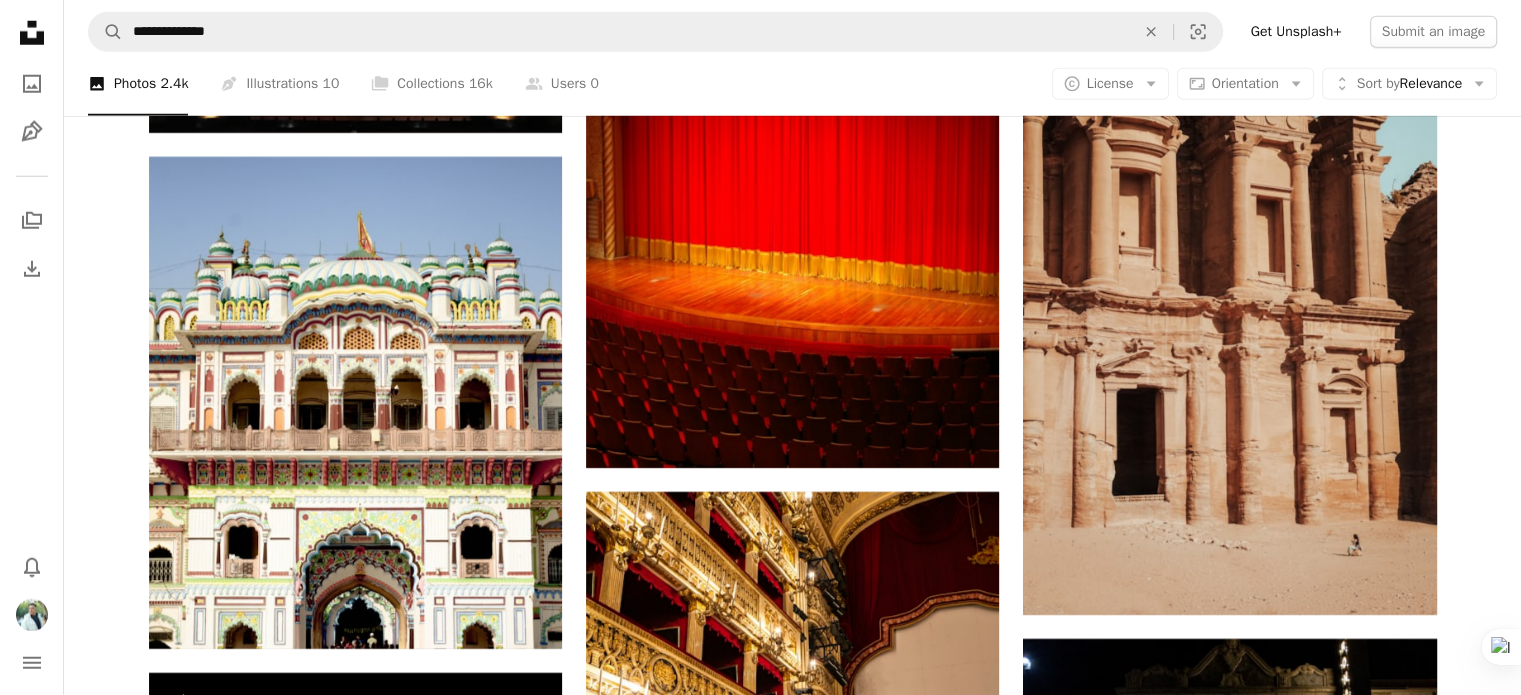scroll, scrollTop: 28770, scrollLeft: 0, axis: vertical 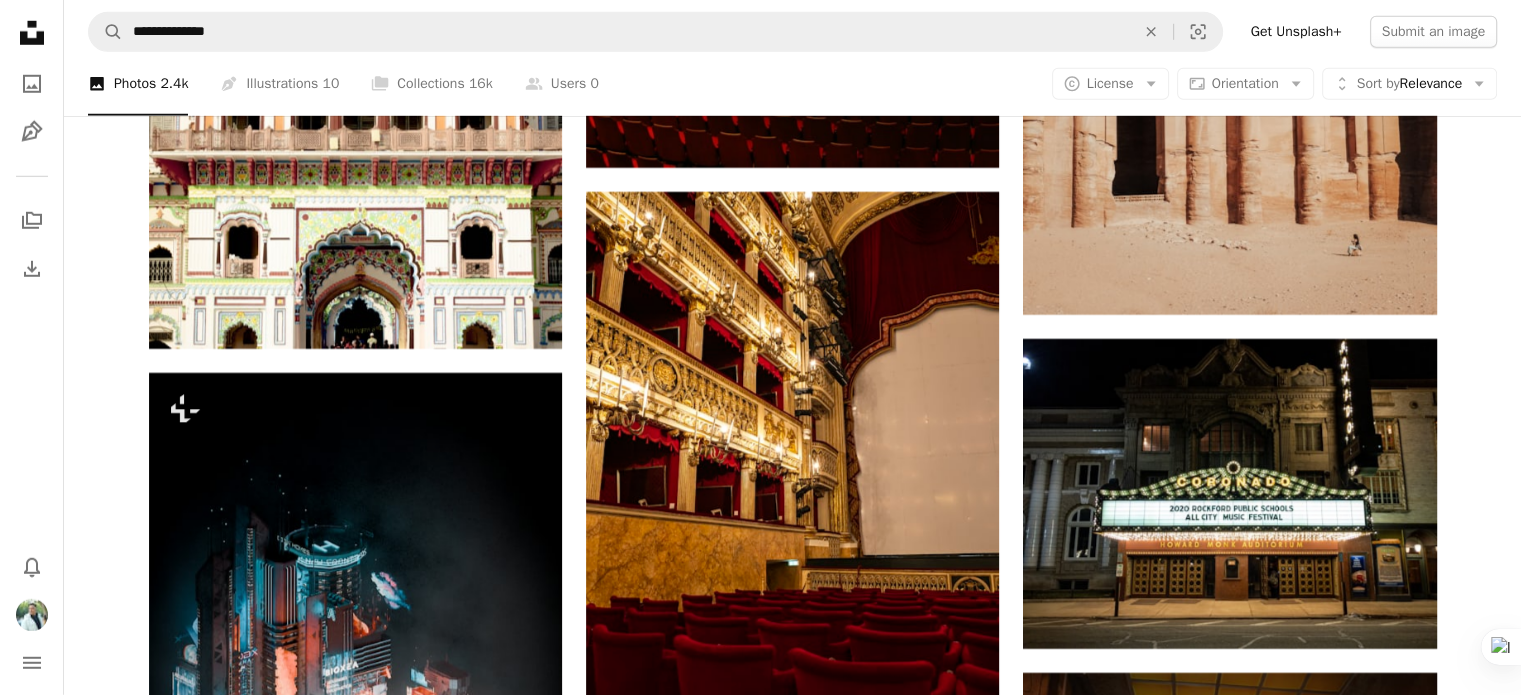 click on "A heart" 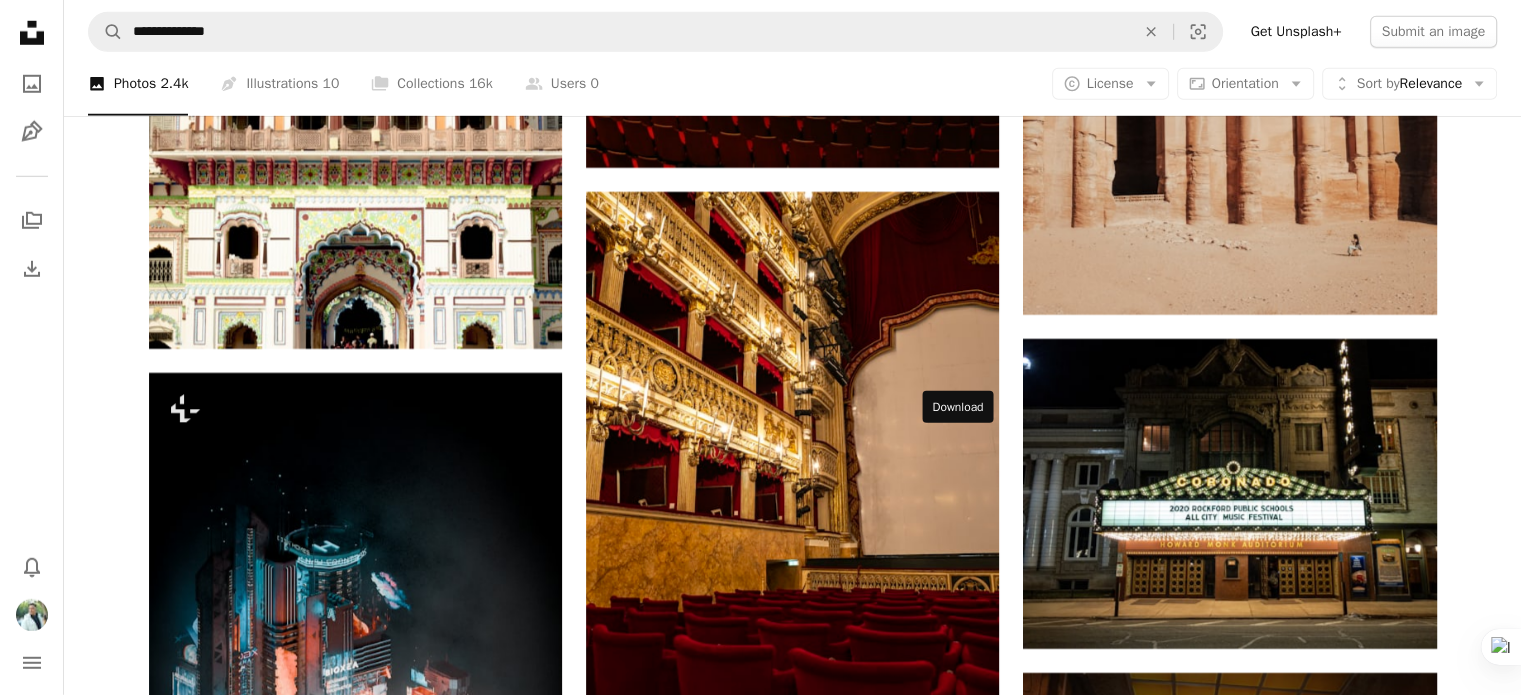click on "Arrow pointing down" 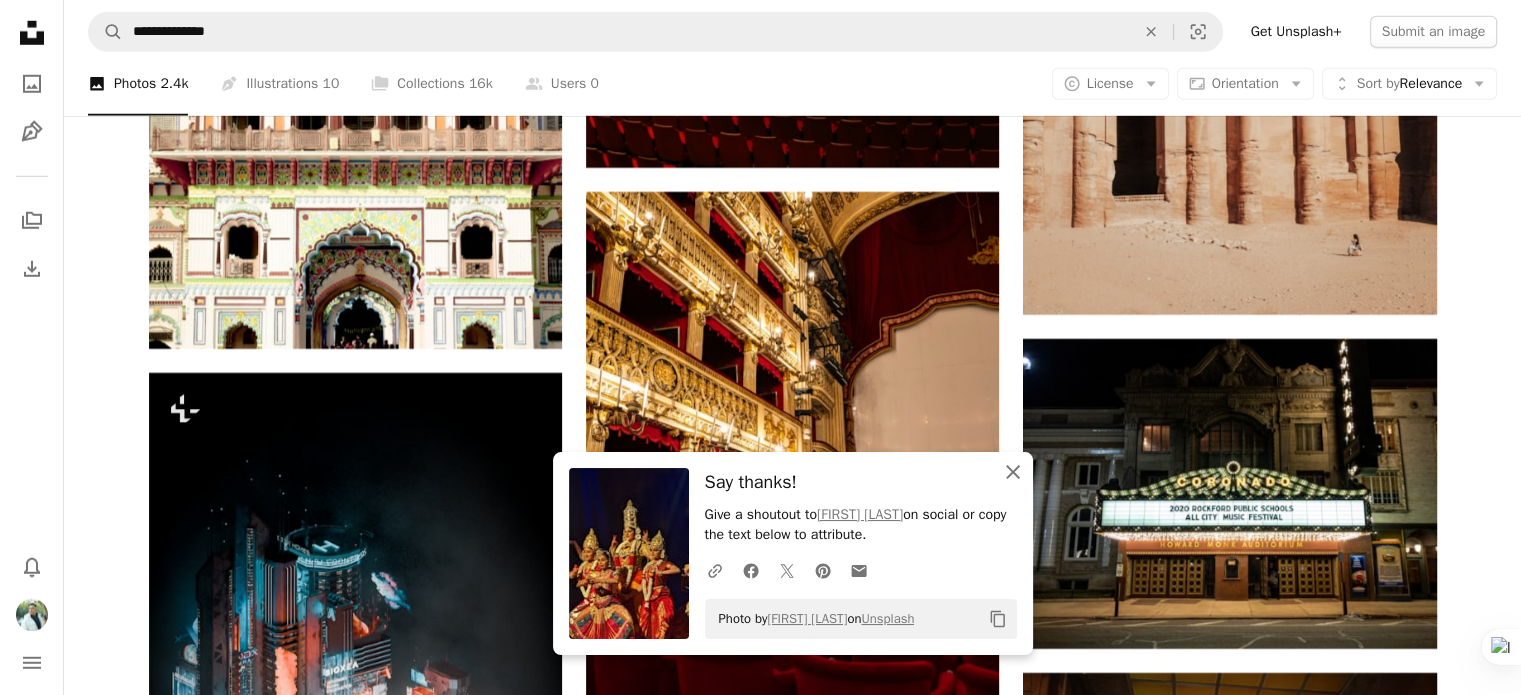 click 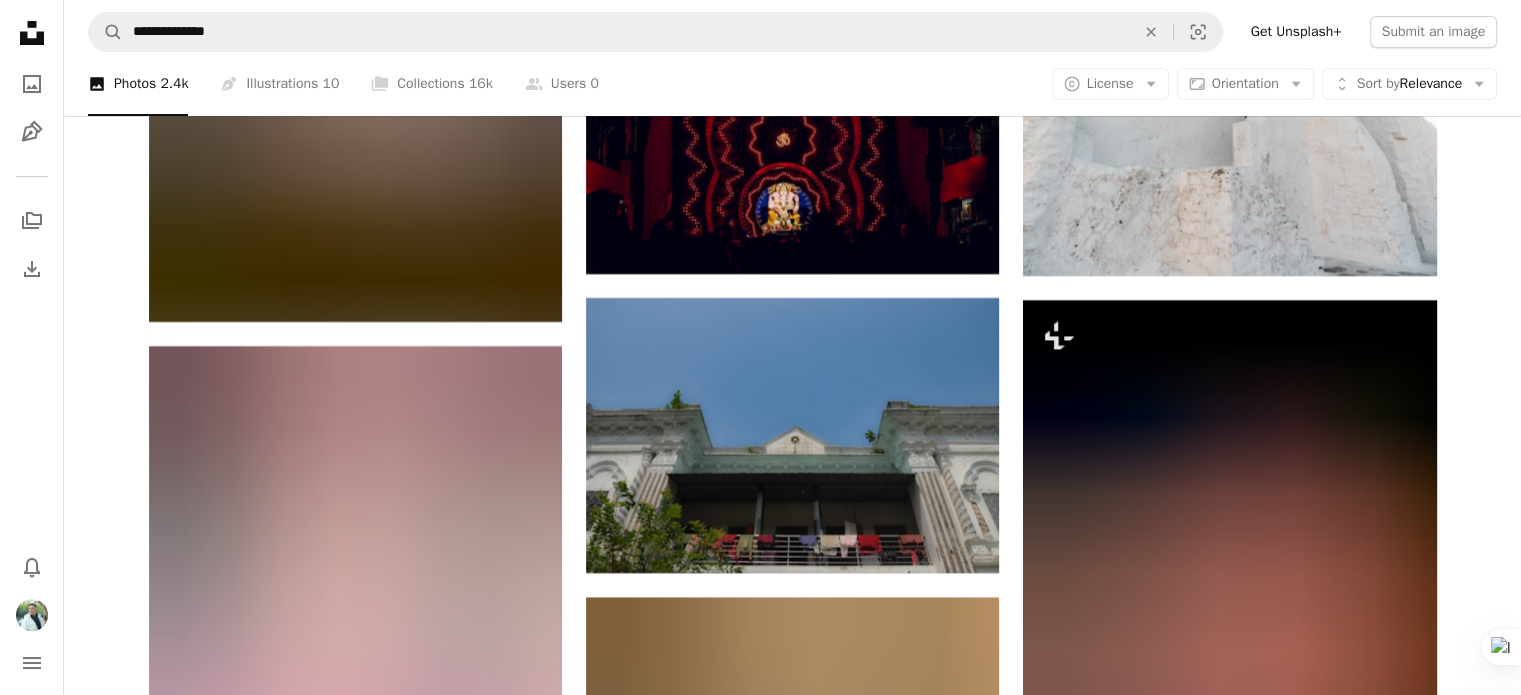 scroll, scrollTop: 30570, scrollLeft: 0, axis: vertical 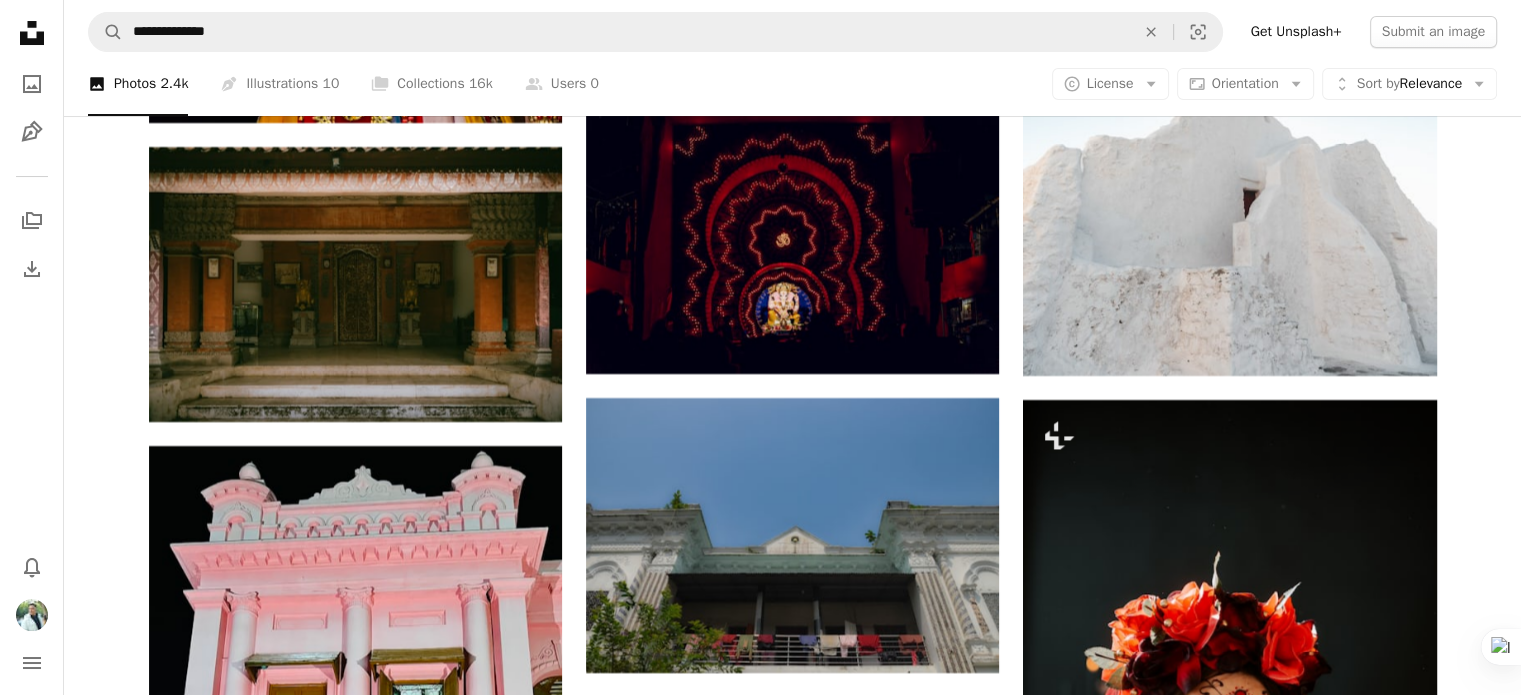 drag, startPoint x: 1352, startPoint y: 130, endPoint x: 1396, endPoint y: 647, distance: 518.86896 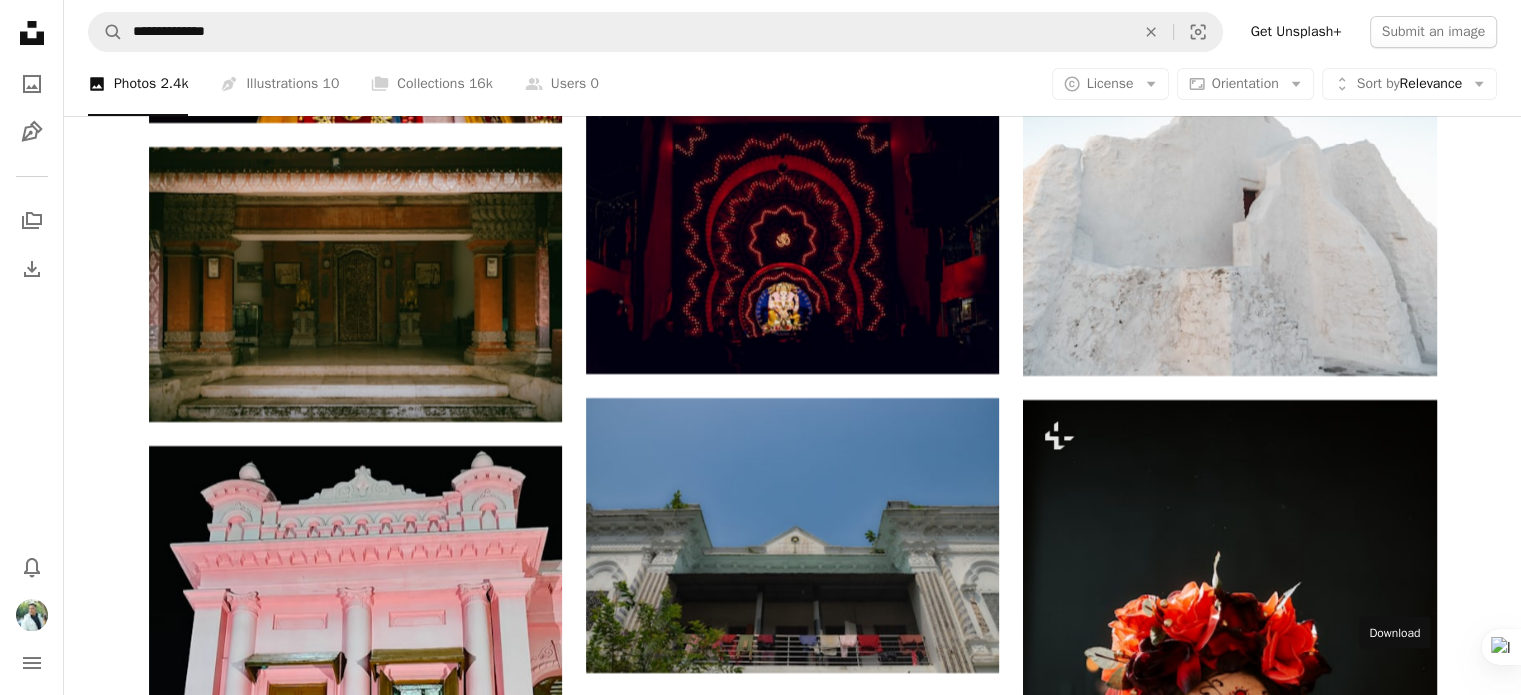 click on "Arrow pointing down" 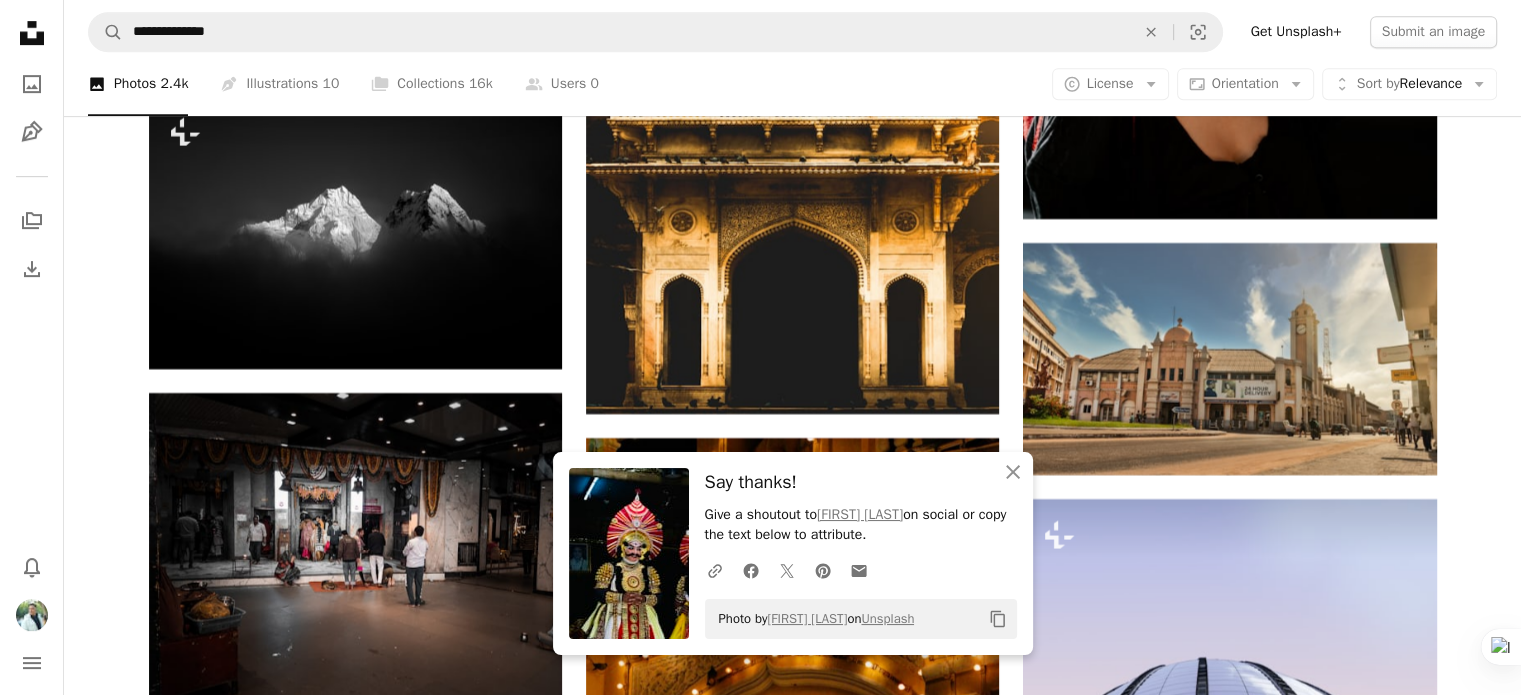 scroll, scrollTop: 31170, scrollLeft: 0, axis: vertical 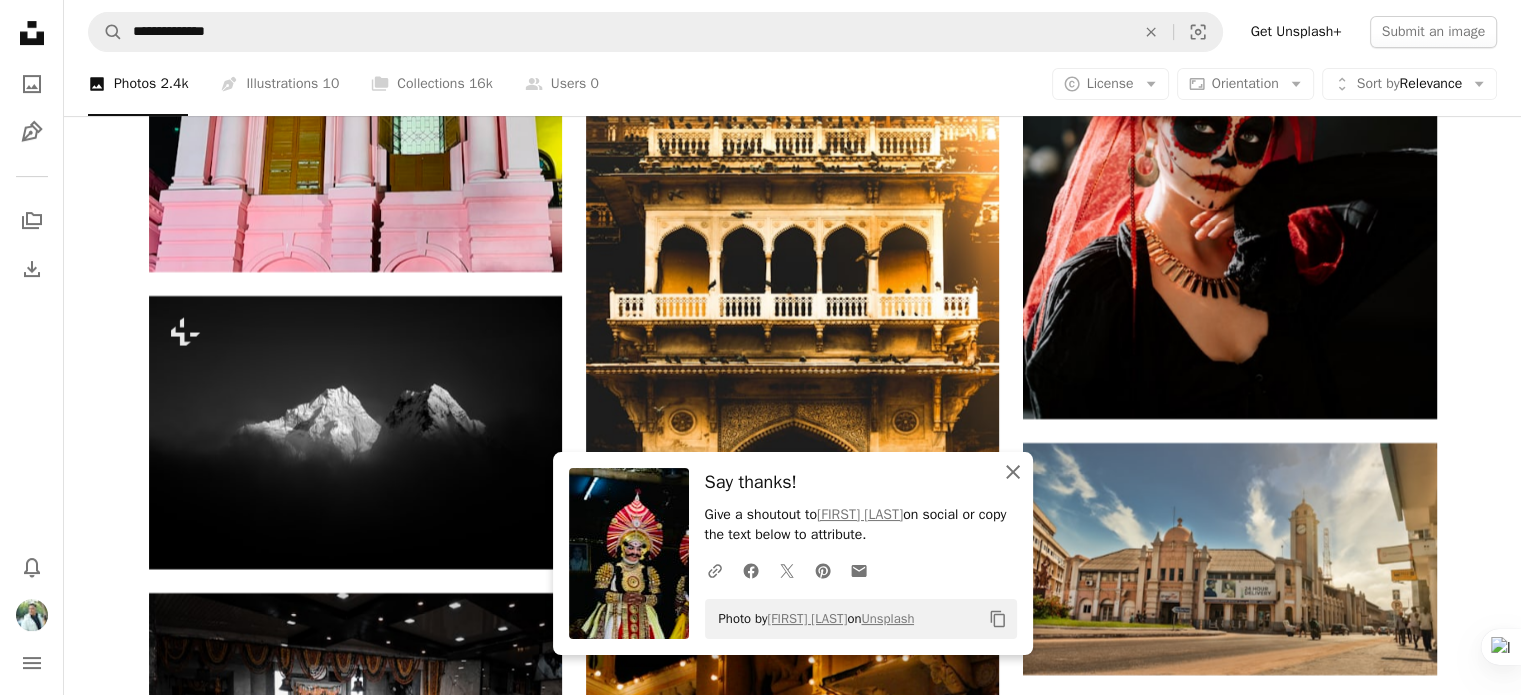 click on "An X shape" 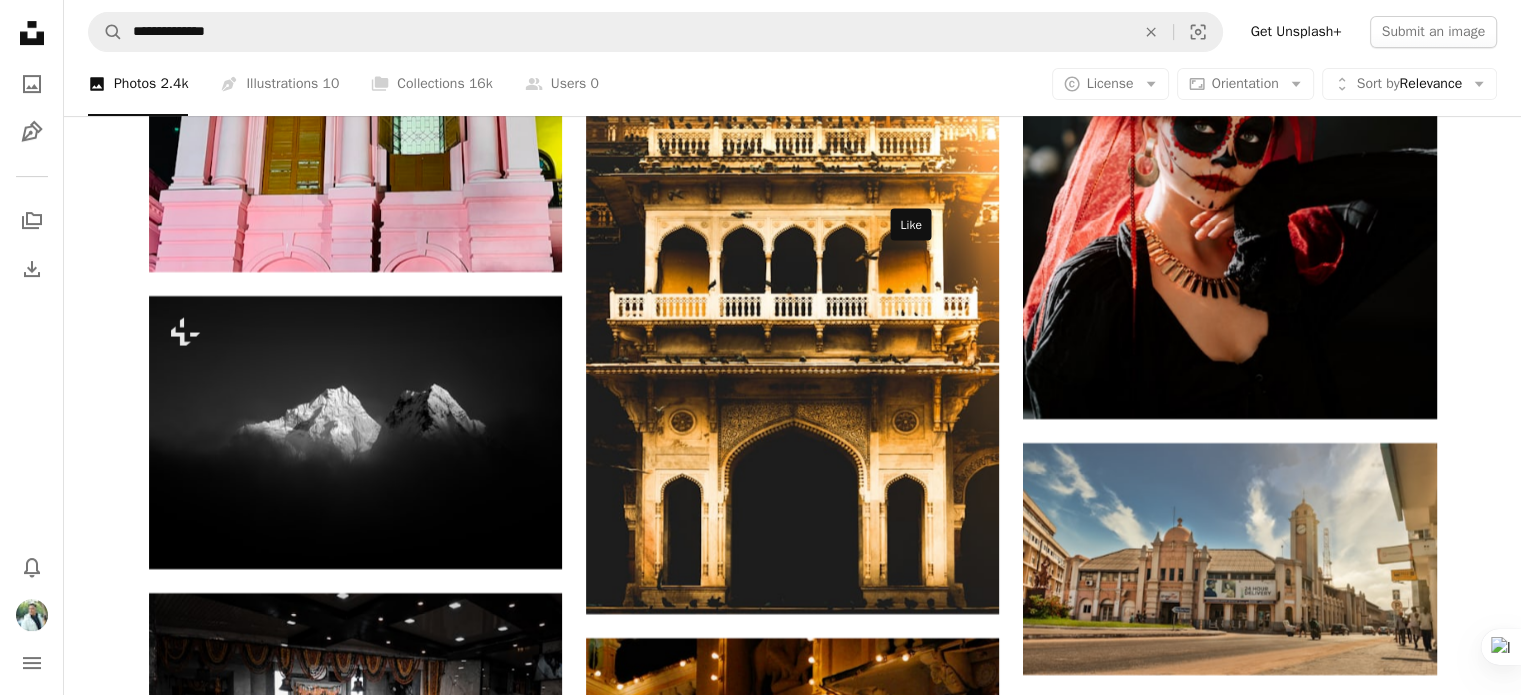 click 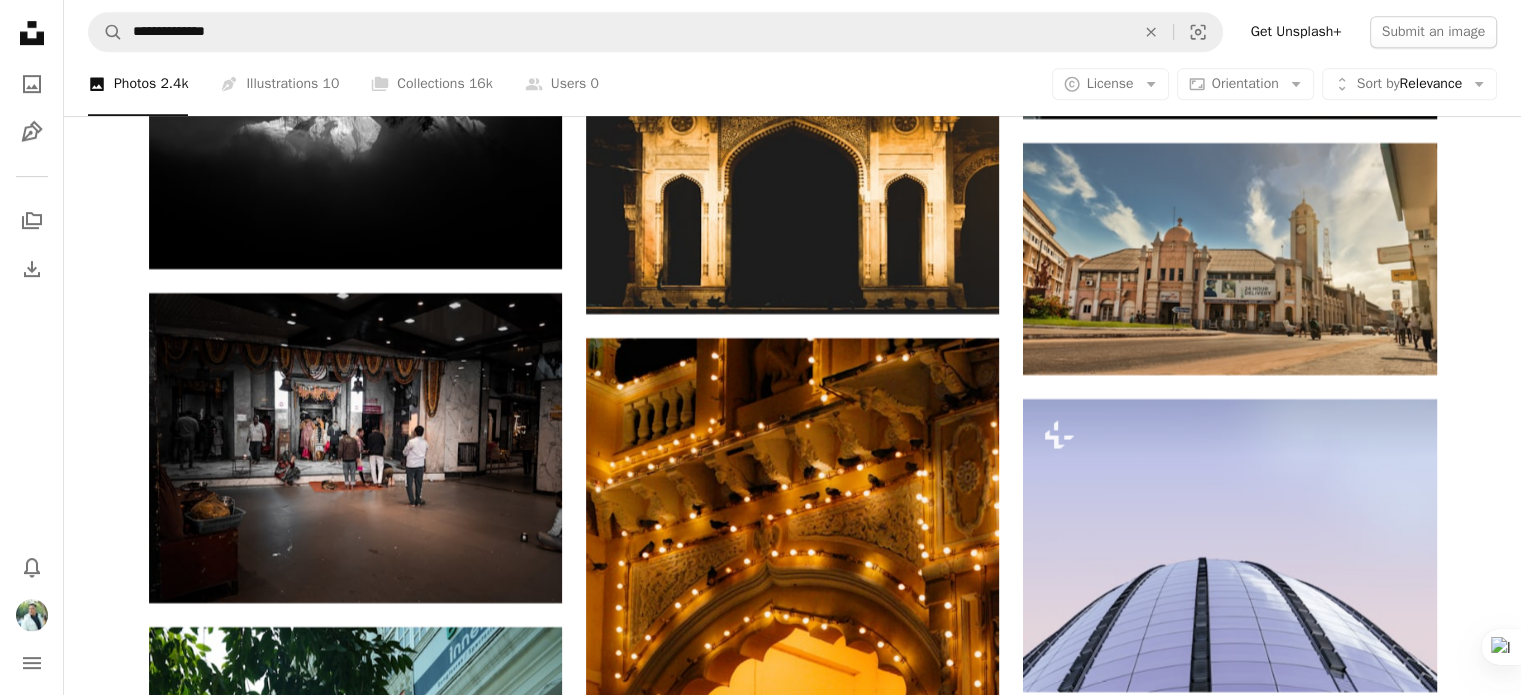 click 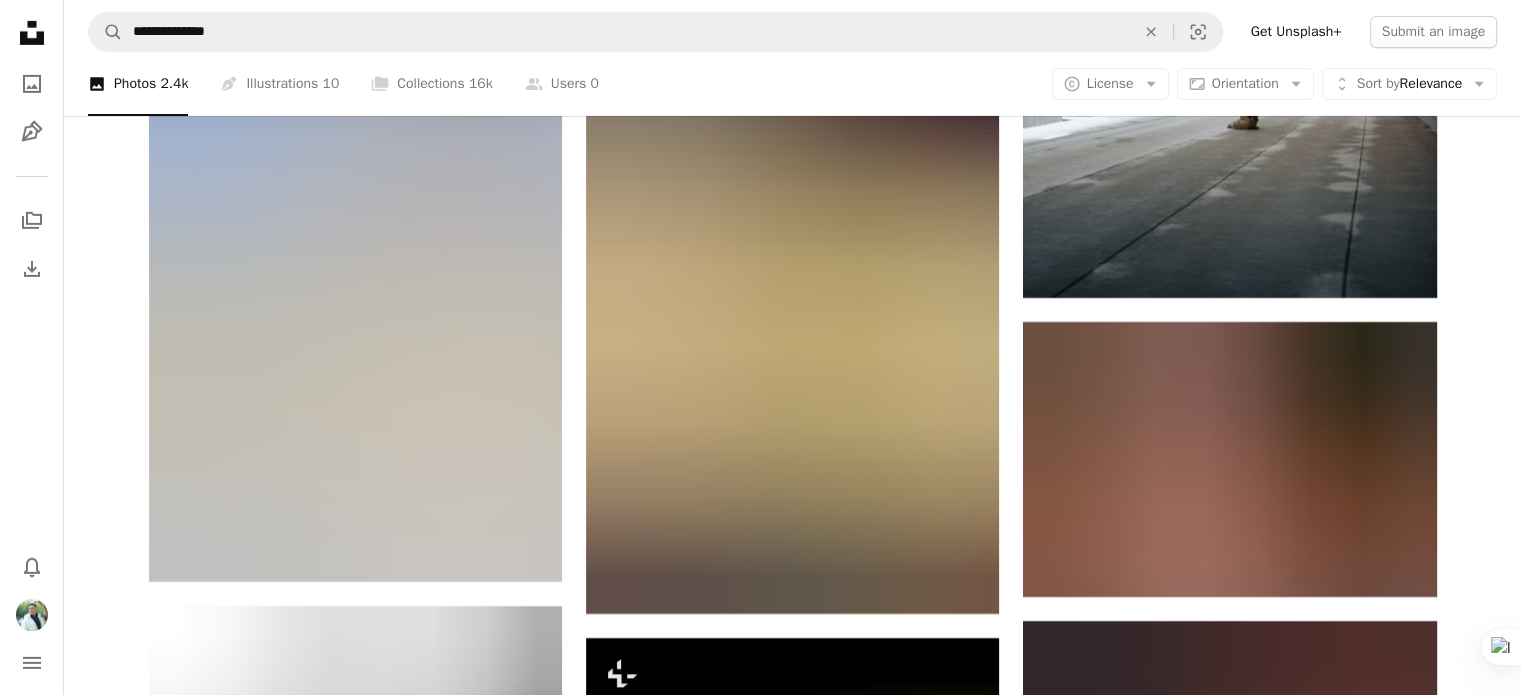 scroll, scrollTop: 37170, scrollLeft: 0, axis: vertical 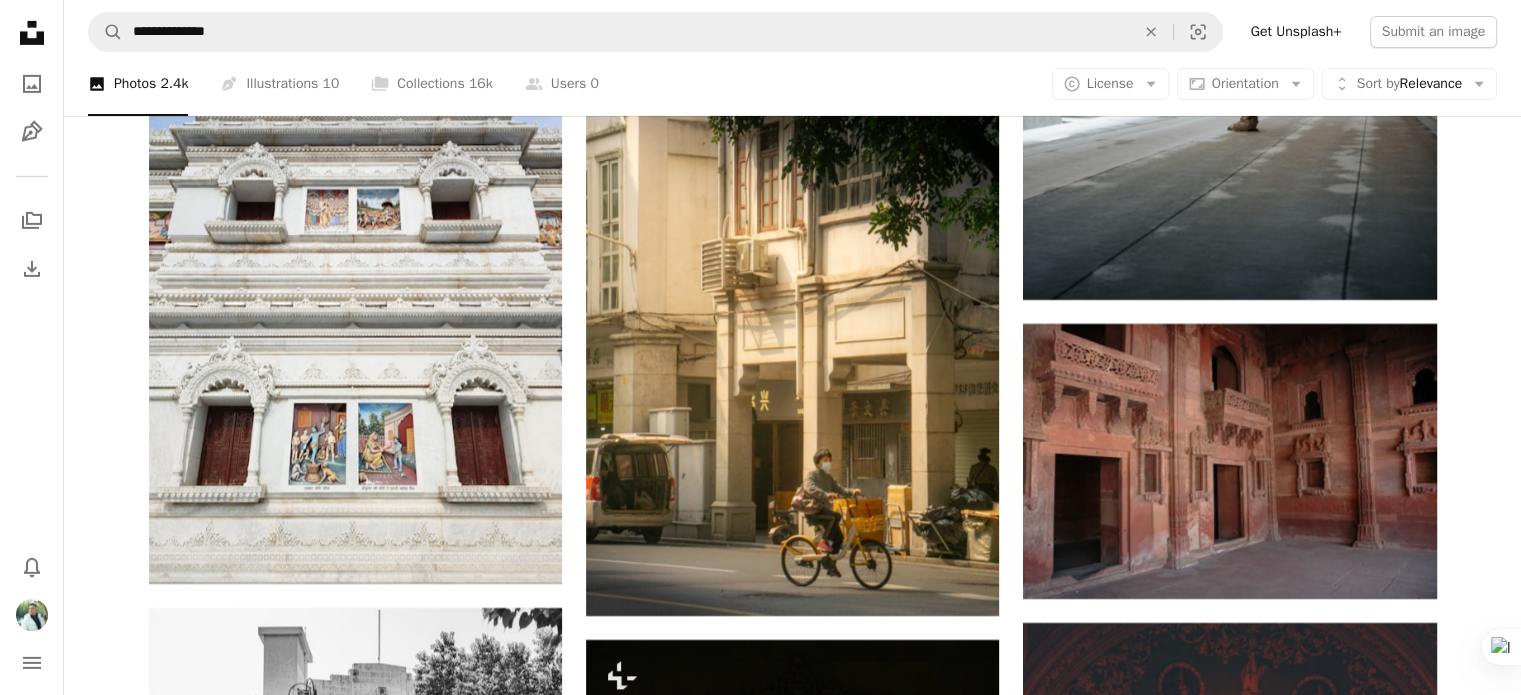 drag, startPoint x: 473, startPoint y: 307, endPoint x: 508, endPoint y: 401, distance: 100.304535 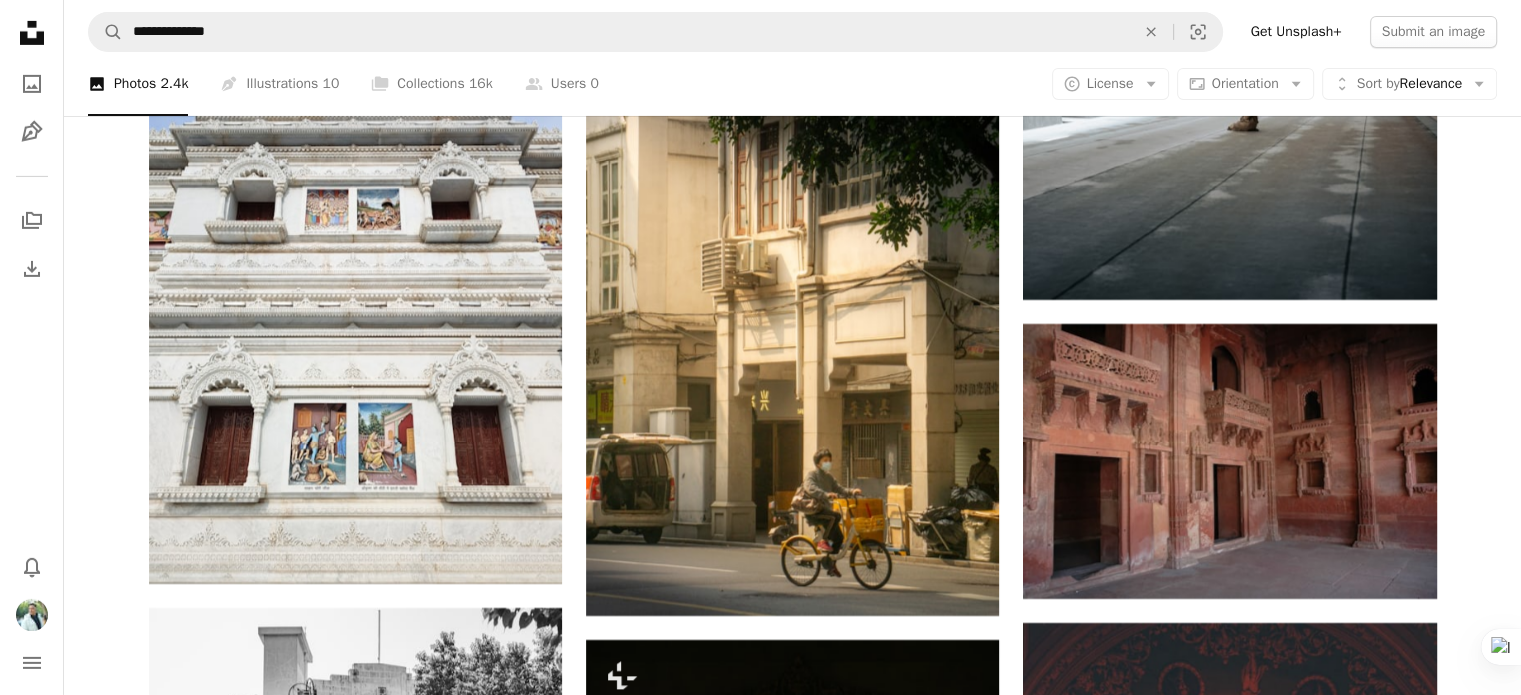 scroll, scrollTop: 37670, scrollLeft: 0, axis: vertical 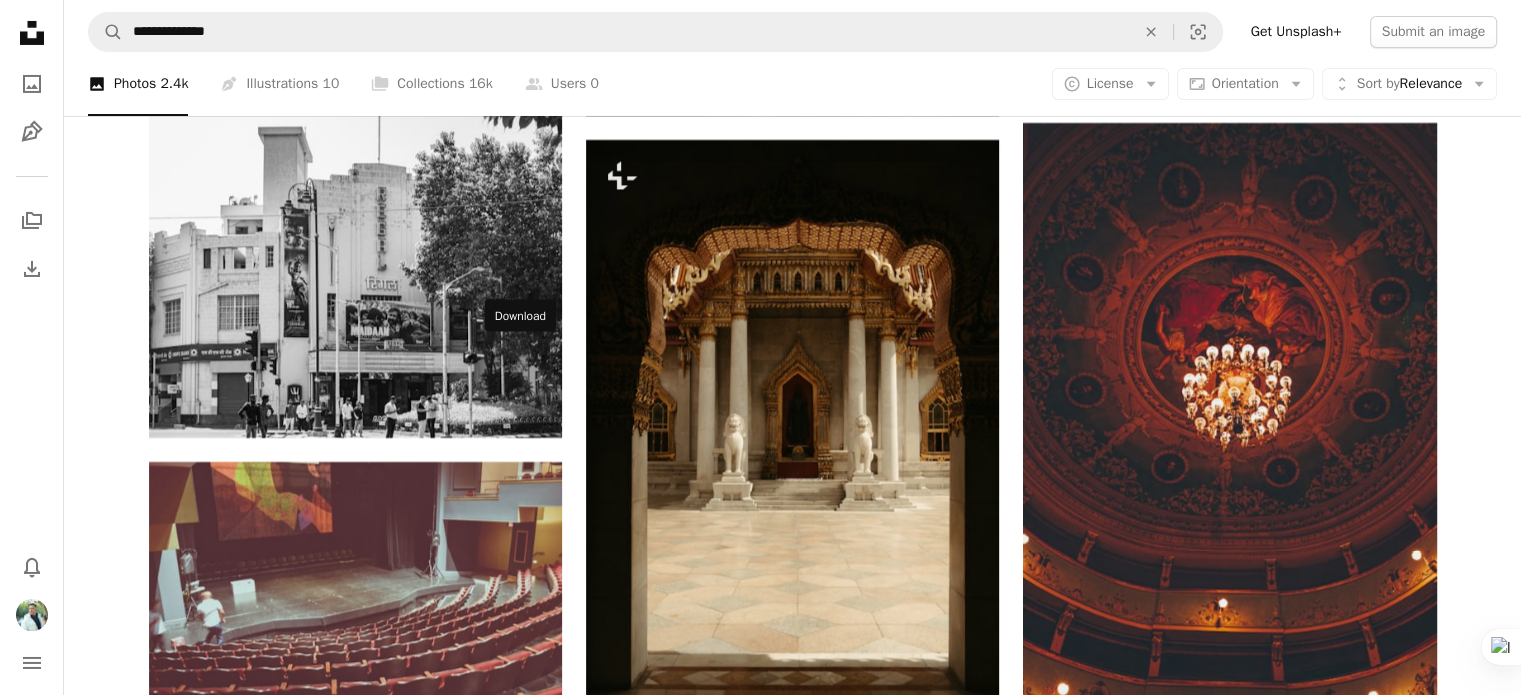click 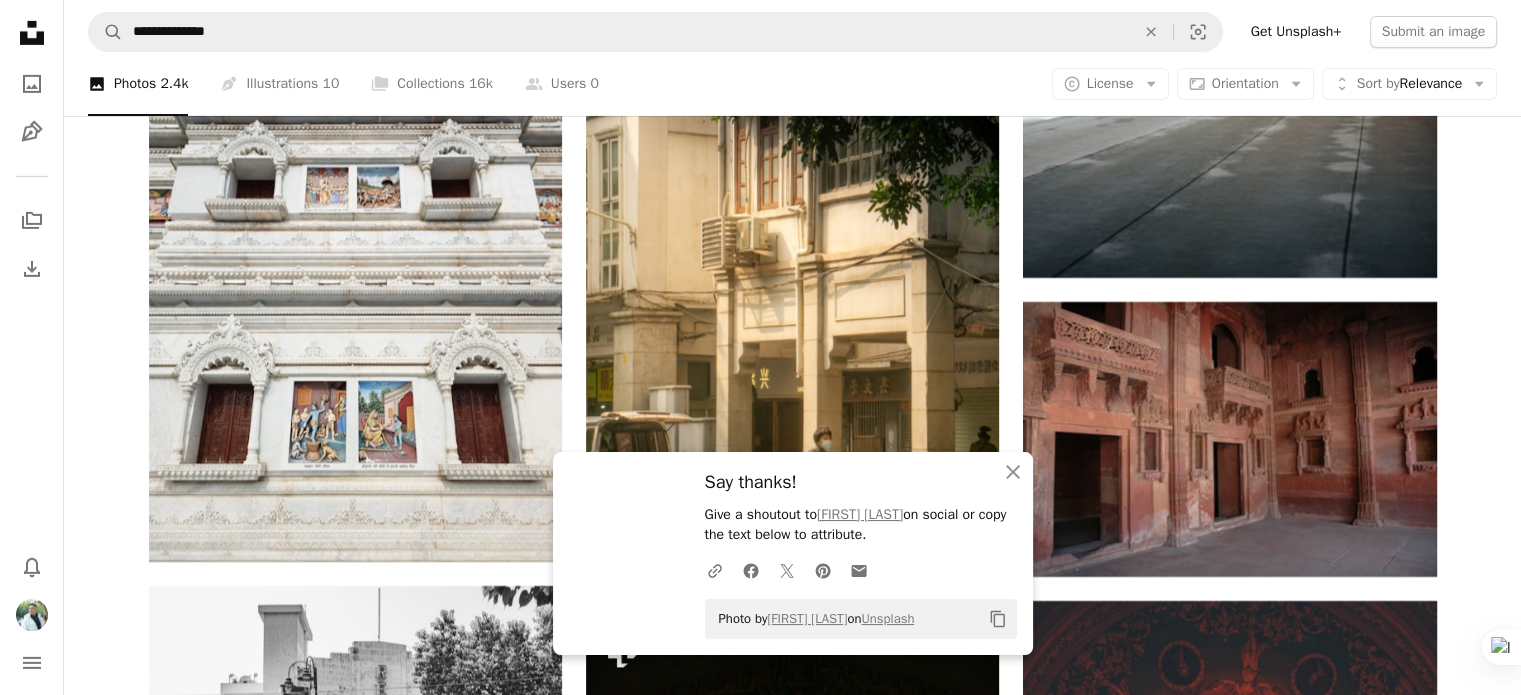 scroll, scrollTop: 37170, scrollLeft: 0, axis: vertical 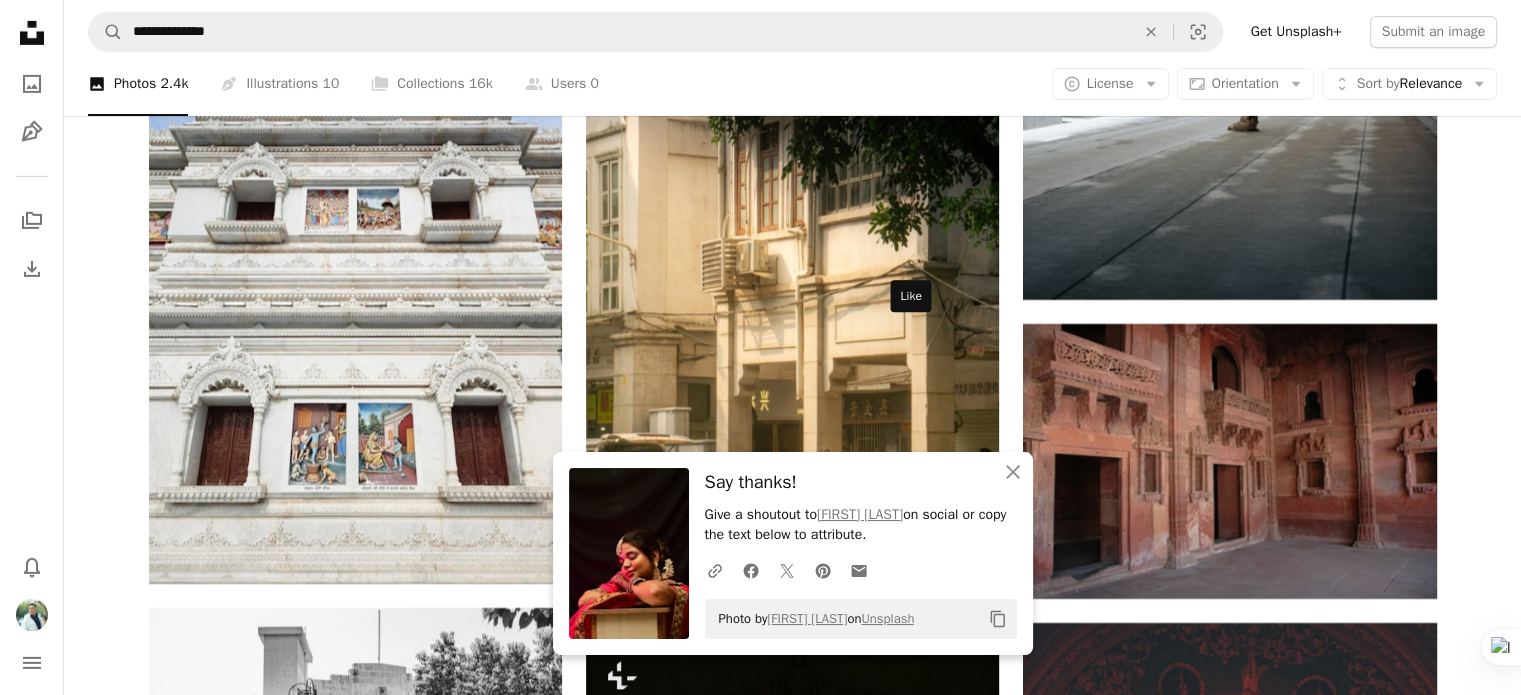click 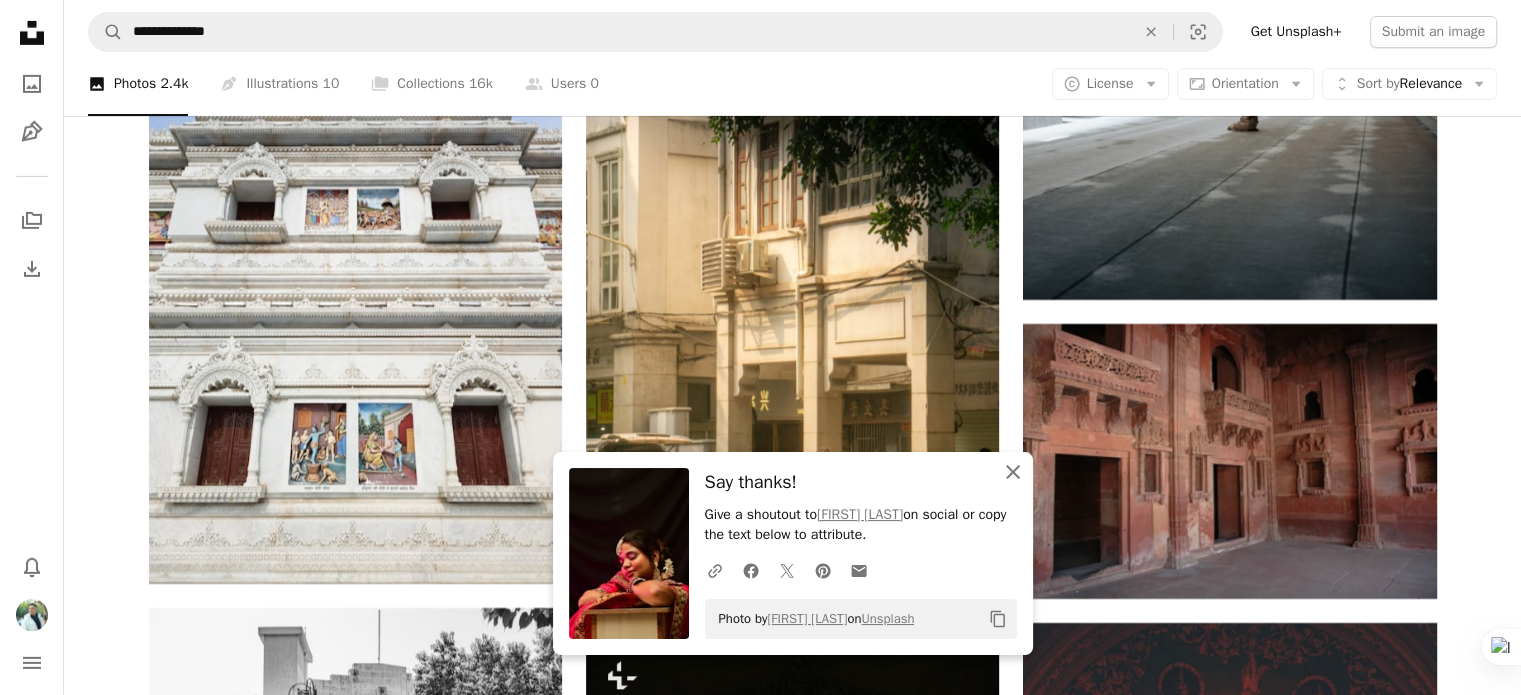 click on "An X shape" 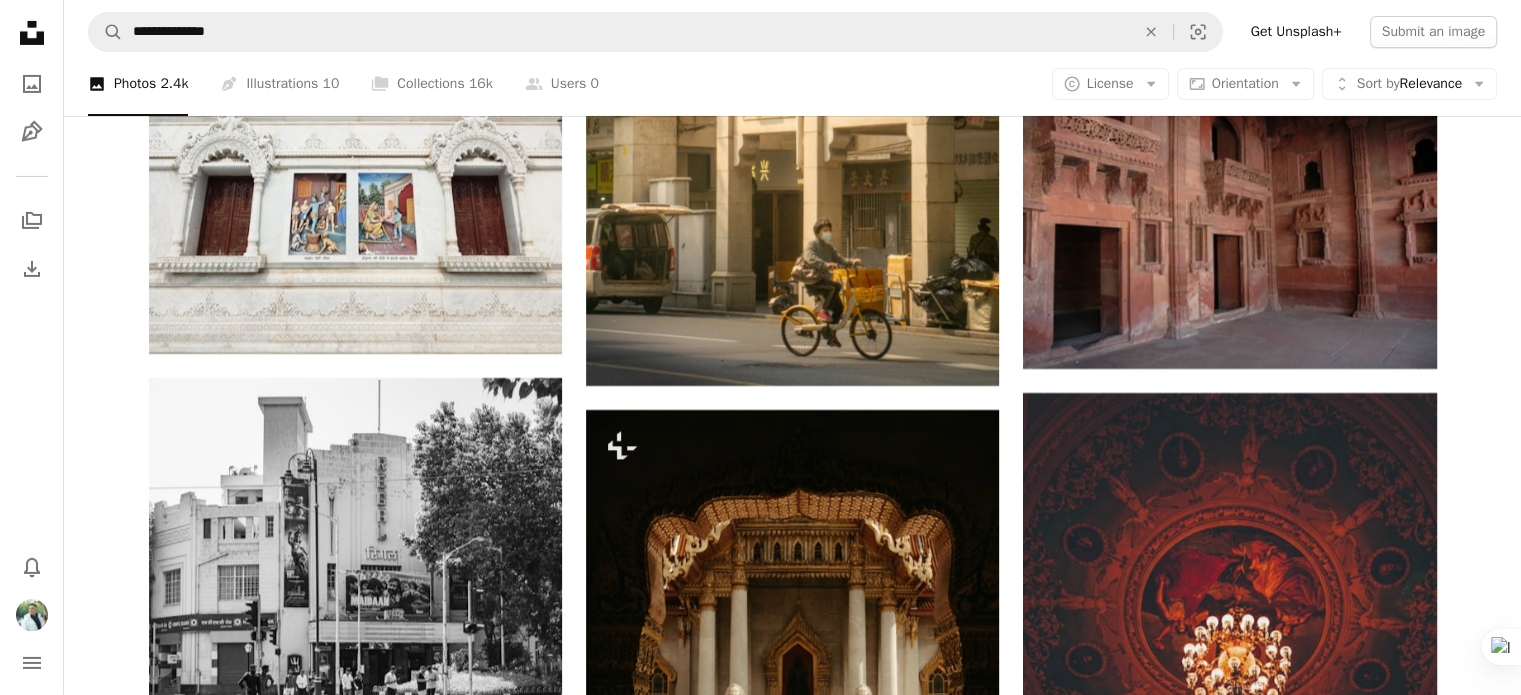 scroll, scrollTop: 37570, scrollLeft: 0, axis: vertical 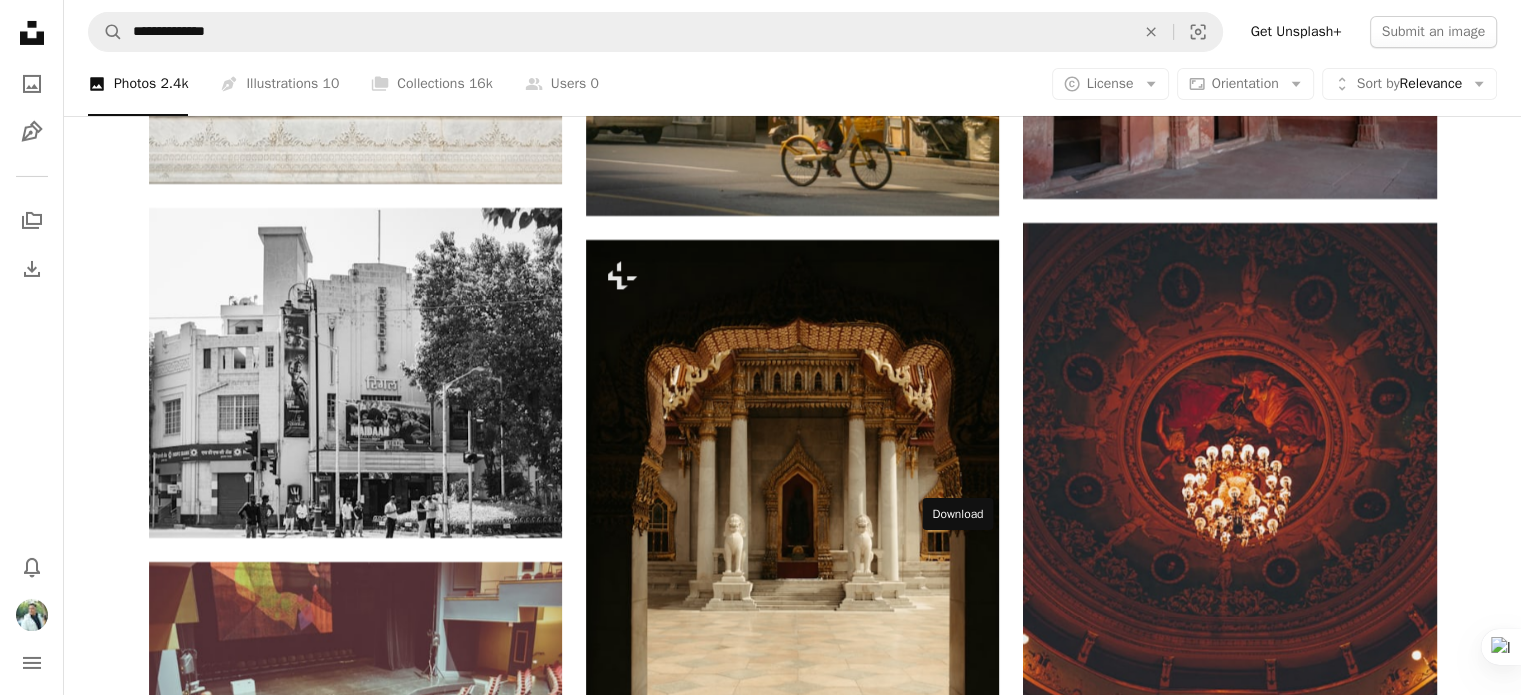 click on "Arrow pointing down" 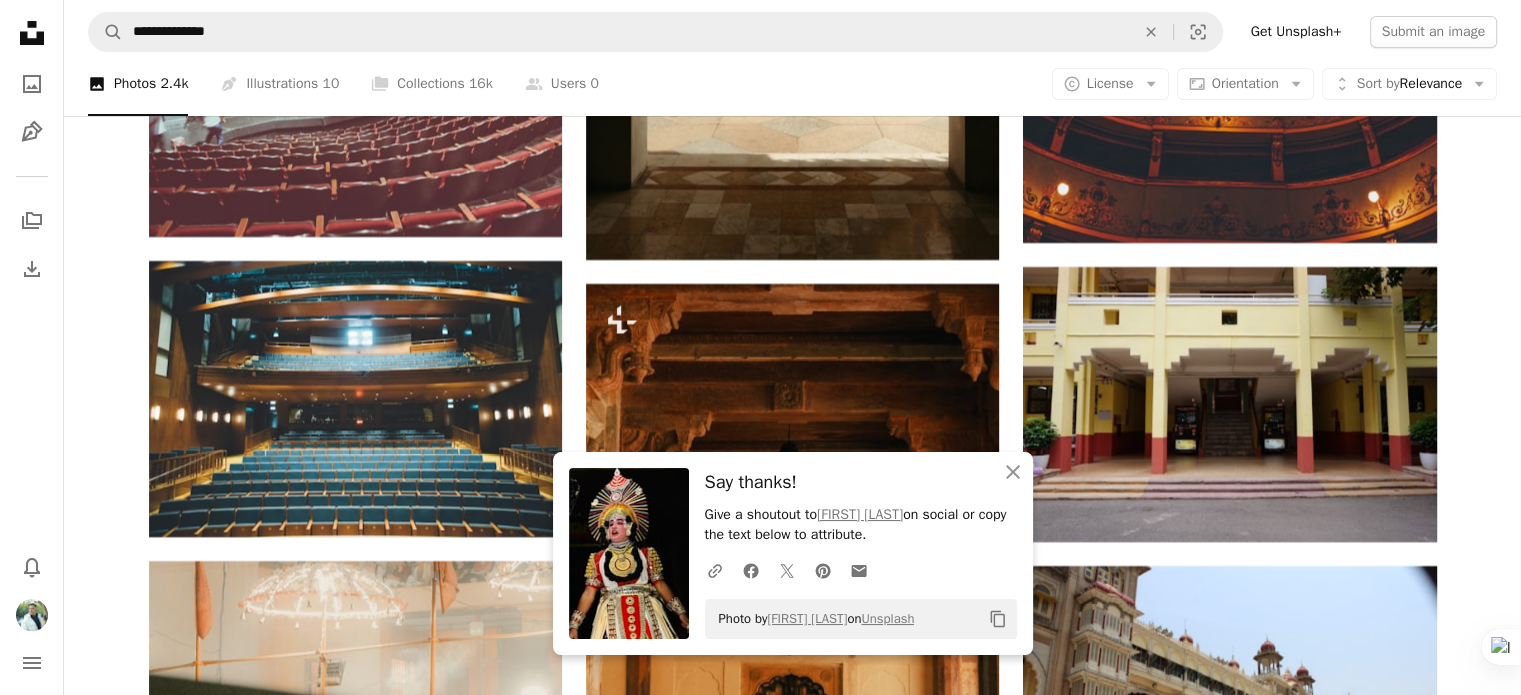 scroll, scrollTop: 38270, scrollLeft: 0, axis: vertical 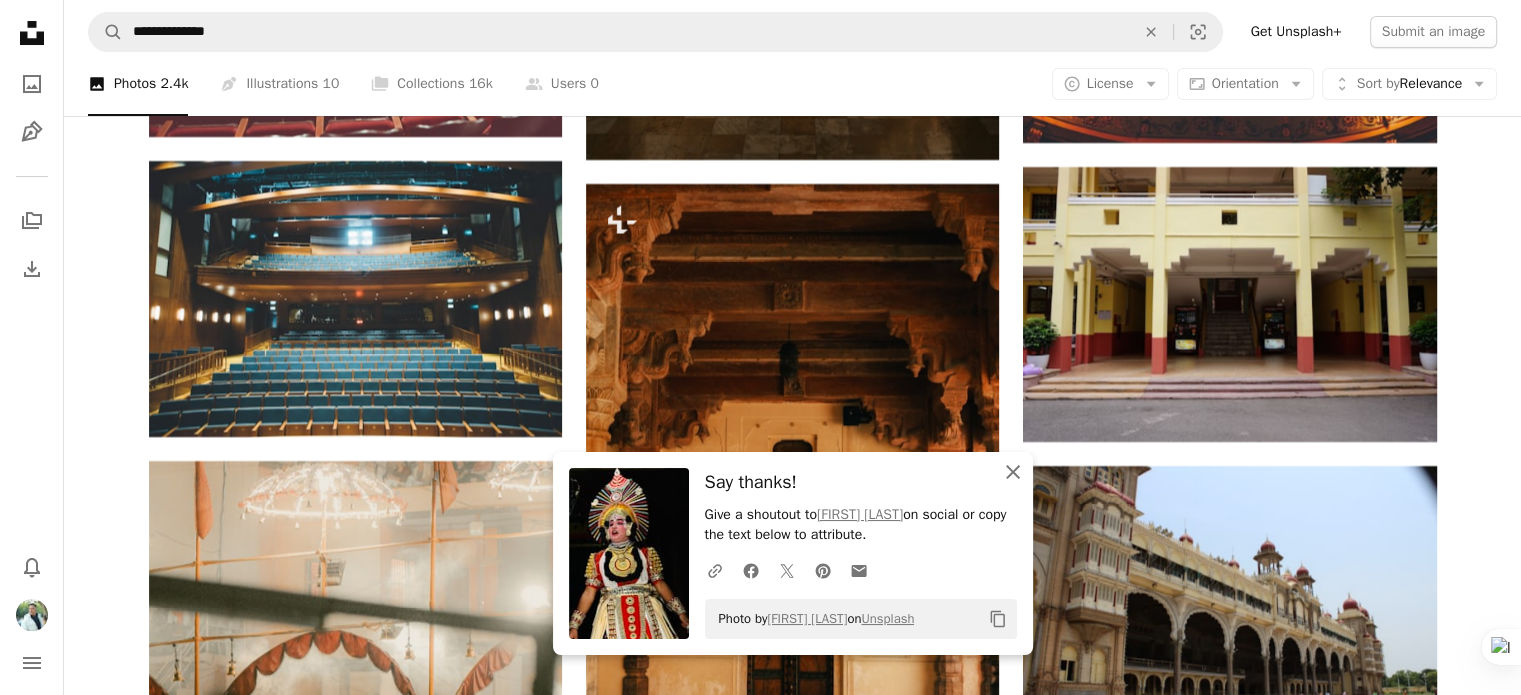 click 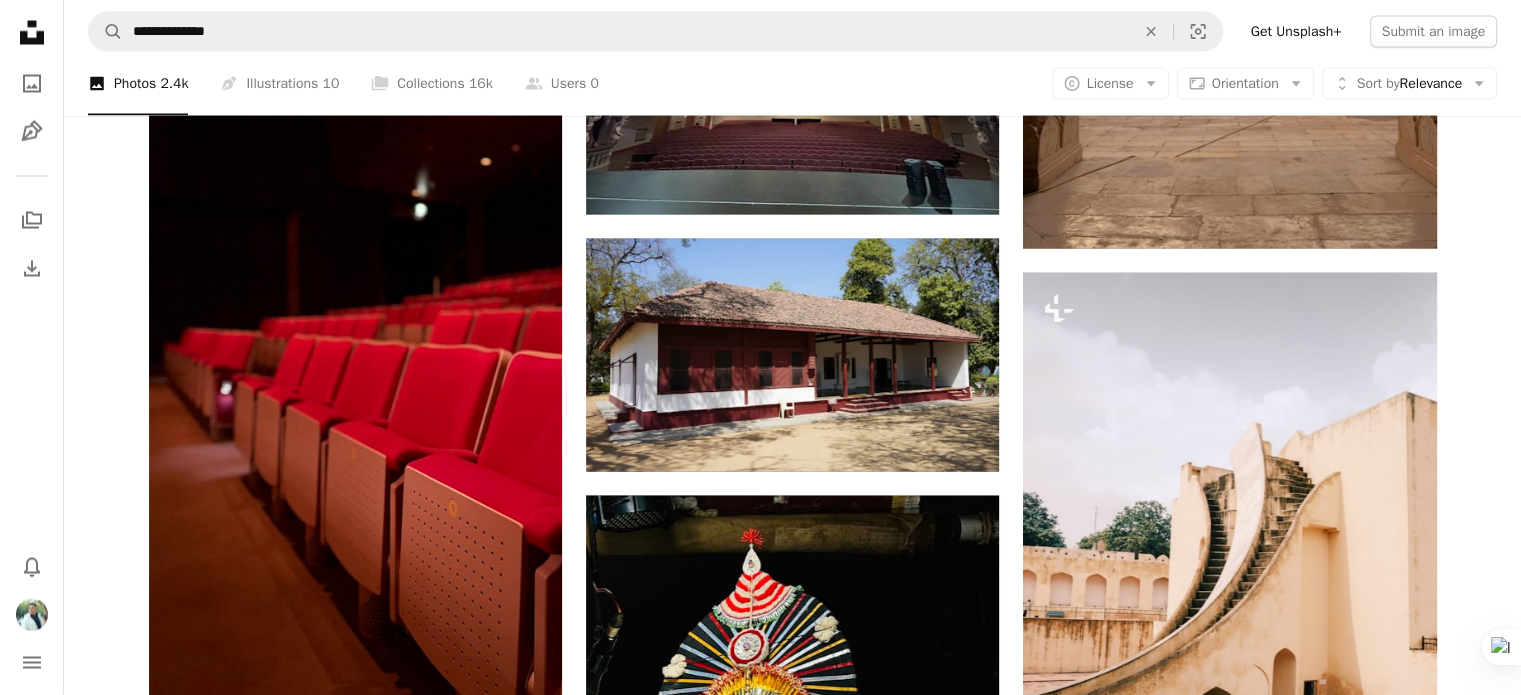 scroll, scrollTop: 41970, scrollLeft: 0, axis: vertical 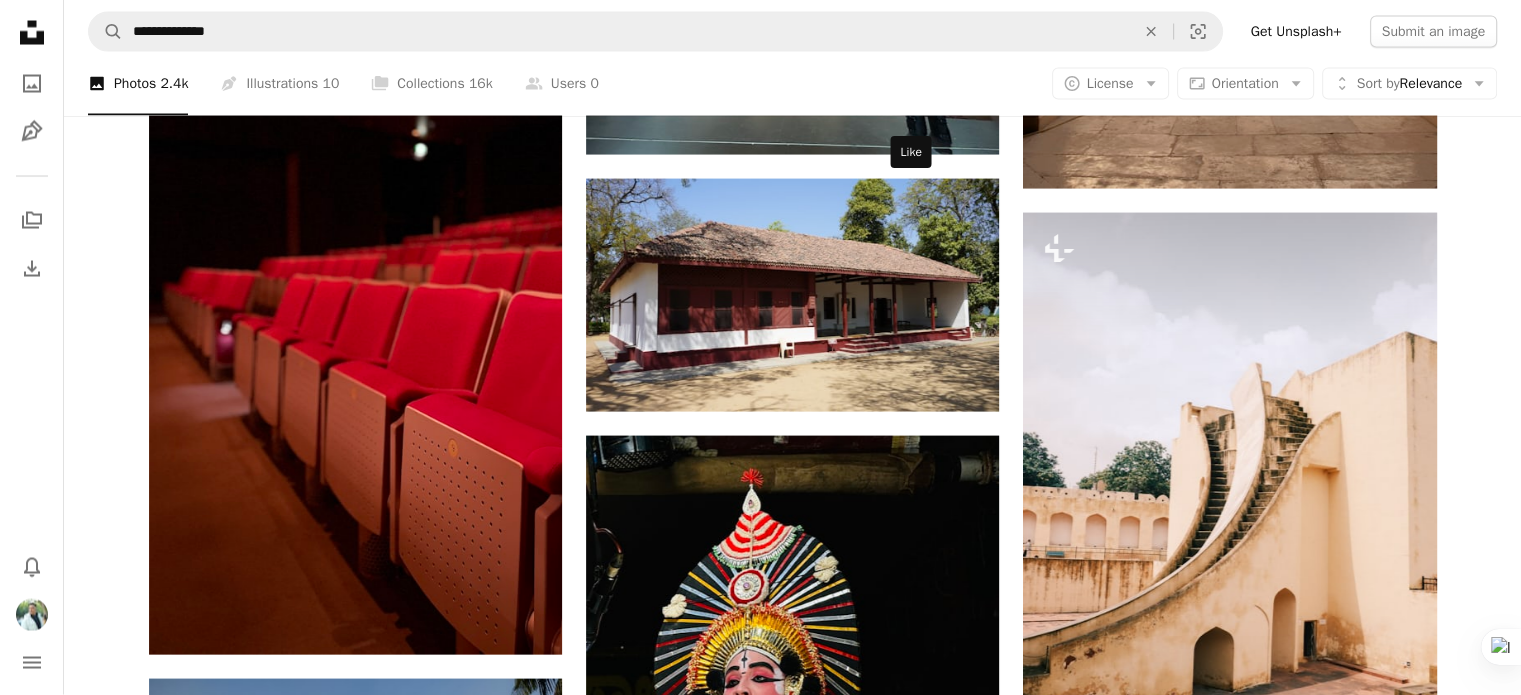 click 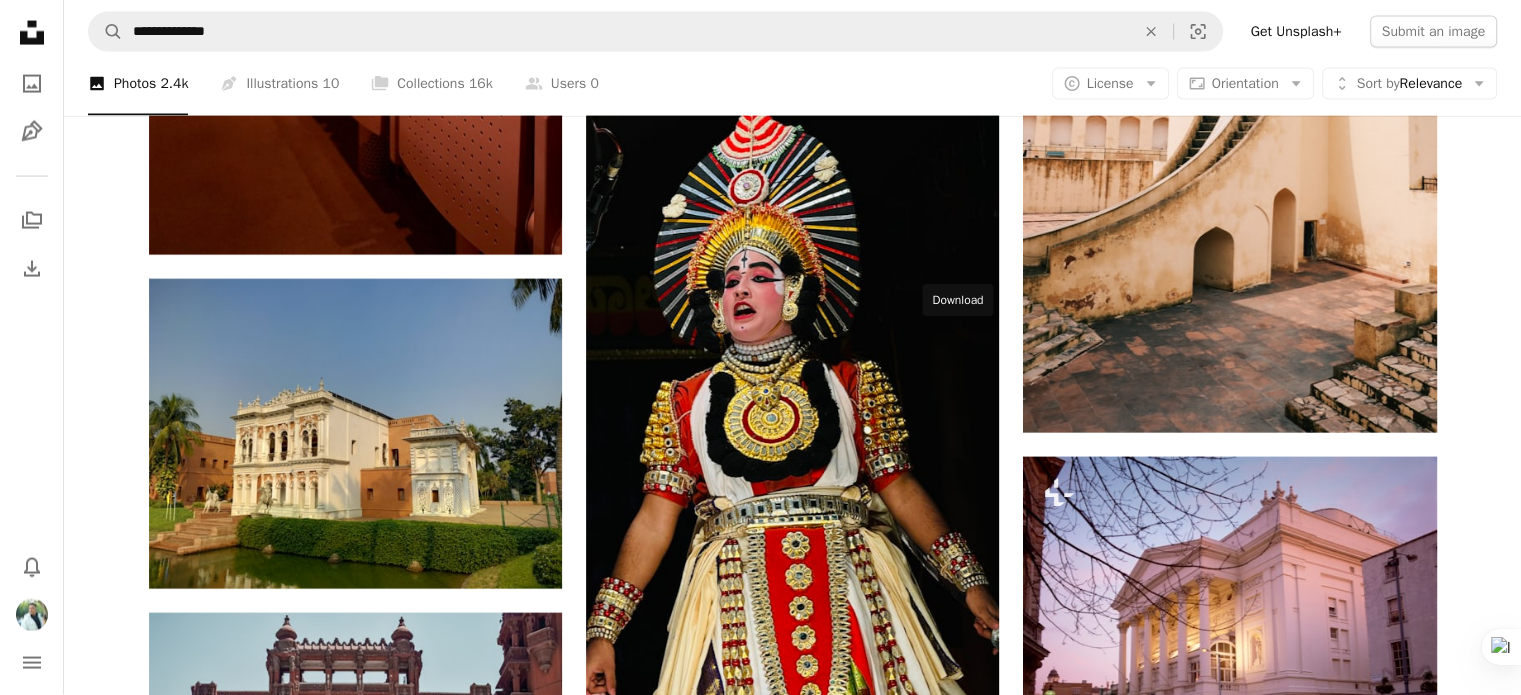 click on "Arrow pointing down" 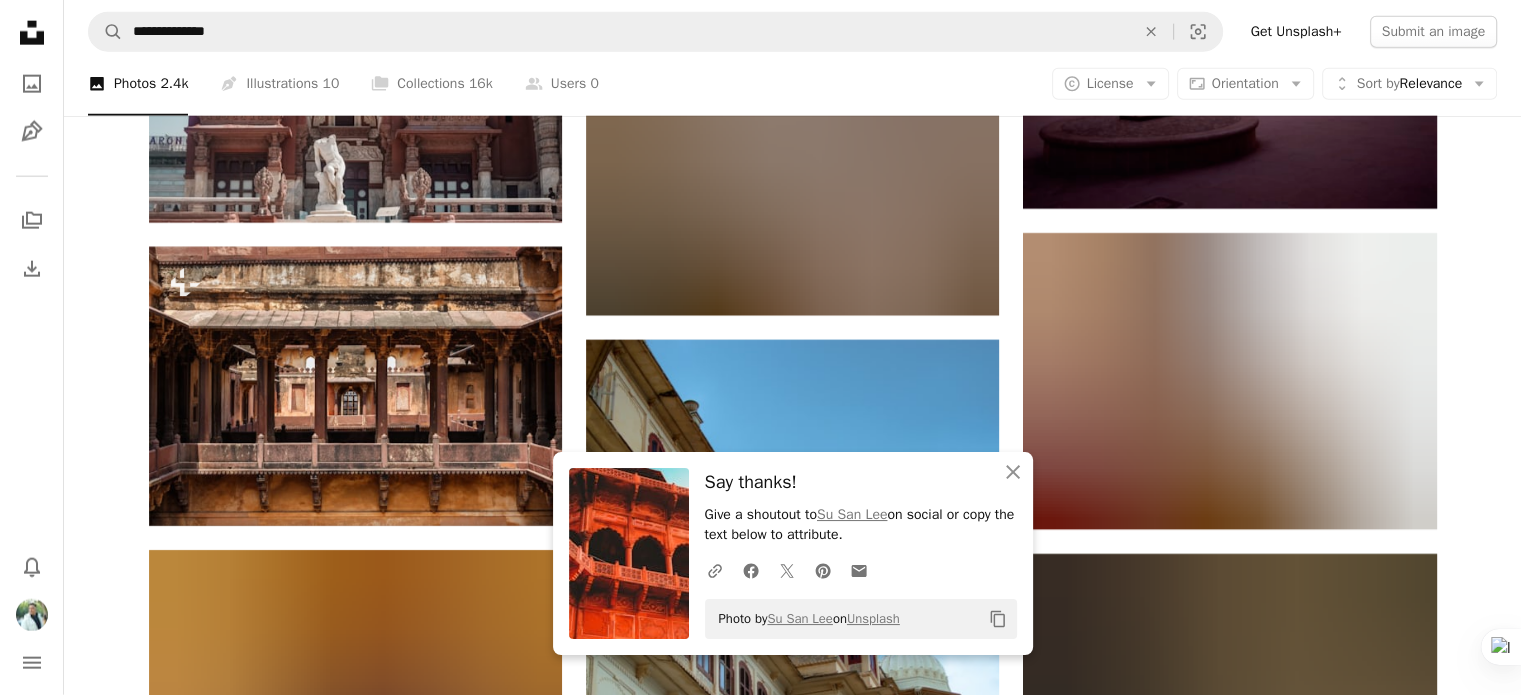 scroll, scrollTop: 43070, scrollLeft: 0, axis: vertical 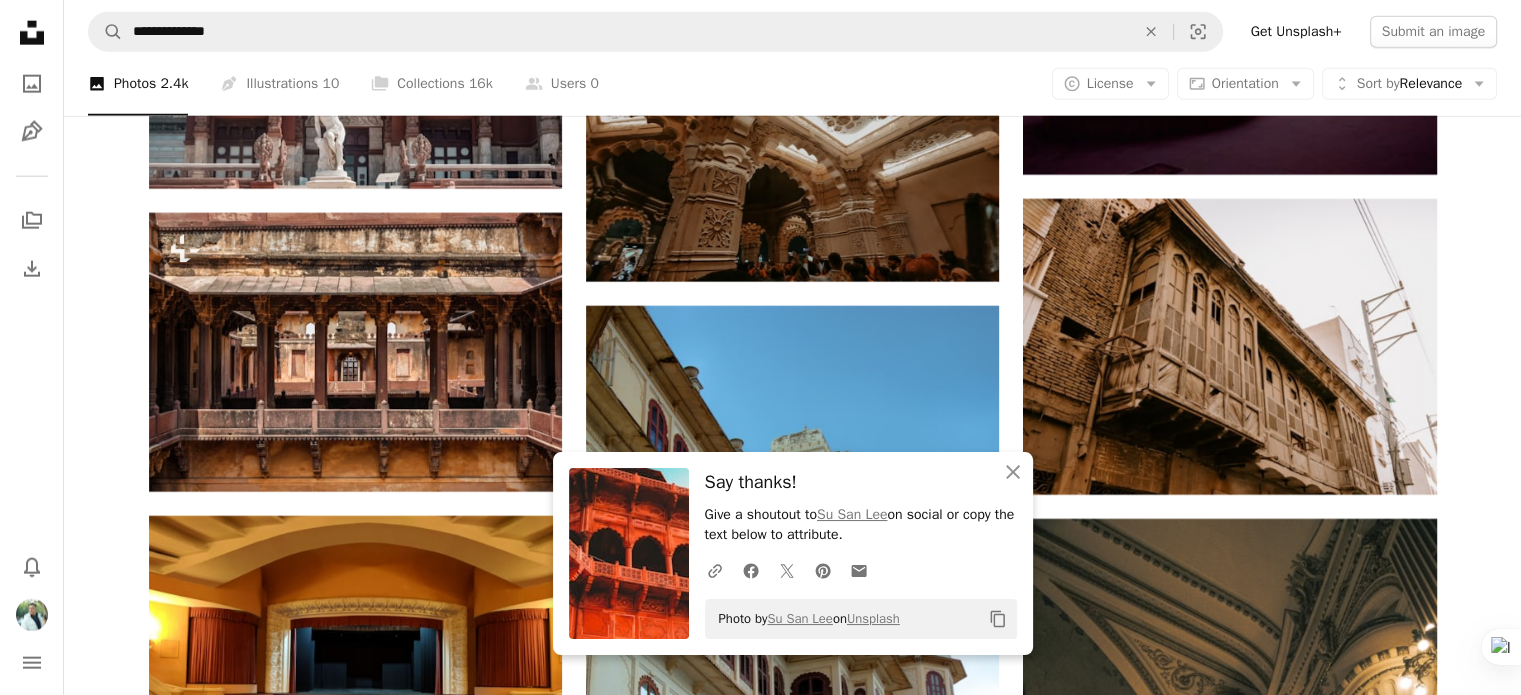 click on "Plus sign for Unsplash+ A heart A plus sign [FIRST] [LAST] For Unsplash+ A lock Download A heart A plus sign [FIRST] Arrow pointing down A heart A plus sign [FIRST] Available for hire A checkmark inside of a circle Arrow pointing down A heart A plus sign [FIRST] Arrow pointing down A heart A plus sign [FIRST] Arrow pointing down A heart A plus sign [FIRST] Available for hire A checkmark inside of a circle Arrow pointing down A heart A plus sign [FIRST] Available for hire A checkmark inside of a circle Arrow pointing down A heart A plus sign [FIRST] Arrow pointing down Plus sign for Unsplash+ A heart A plus sign [FIRST] [LAST] For Unsplash+ A lock Download A heart A plus sign [FIRST] Arrow pointing down A heart A plus sign [FIRST] Available for hire A checkmark inside of a circle Arrow pointing down A heart A plus sign [FIRST] Arrow pointing down" at bounding box center [792, -17717] 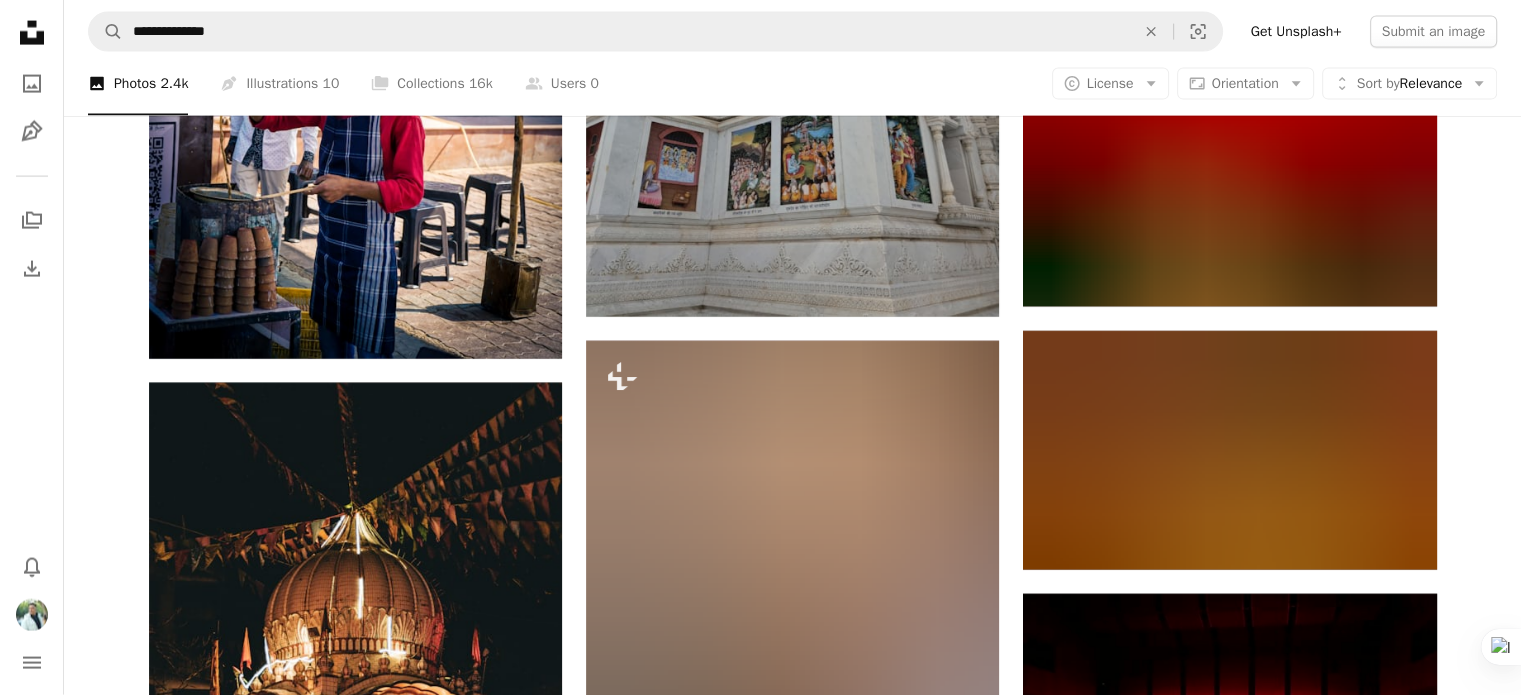 scroll, scrollTop: 57926, scrollLeft: 0, axis: vertical 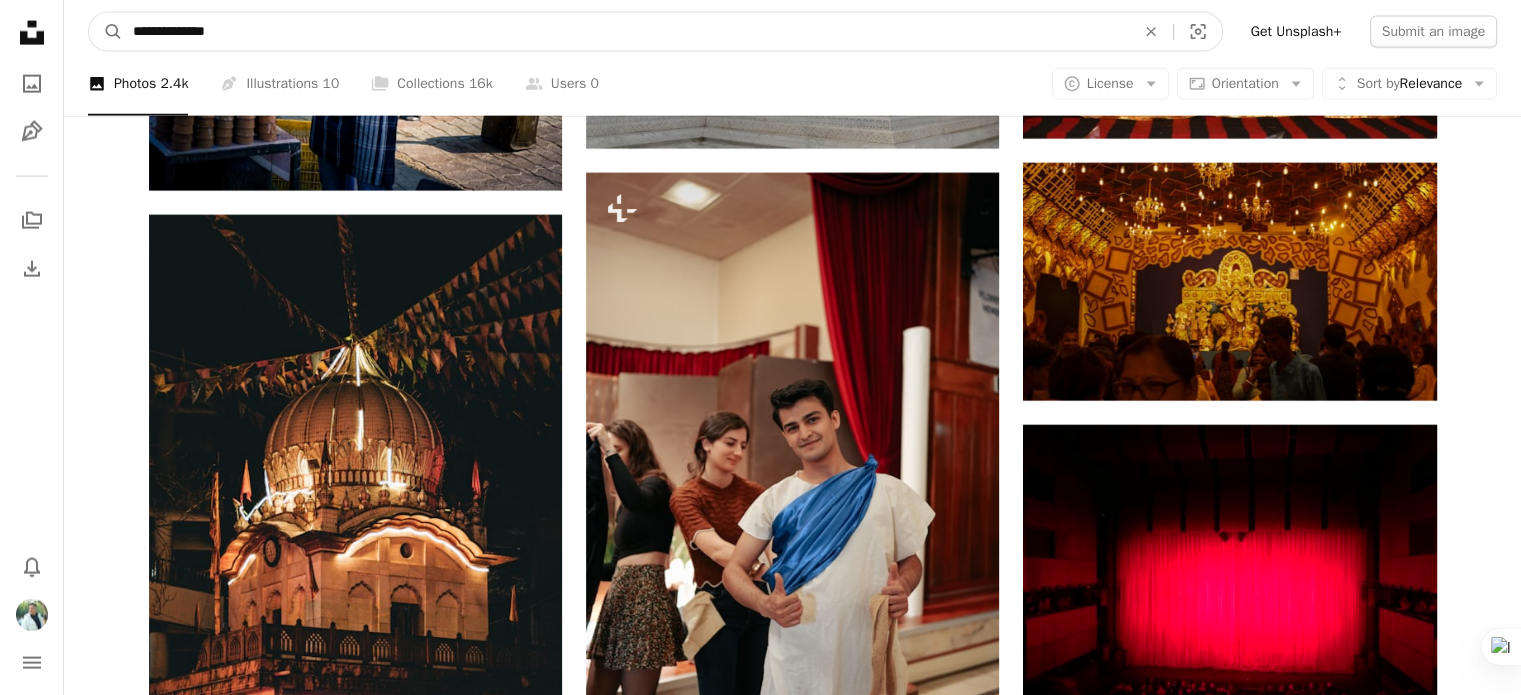 click on "**********" at bounding box center [626, 32] 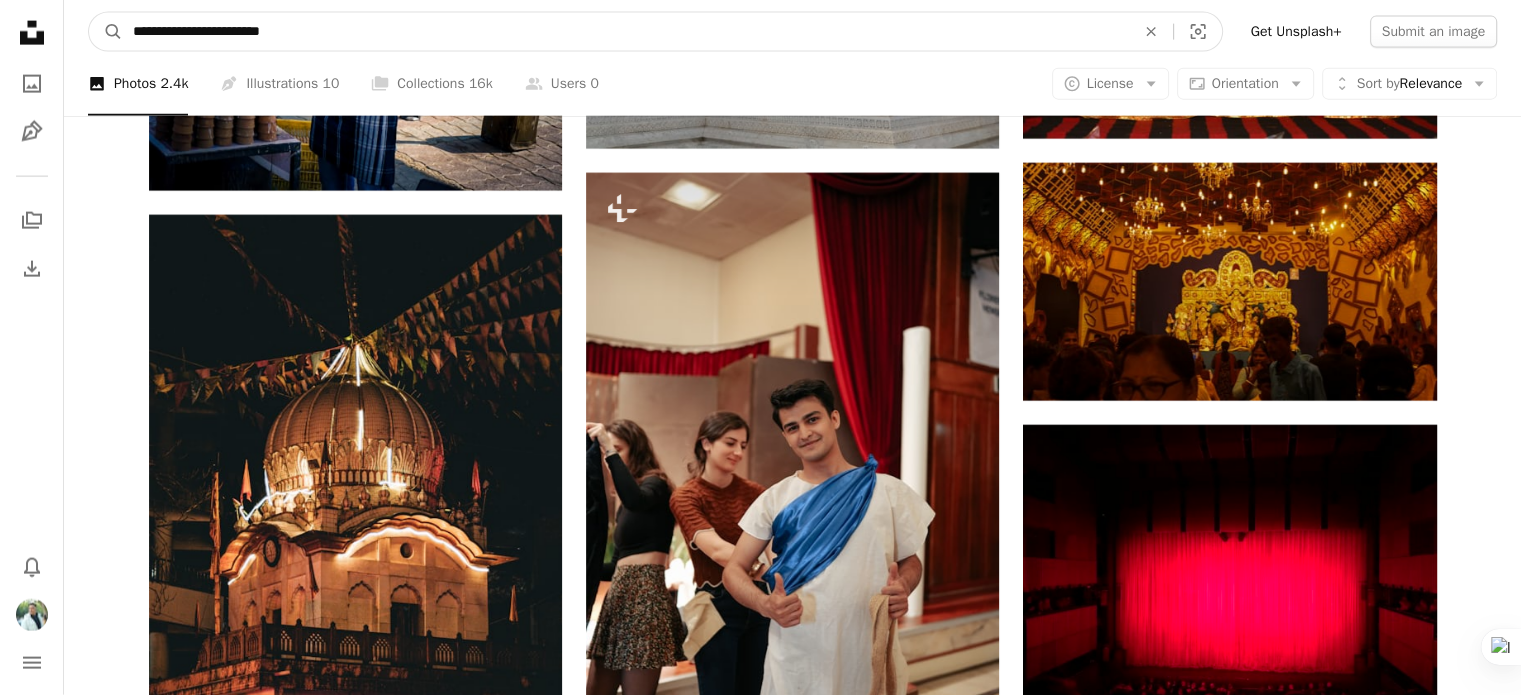 type on "**********" 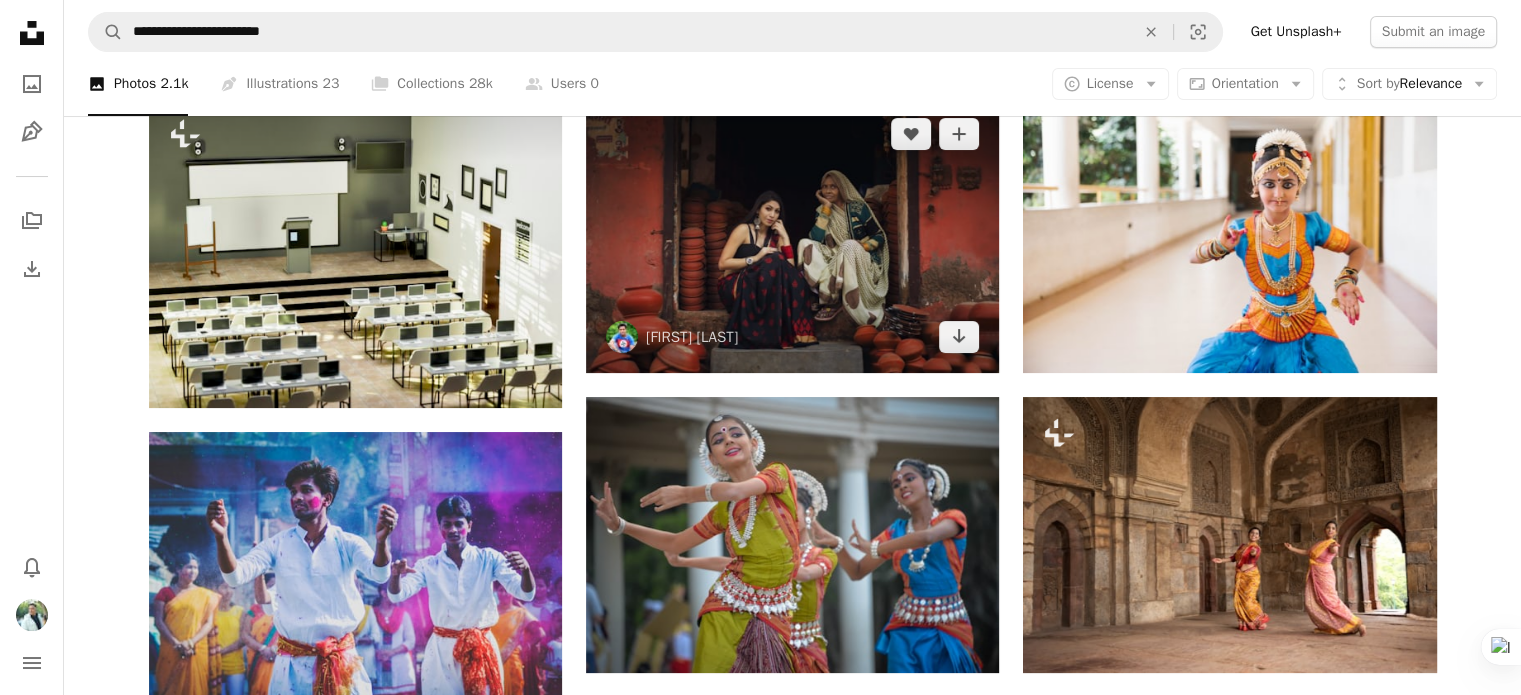 scroll, scrollTop: 300, scrollLeft: 0, axis: vertical 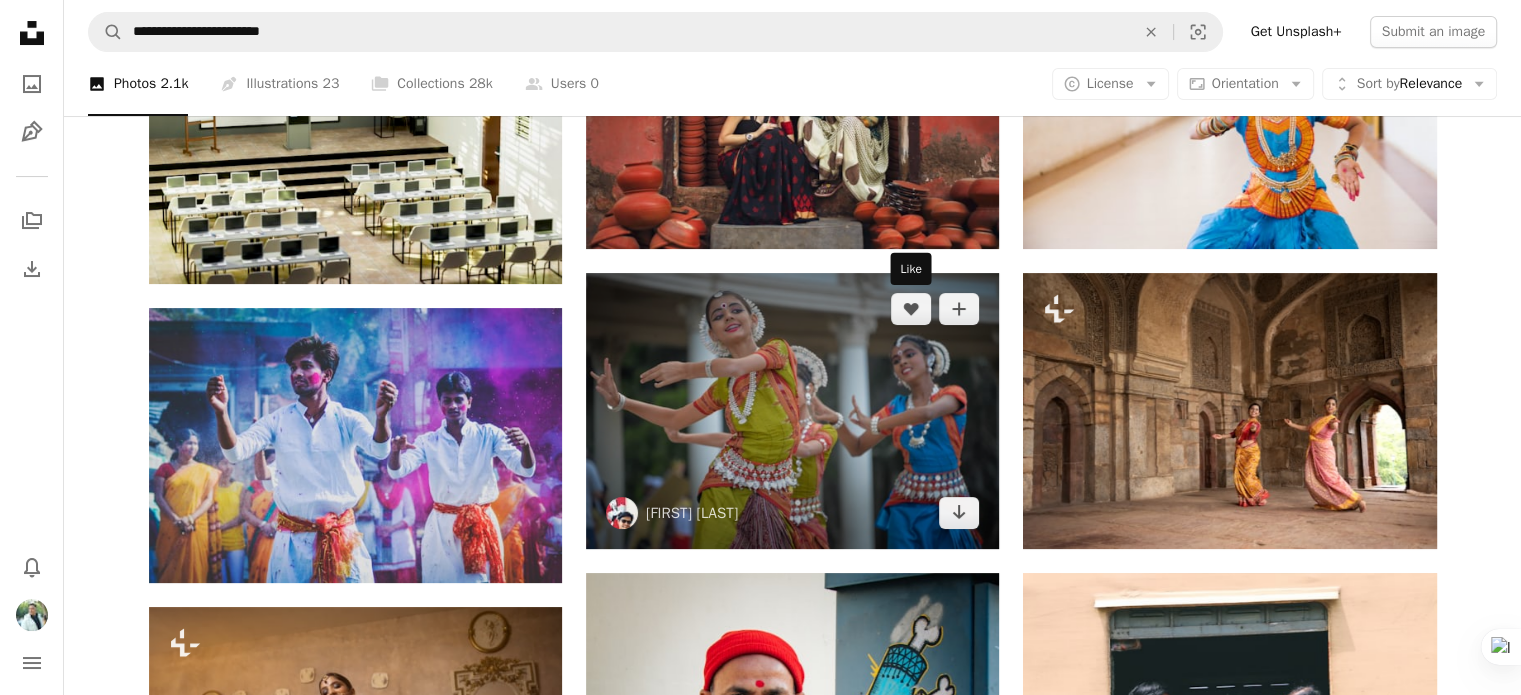 drag, startPoint x: 913, startPoint y: 311, endPoint x: 926, endPoint y: 395, distance: 85 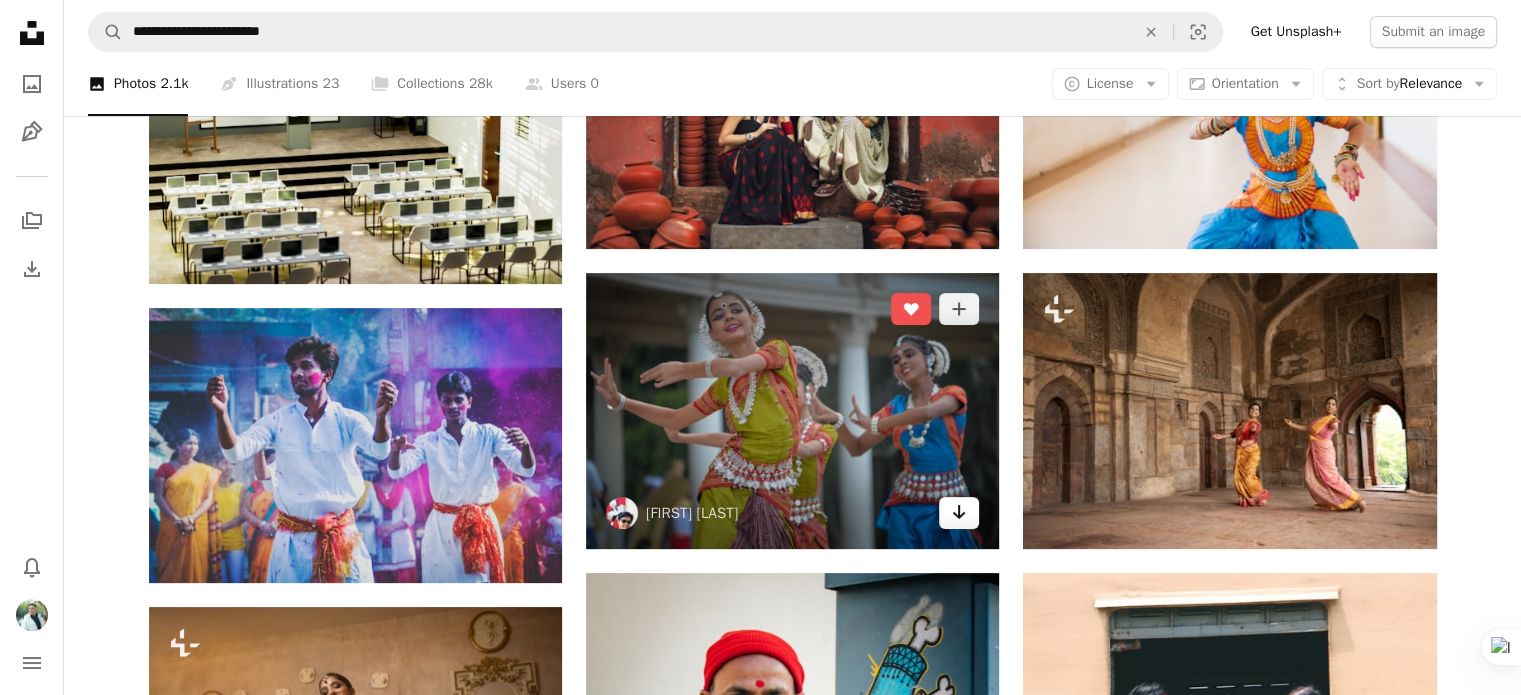 click on "Arrow pointing down" 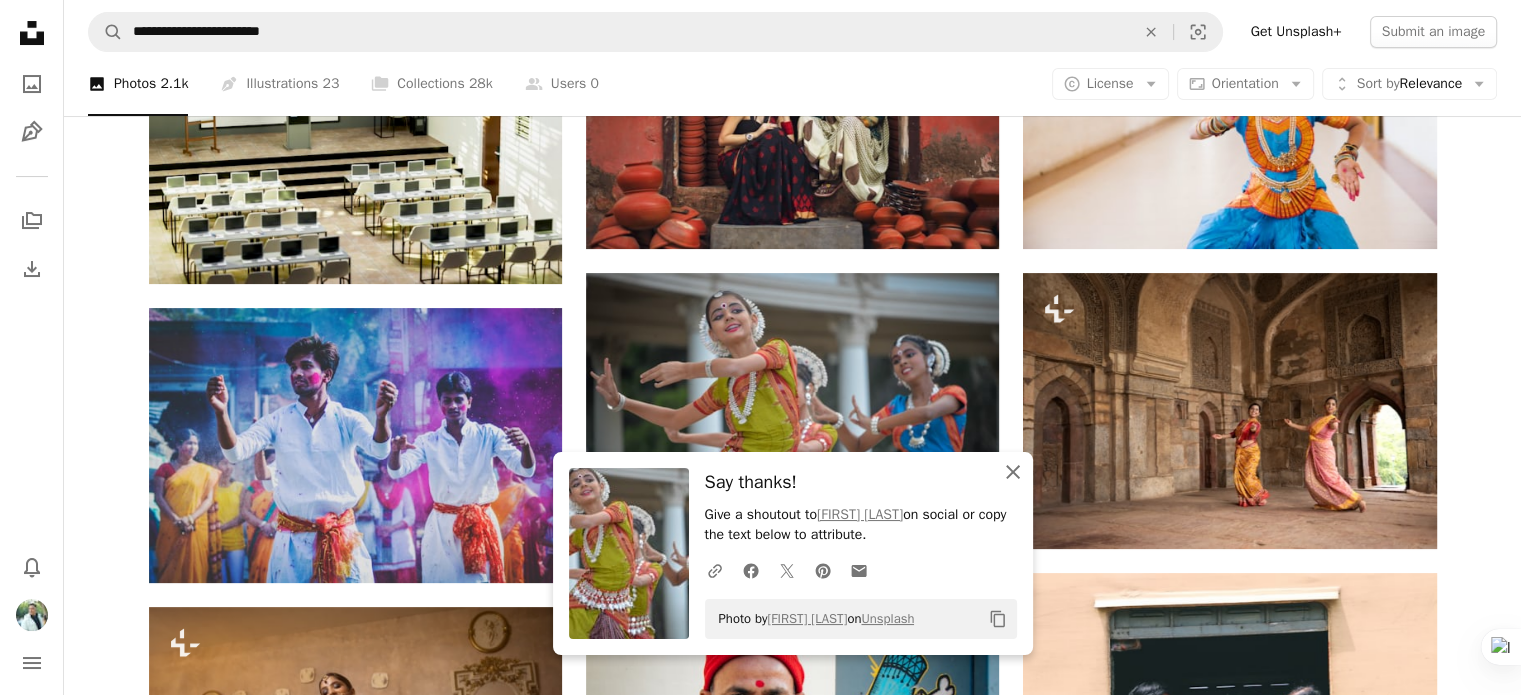 click 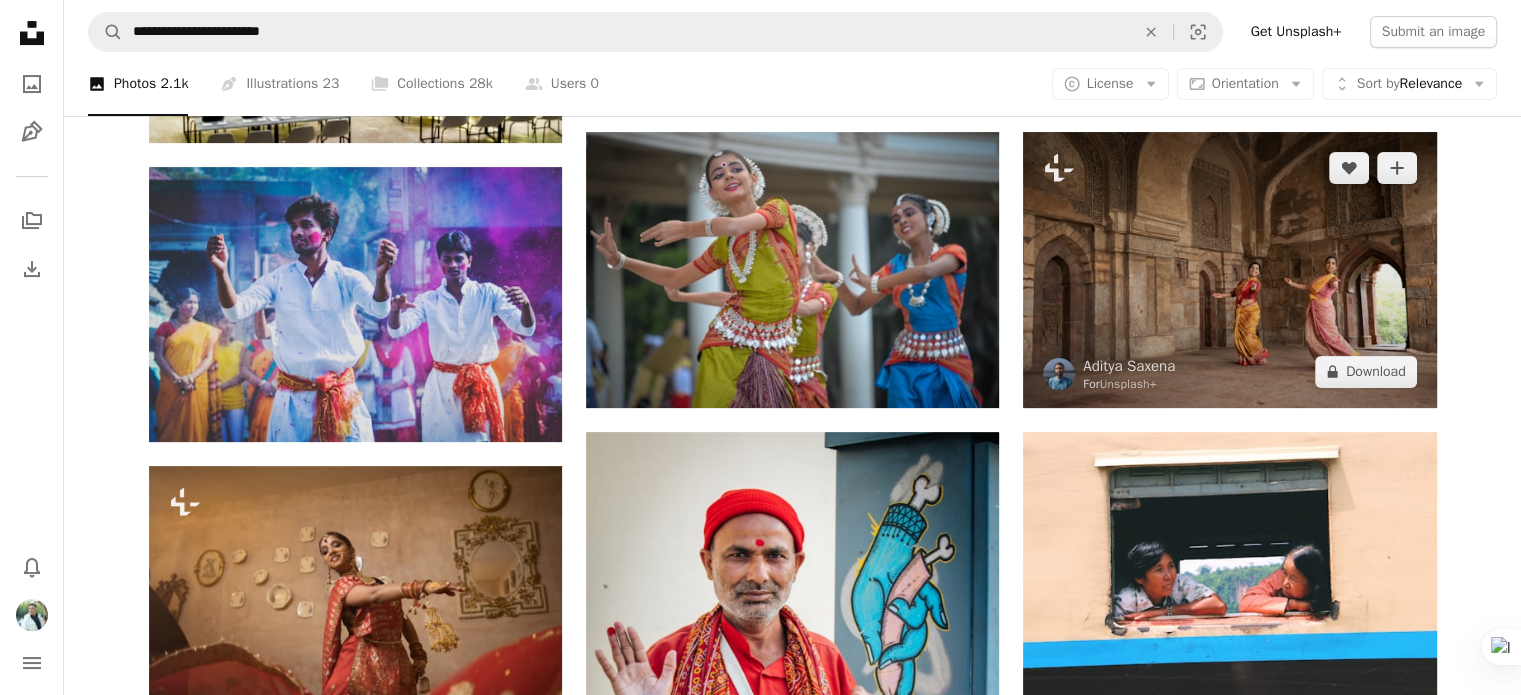 scroll, scrollTop: 600, scrollLeft: 0, axis: vertical 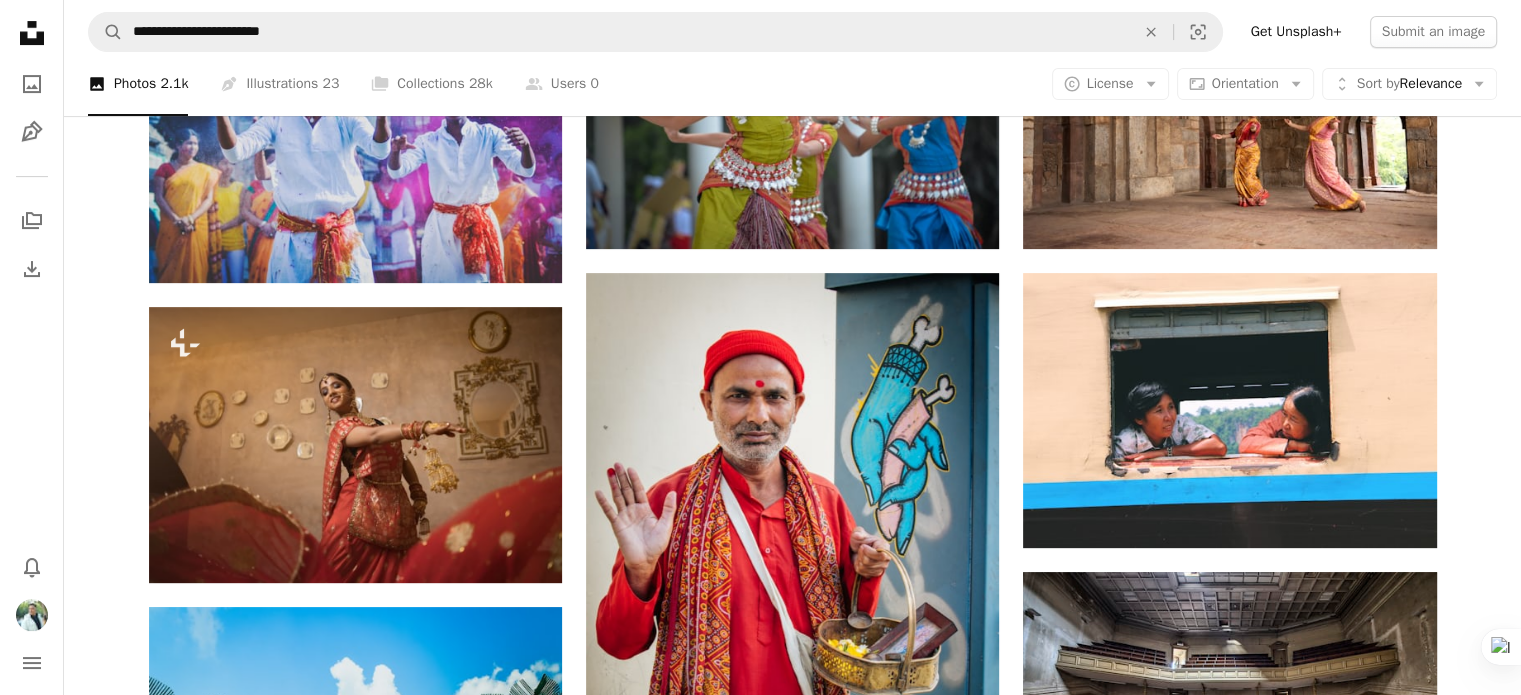 click on "Plus sign for Unsplash+ A heart A plus sign [FIRST] [LAST] For Unsplash+ A lock Download A heart A plus sign [FIRST] Available for hire A checkmark inside of a circle Arrow pointing down Plus sign for Unsplash+ A heart A plus sign [FIRST] [LAST] For Unsplash+ A lock Download A heart A plus sign [FIRST] Available for hire A checkmark inside of a circle Arrow pointing down A heart A plus sign [FIRST] [LAST] Arrow pointing down A heart A plus sign [FIRST] Available for hire A checkmark inside of a circle Arrow pointing down A heart A plus sign [FIRST] Arrow pointing down A heart A plus sign [FIRST] Available for hire A checkmark inside of a circle Arrow pointing down A heart A plus sign [FIRST] Arrow pointing down" at bounding box center (792, 2246) 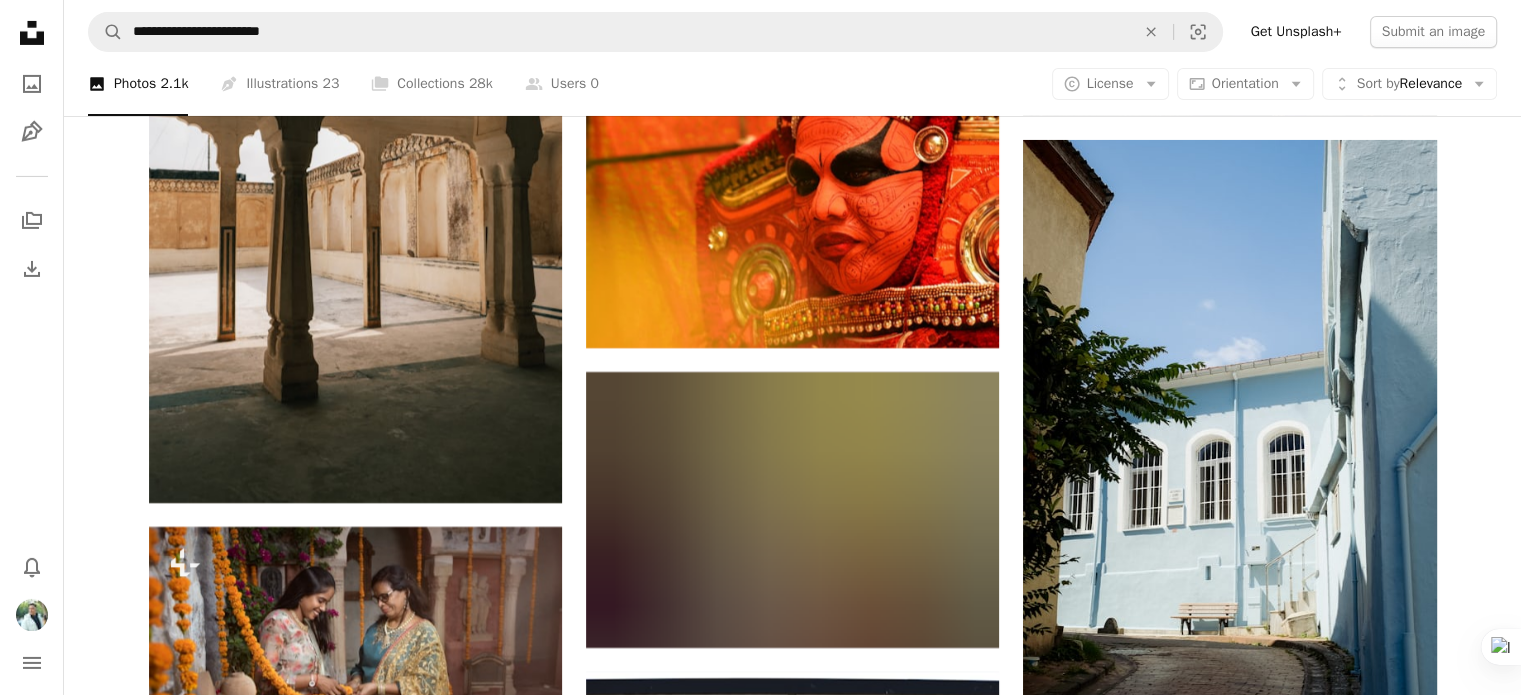 scroll, scrollTop: 6900, scrollLeft: 0, axis: vertical 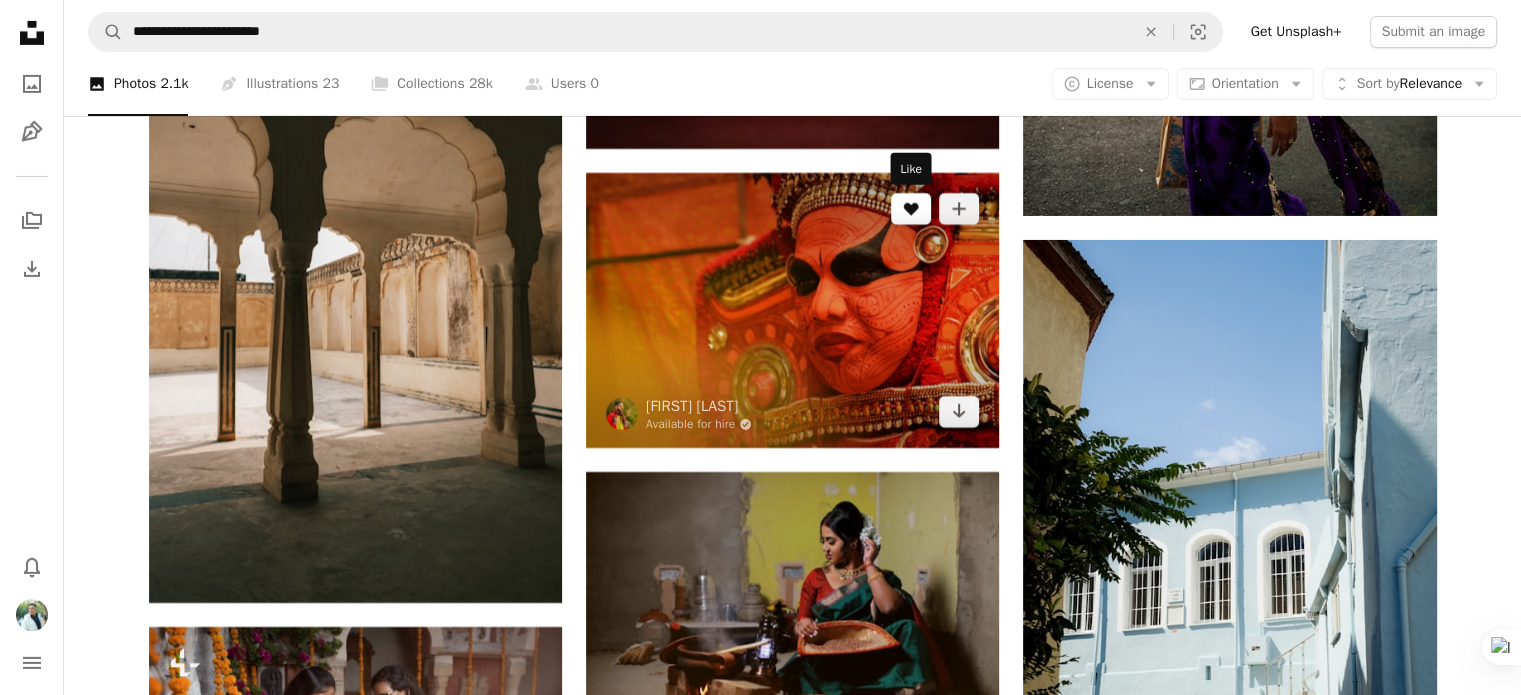 click 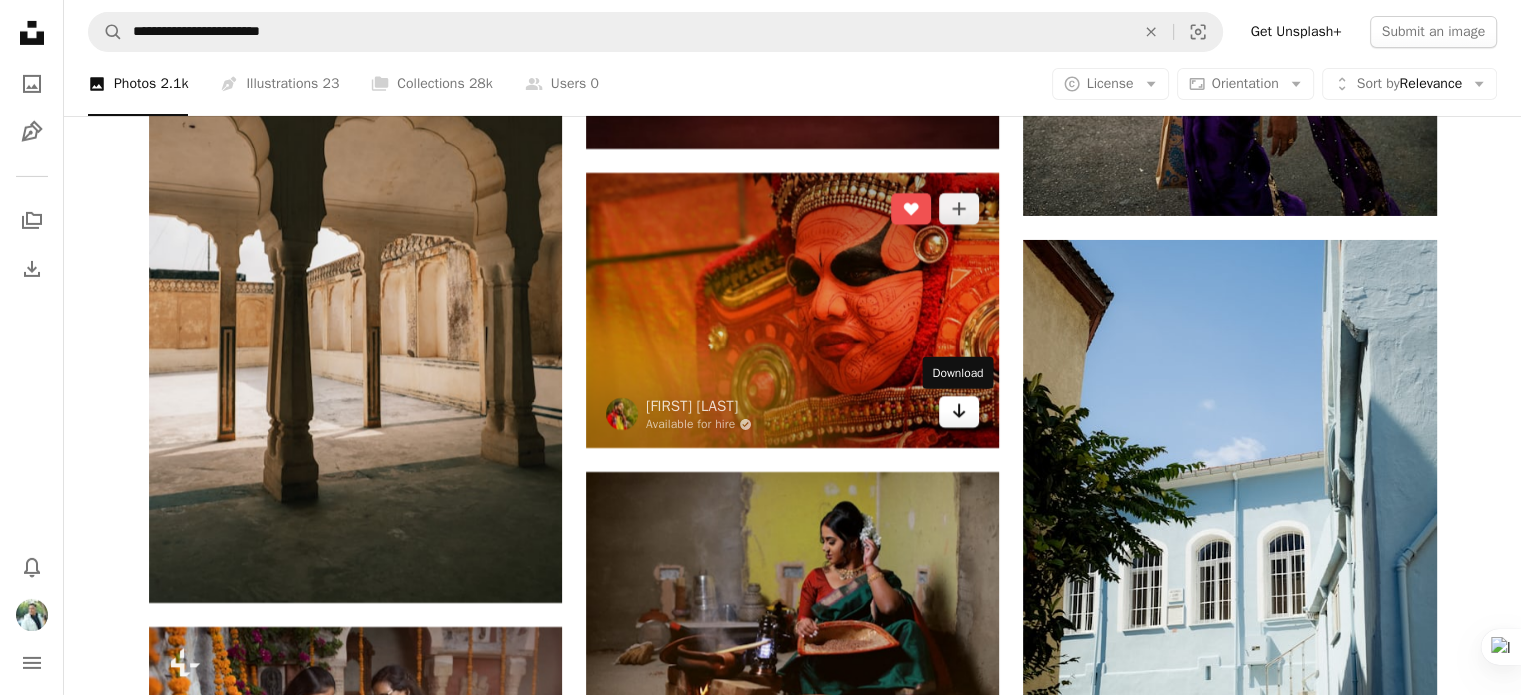 click 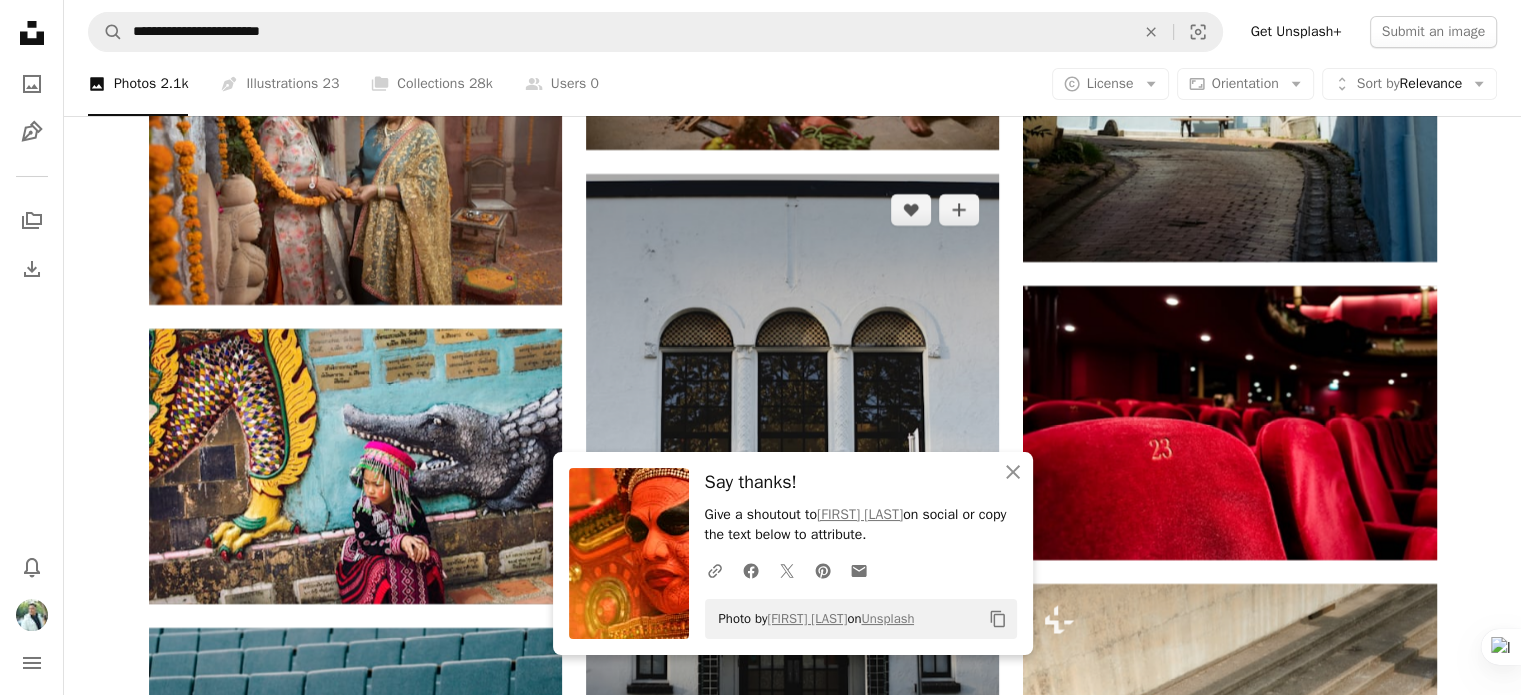 scroll, scrollTop: 7600, scrollLeft: 0, axis: vertical 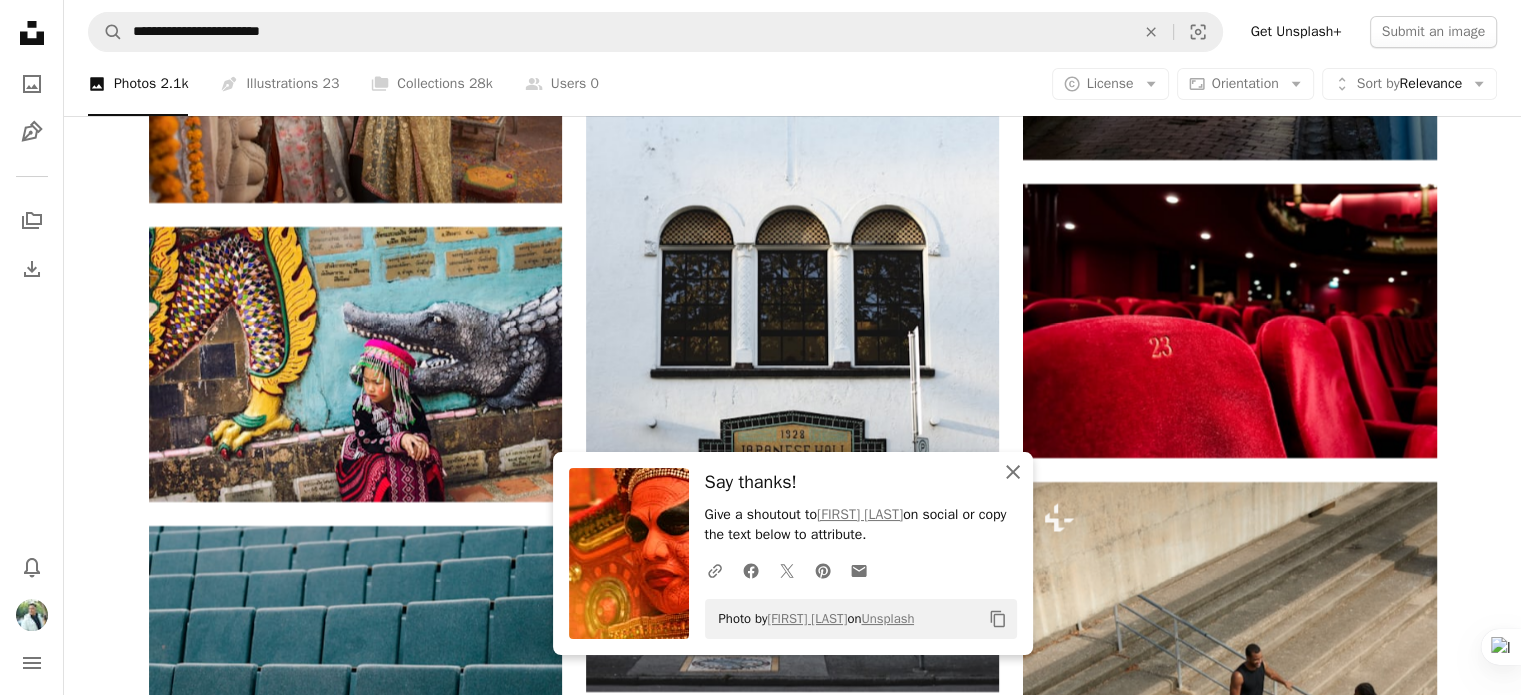 click 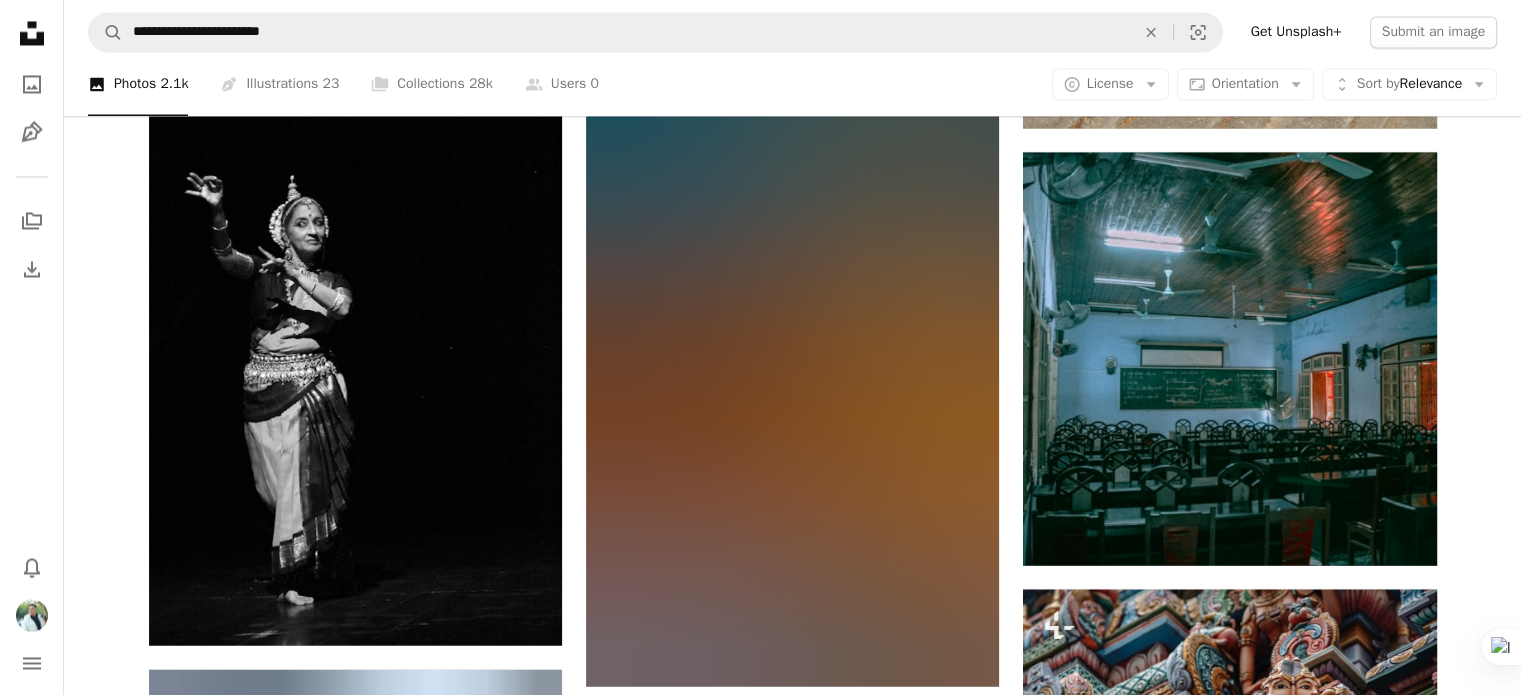 scroll, scrollTop: 18700, scrollLeft: 0, axis: vertical 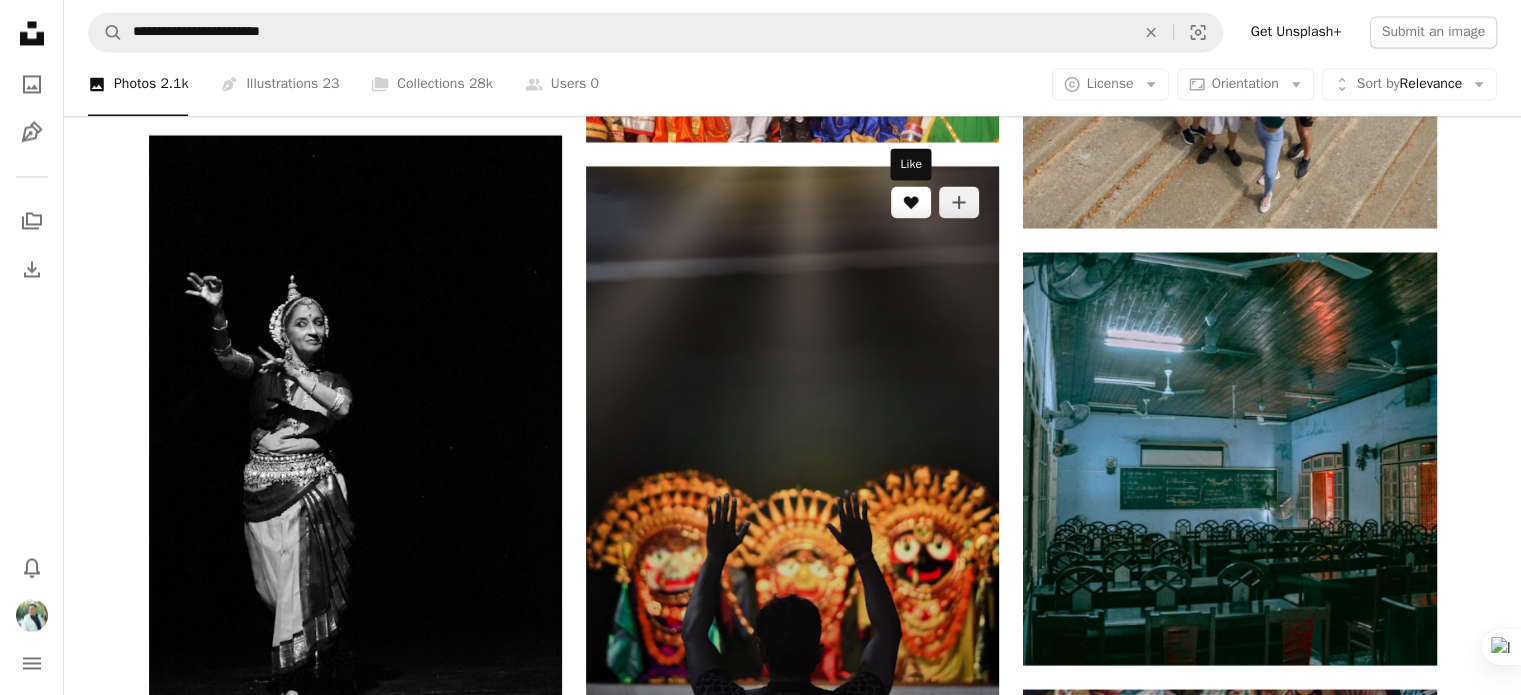 click on "A heart" at bounding box center [911, 202] 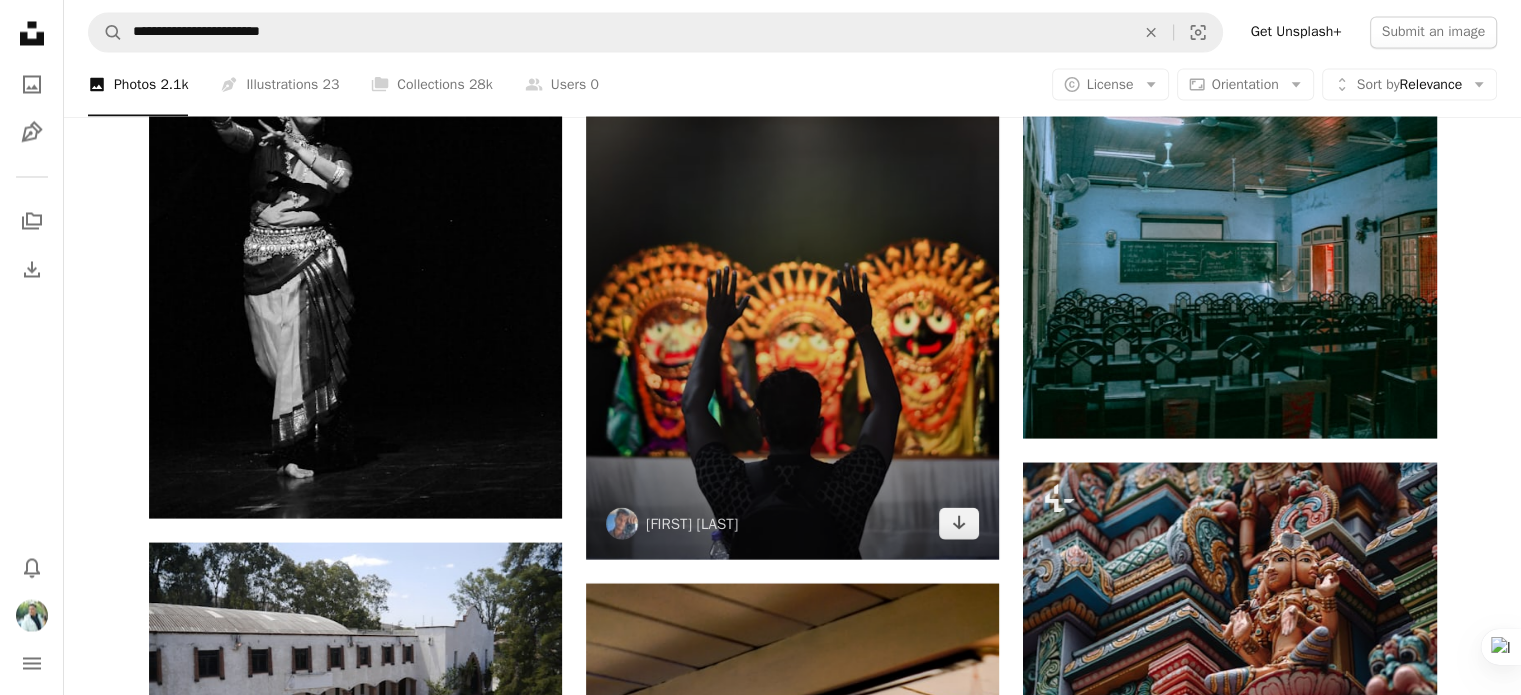 scroll, scrollTop: 19000, scrollLeft: 0, axis: vertical 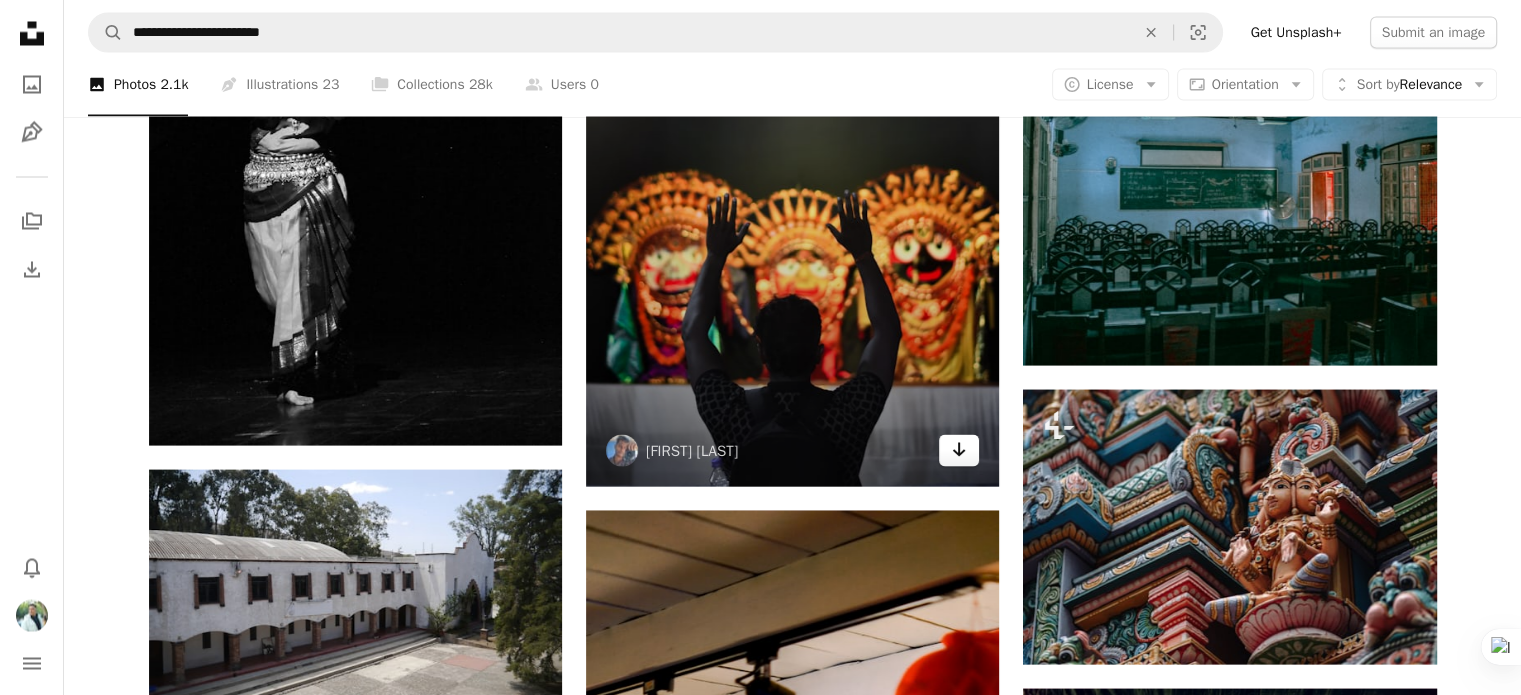 click 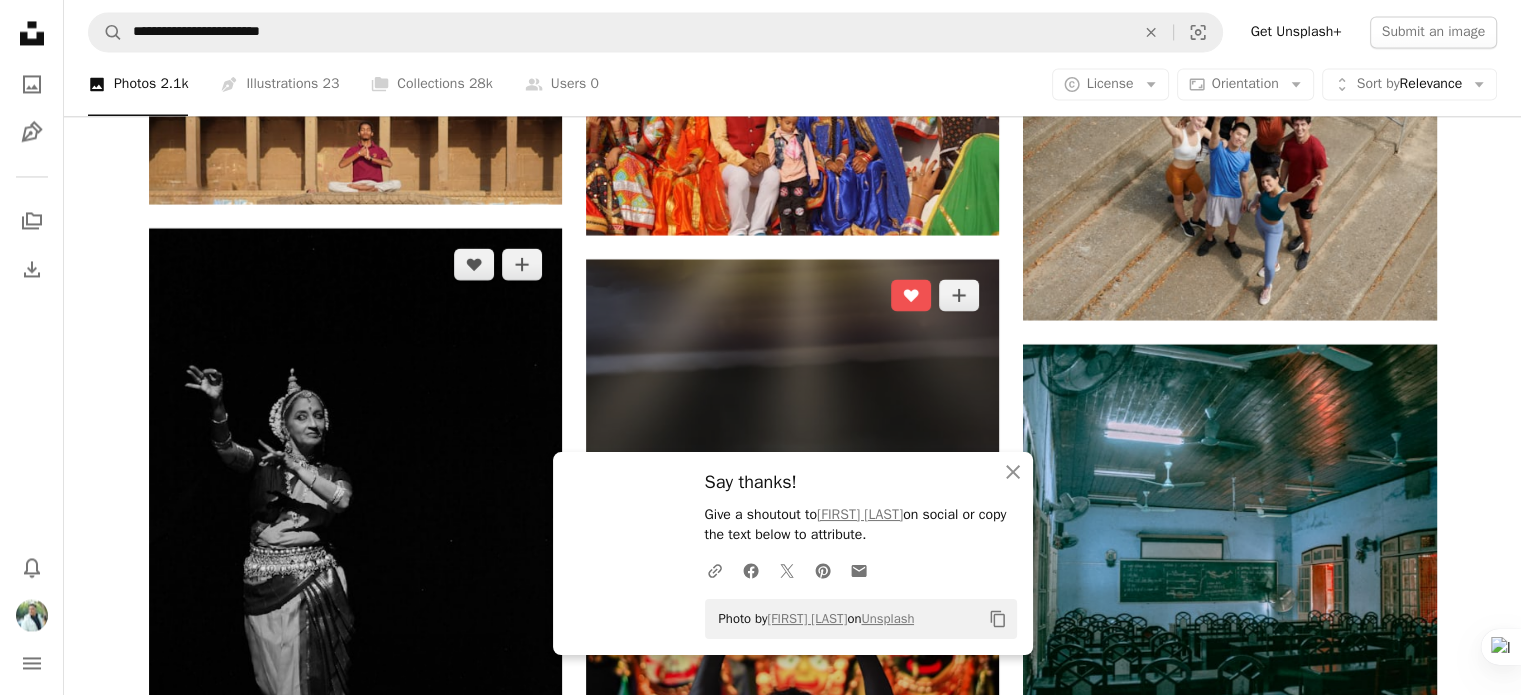 scroll, scrollTop: 18600, scrollLeft: 0, axis: vertical 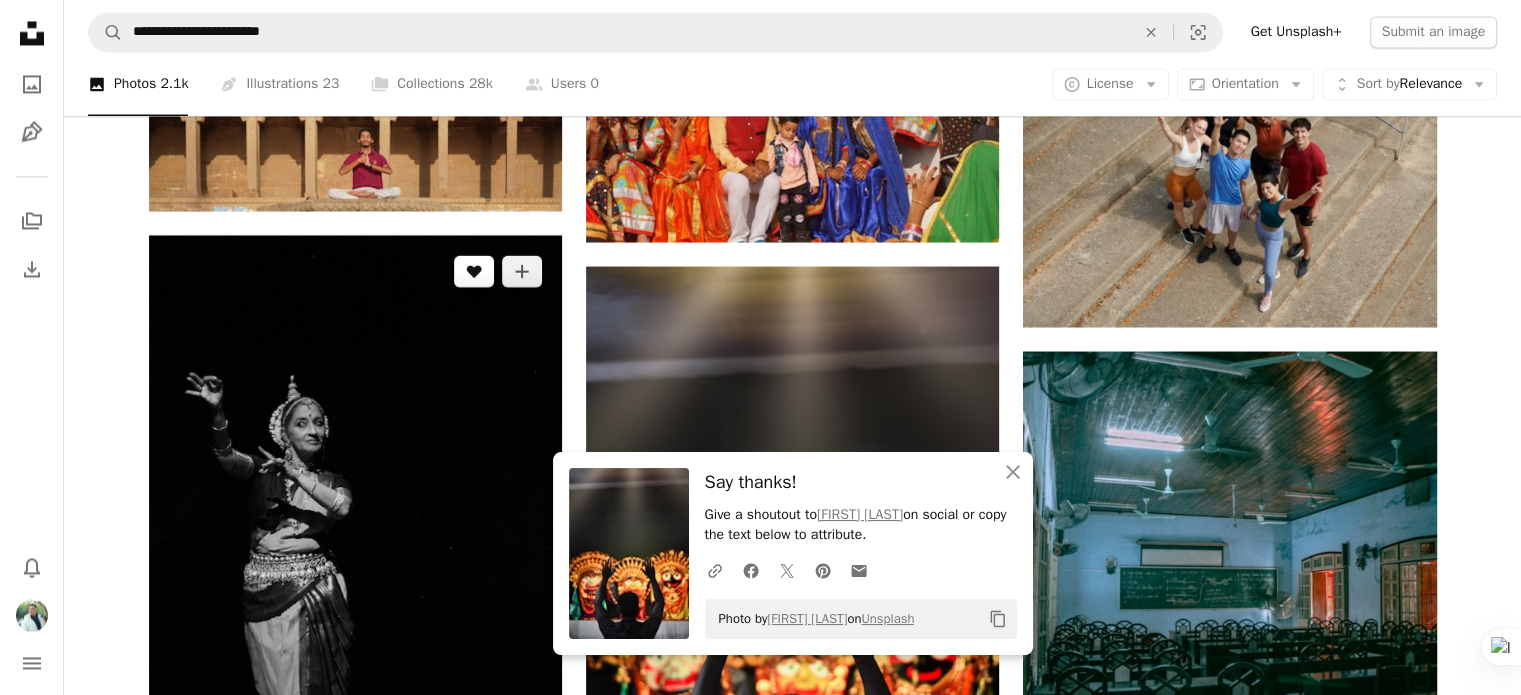 click 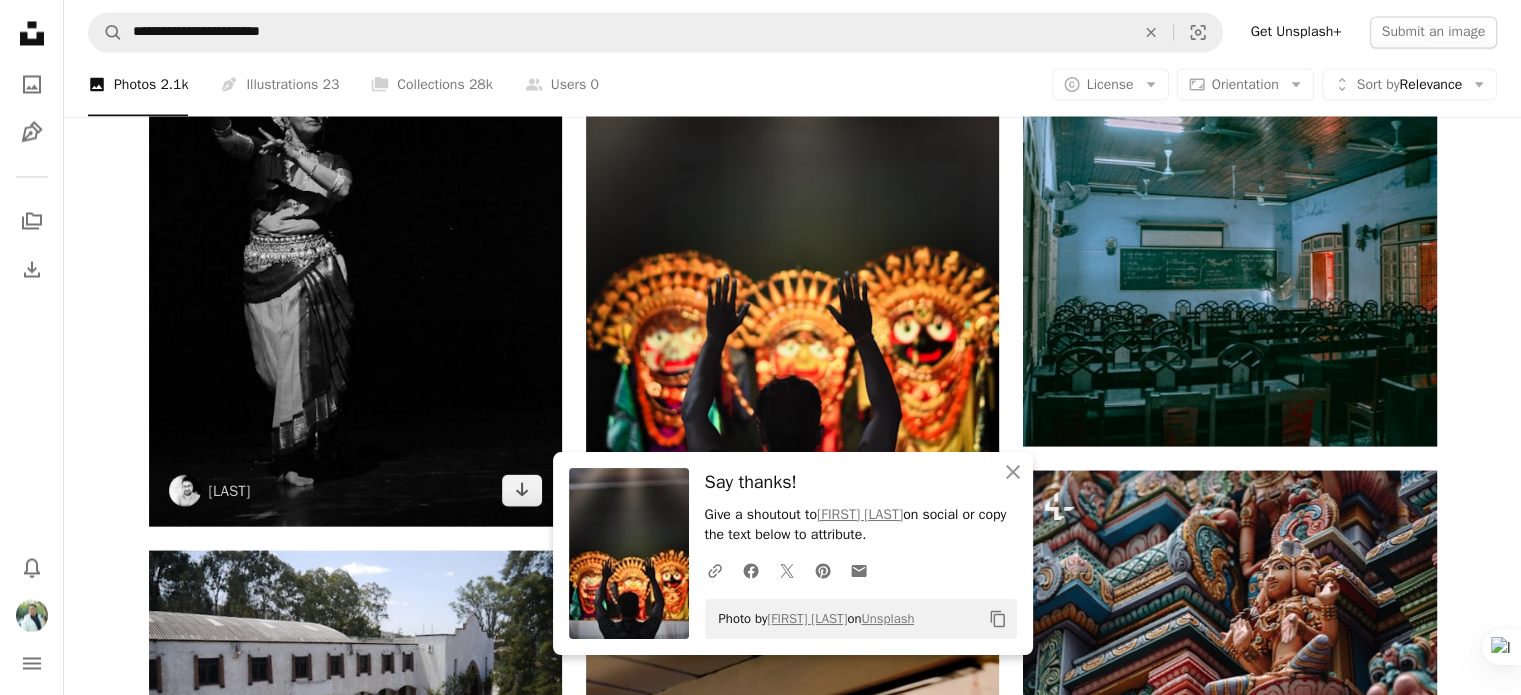 scroll, scrollTop: 19000, scrollLeft: 0, axis: vertical 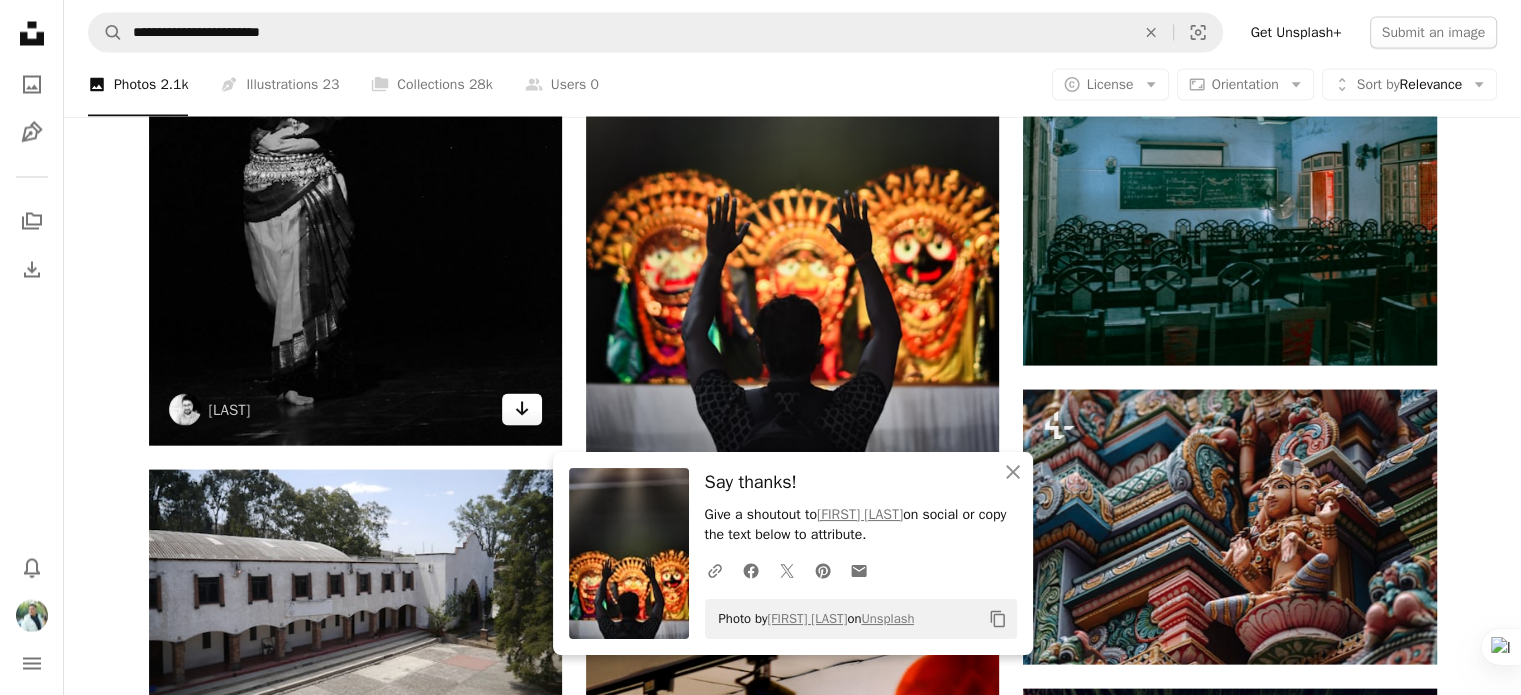 click 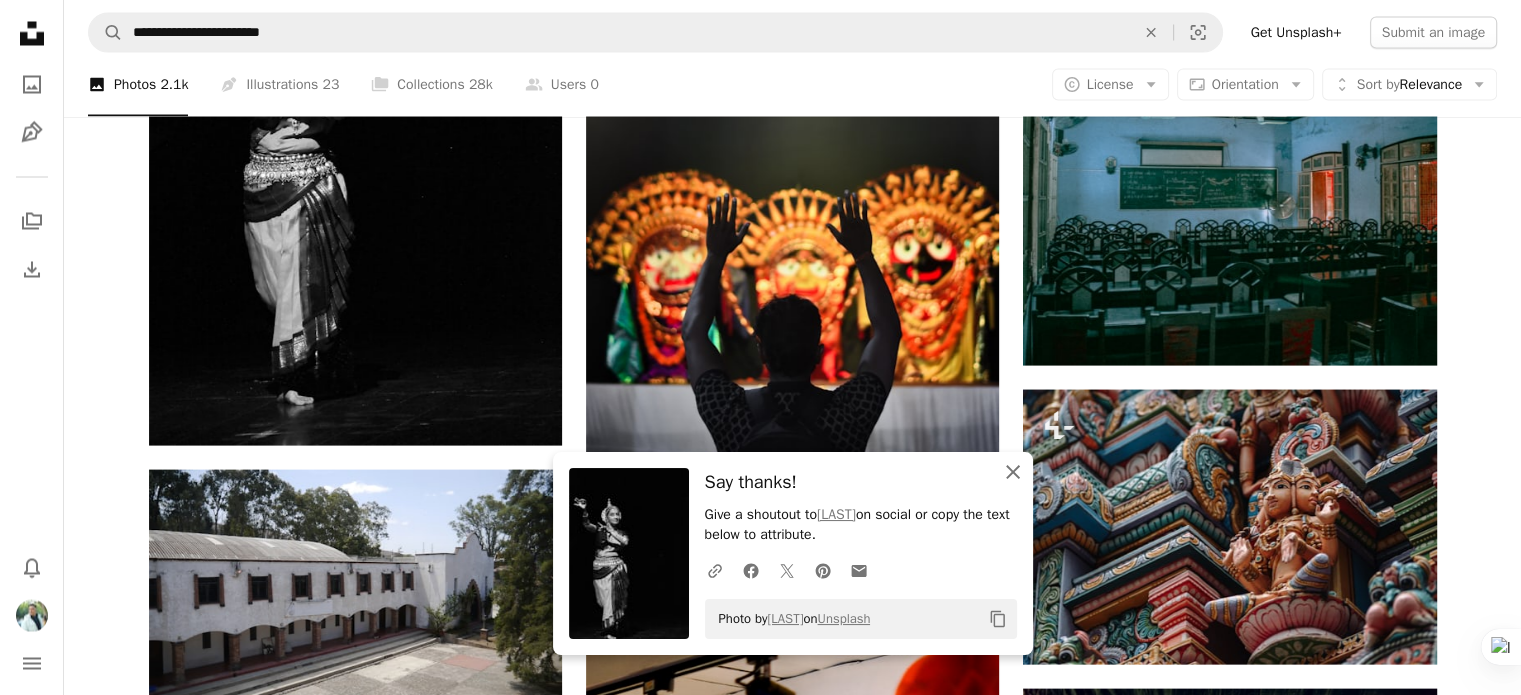 click on "An X shape" 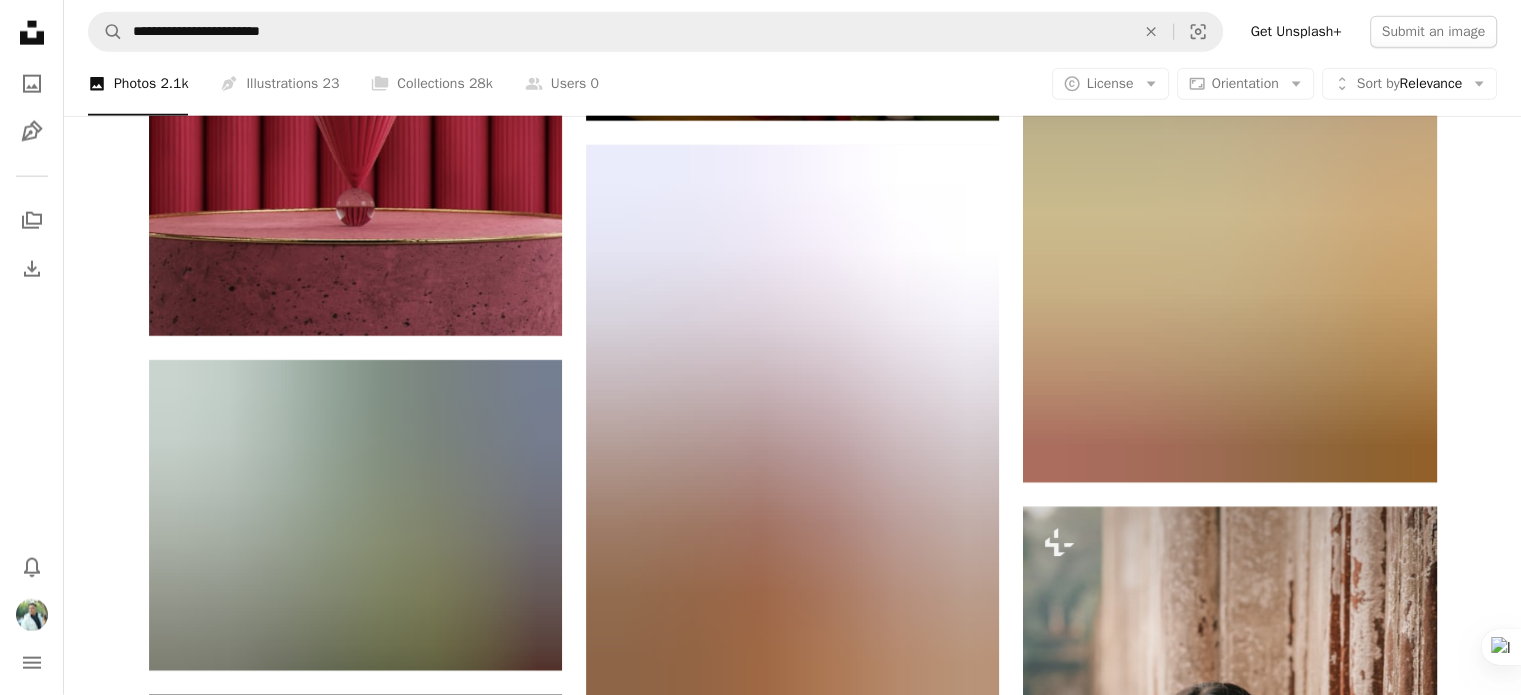 scroll, scrollTop: 20400, scrollLeft: 0, axis: vertical 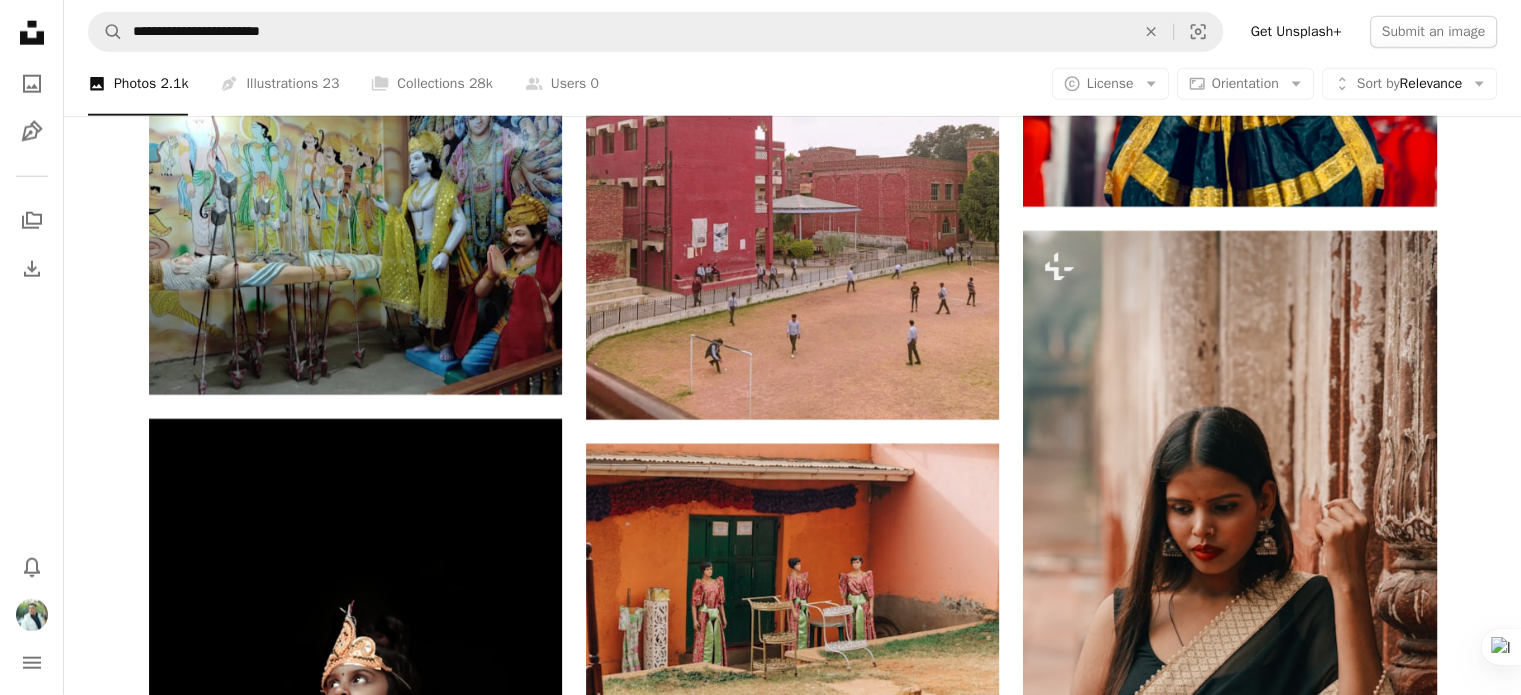 drag, startPoint x: 1496, startPoint y: 396, endPoint x: 1482, endPoint y: 402, distance: 15.231546 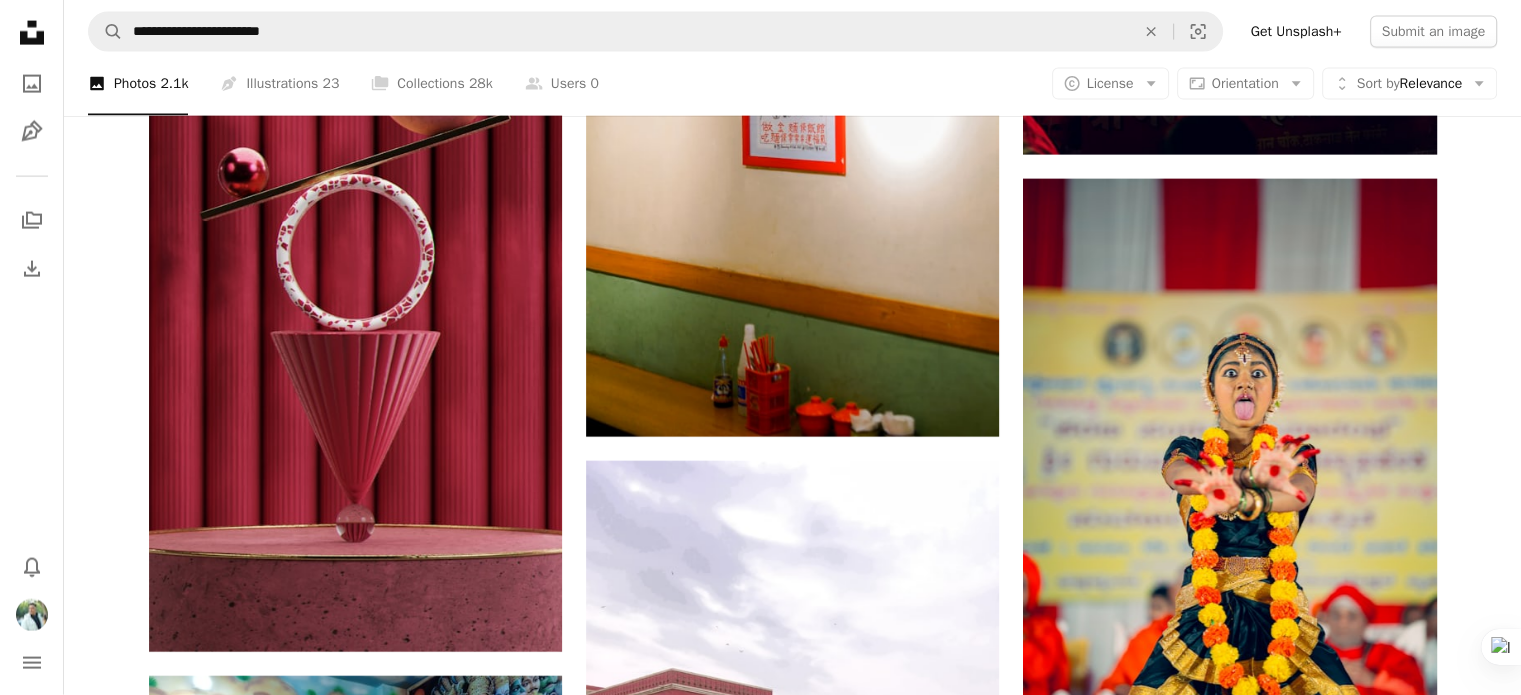 scroll, scrollTop: 19800, scrollLeft: 0, axis: vertical 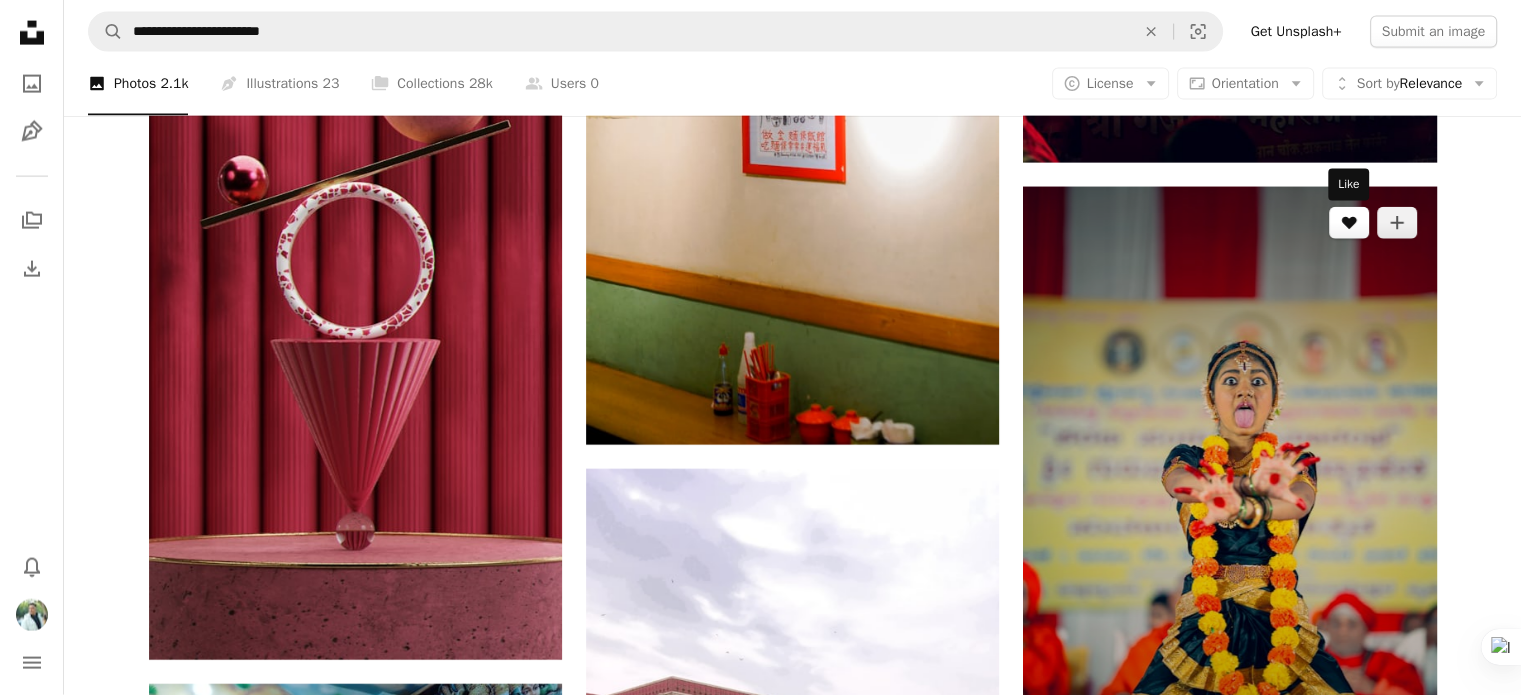 click 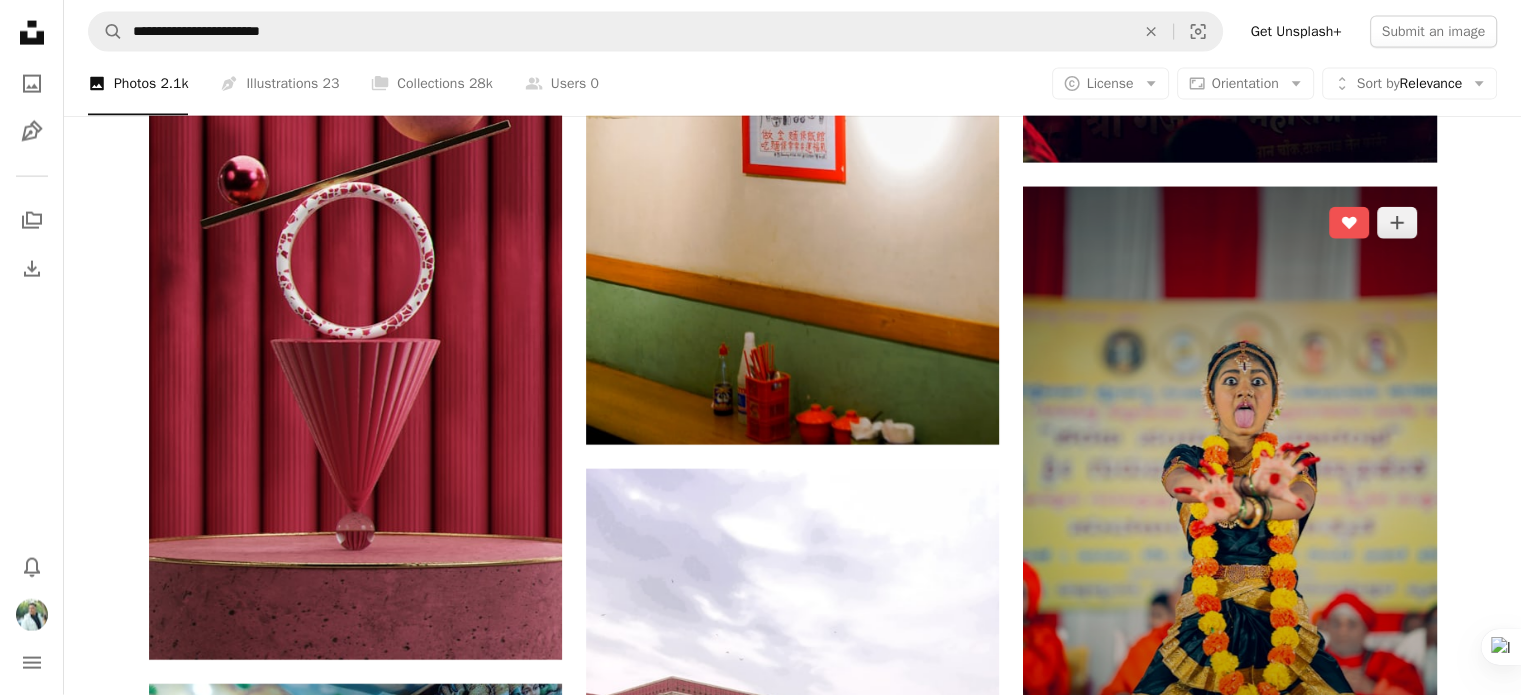 scroll, scrollTop: 20100, scrollLeft: 0, axis: vertical 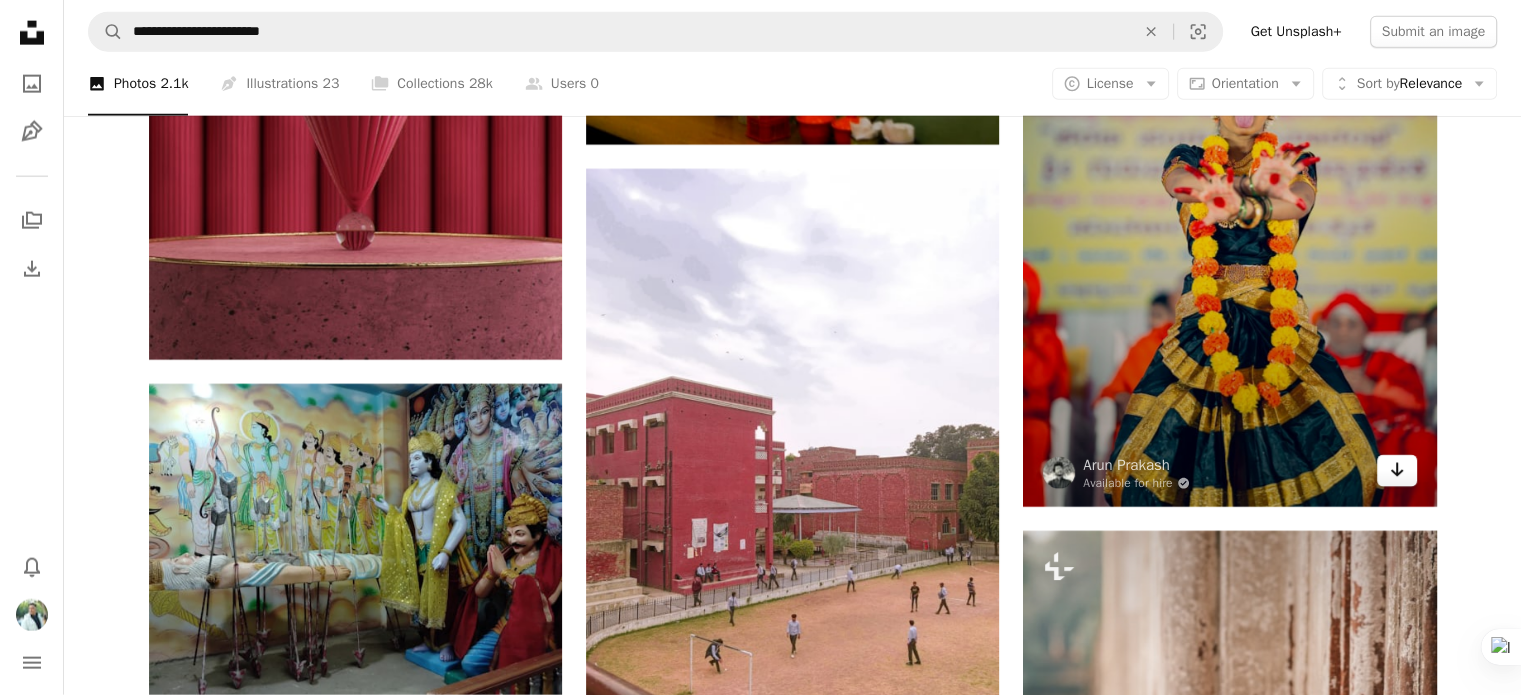 click on "Arrow pointing down" 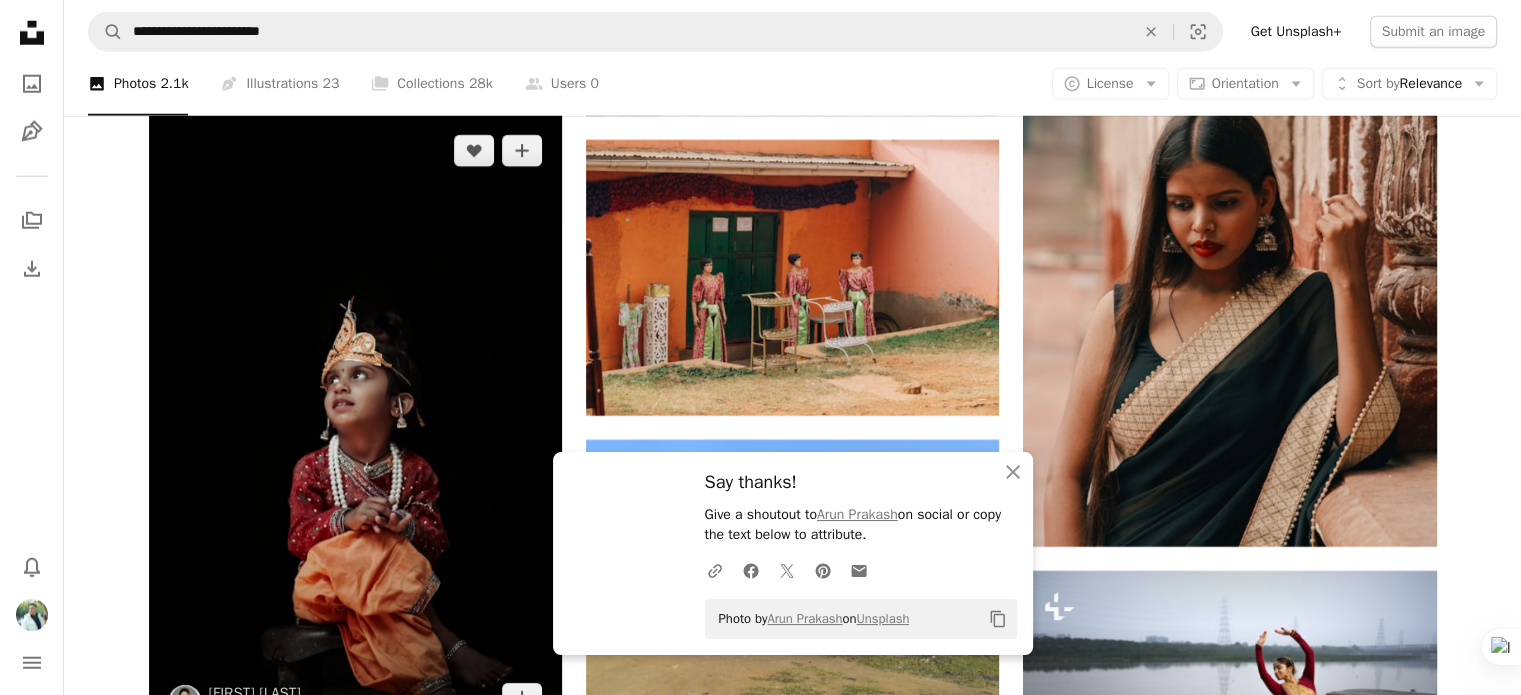 scroll, scrollTop: 20600, scrollLeft: 0, axis: vertical 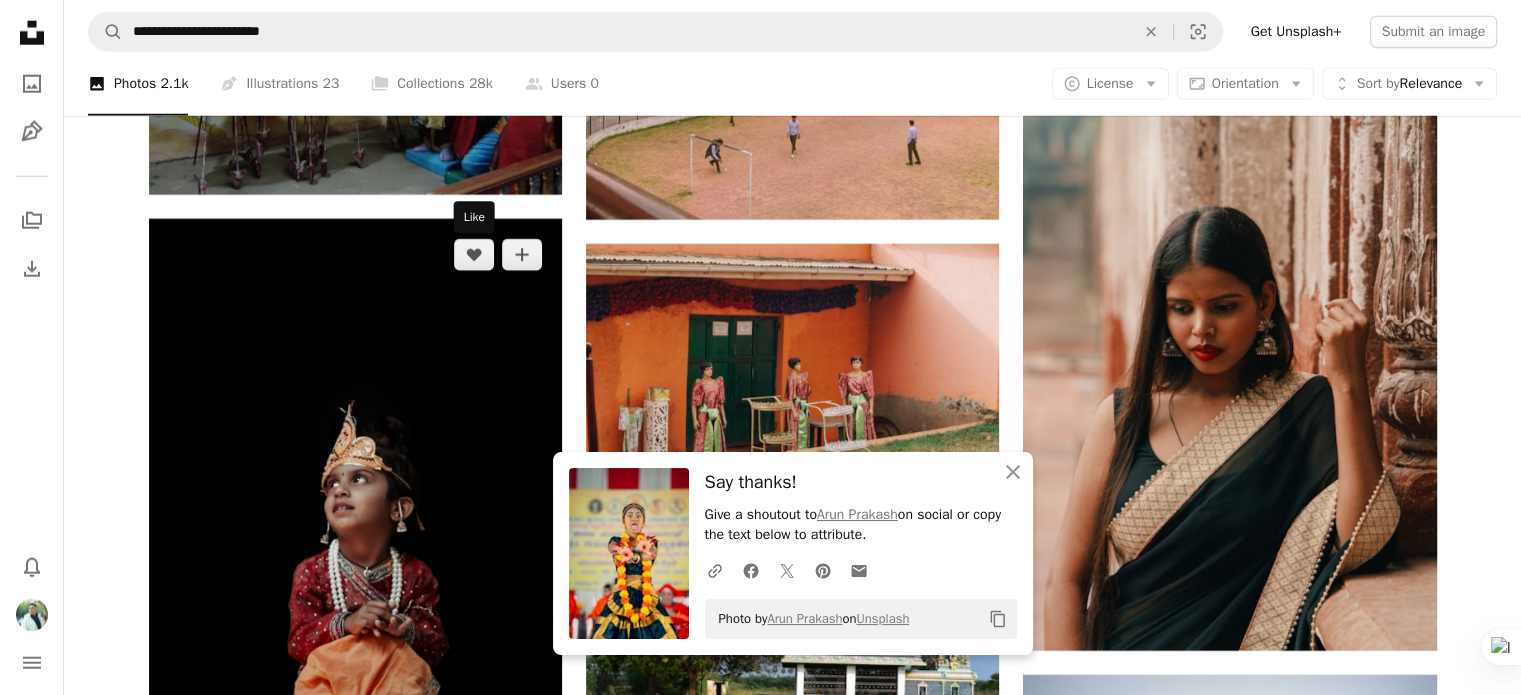 drag, startPoint x: 473, startPoint y: 267, endPoint x: 518, endPoint y: 507, distance: 244.18231 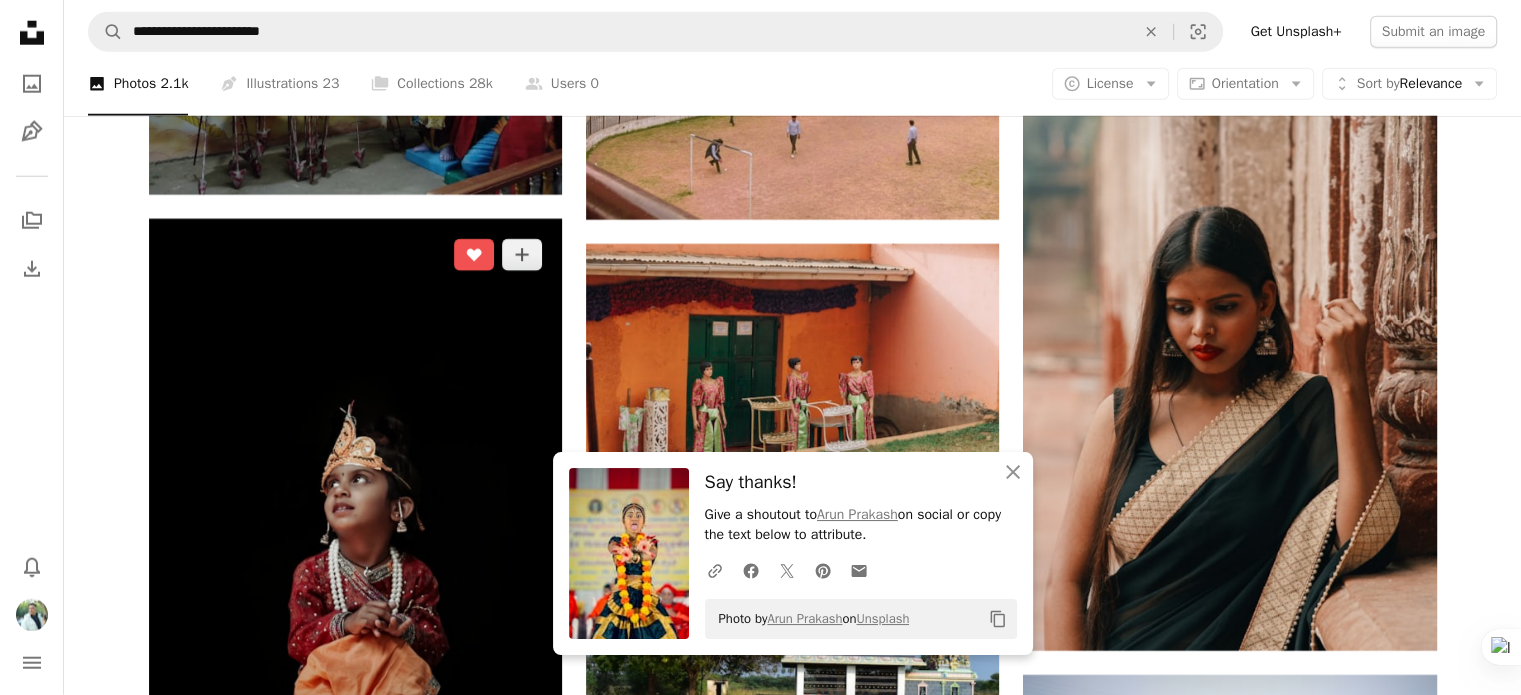 scroll, scrollTop: 20900, scrollLeft: 0, axis: vertical 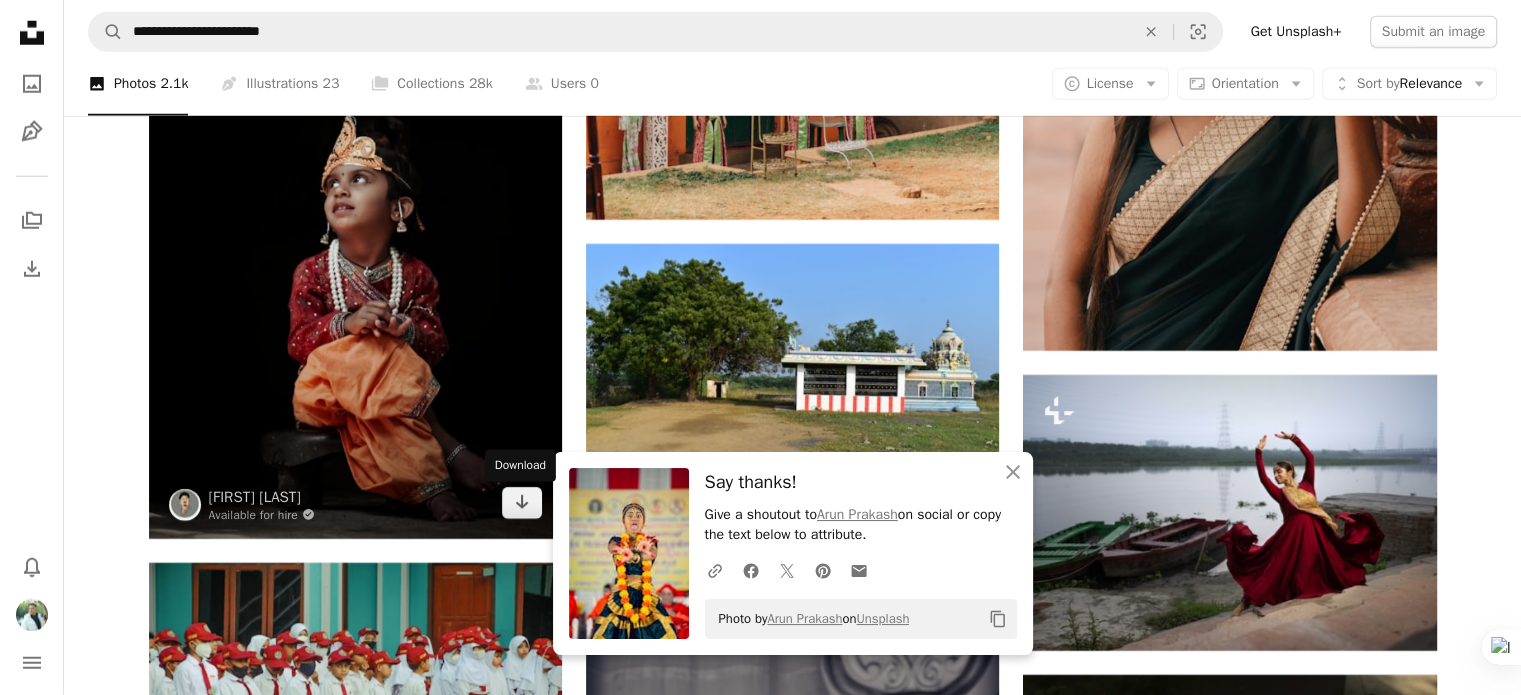 click 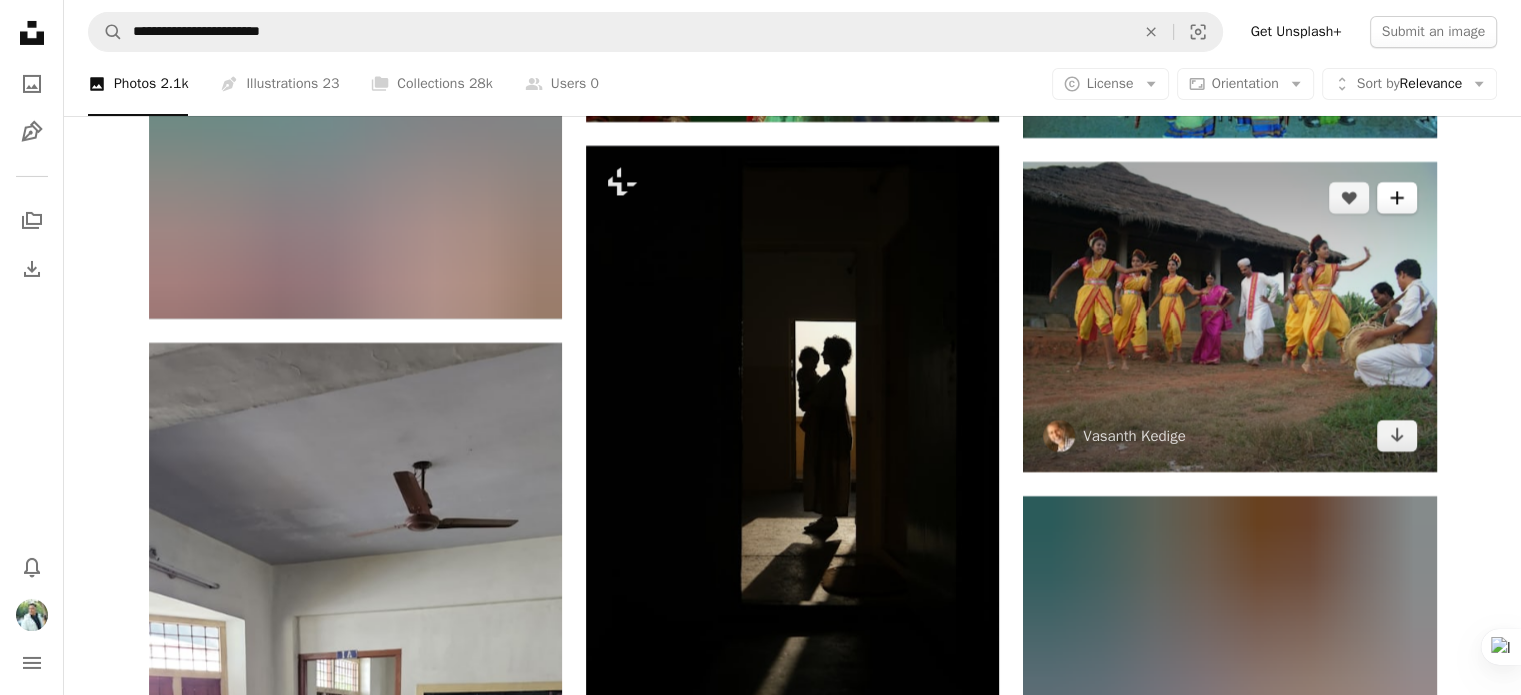 scroll, scrollTop: 22200, scrollLeft: 0, axis: vertical 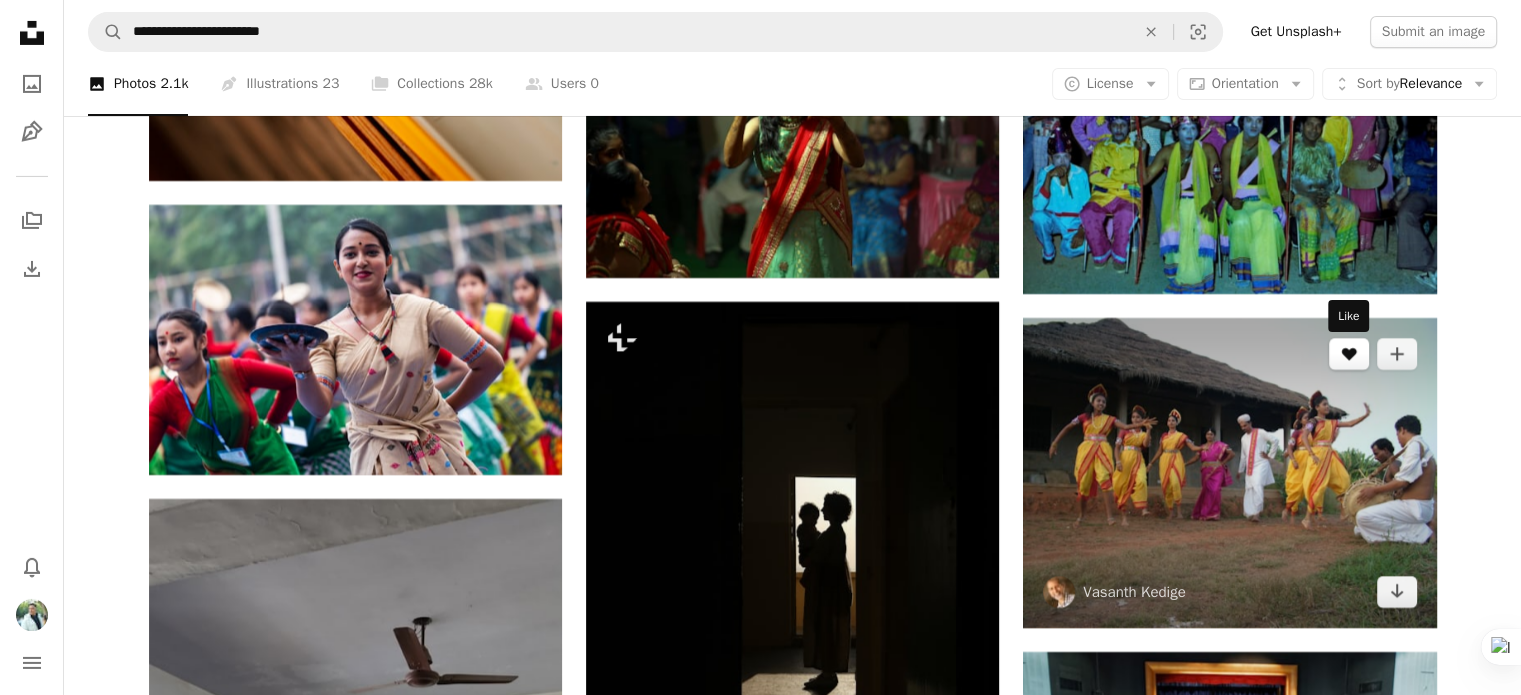 click on "A heart" 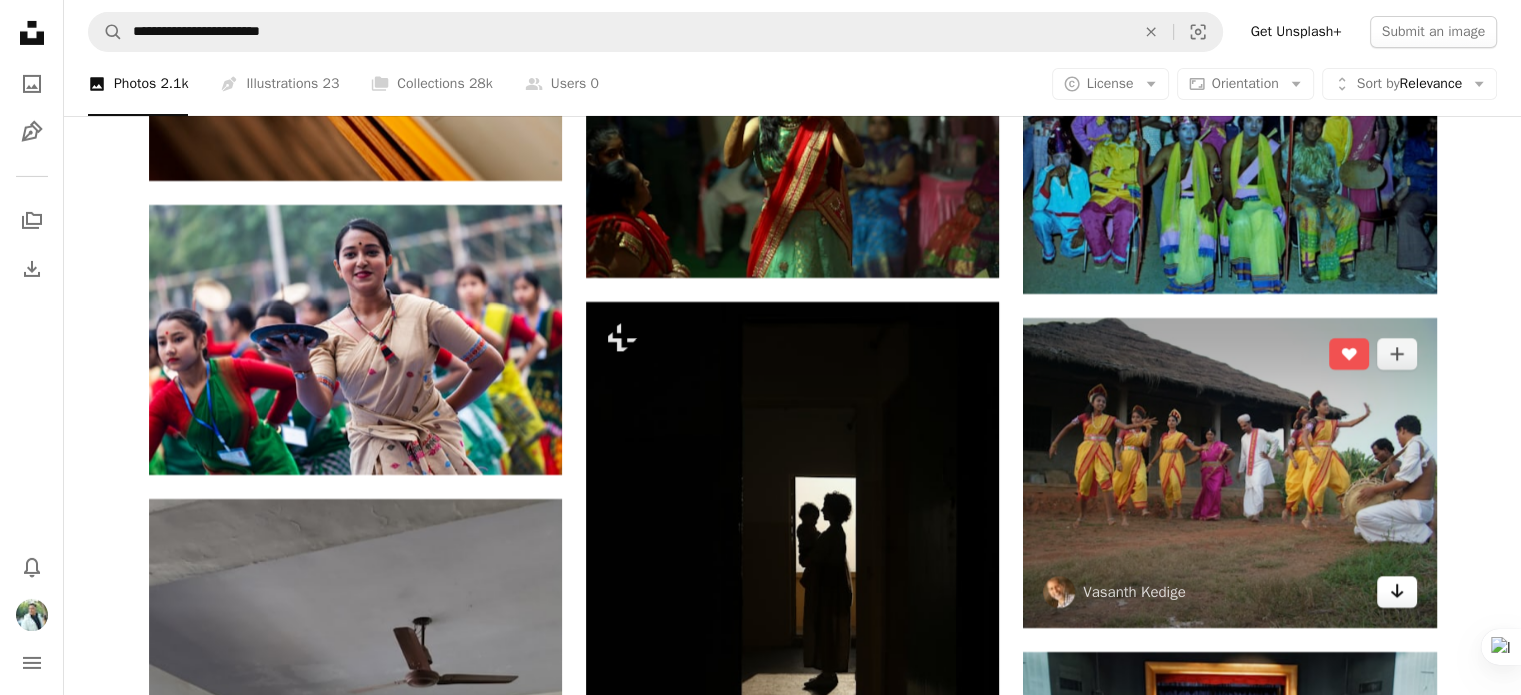 click on "Arrow pointing down" 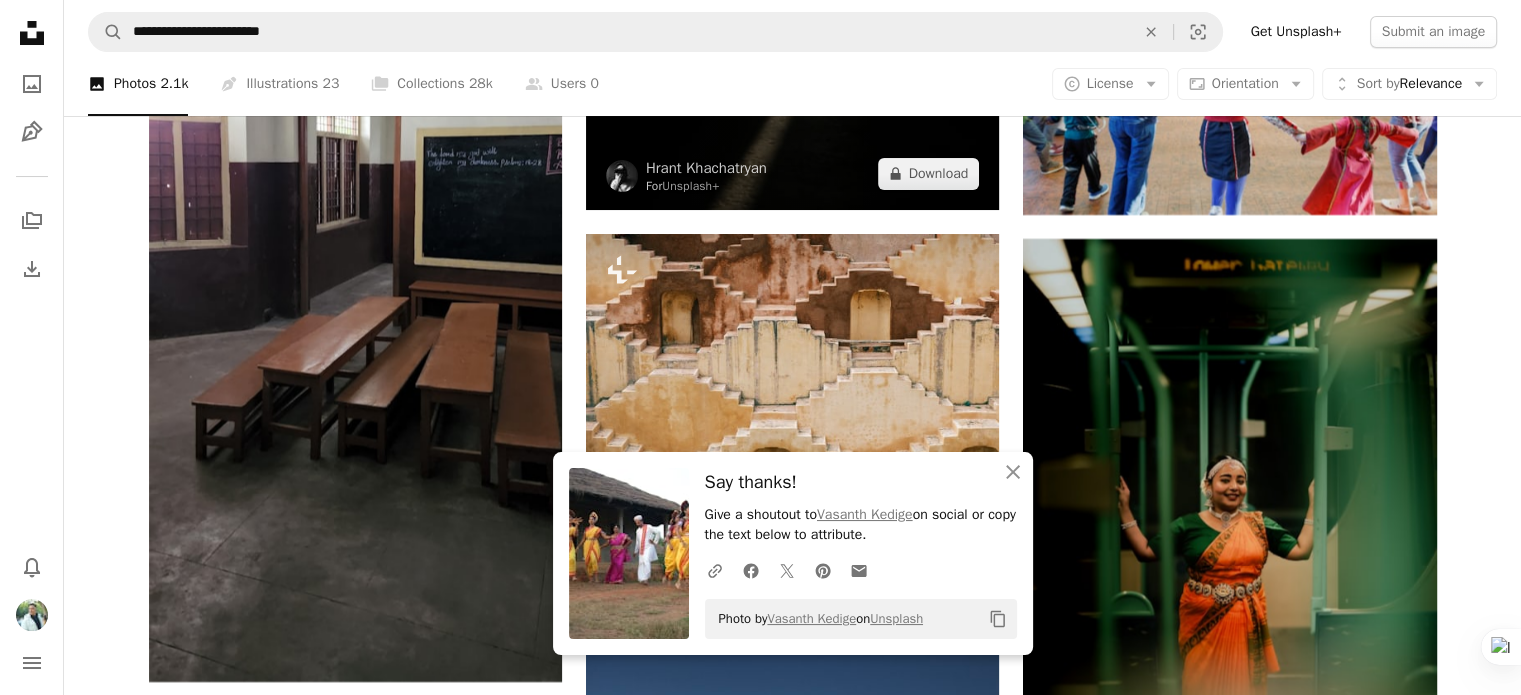 scroll, scrollTop: 23100, scrollLeft: 0, axis: vertical 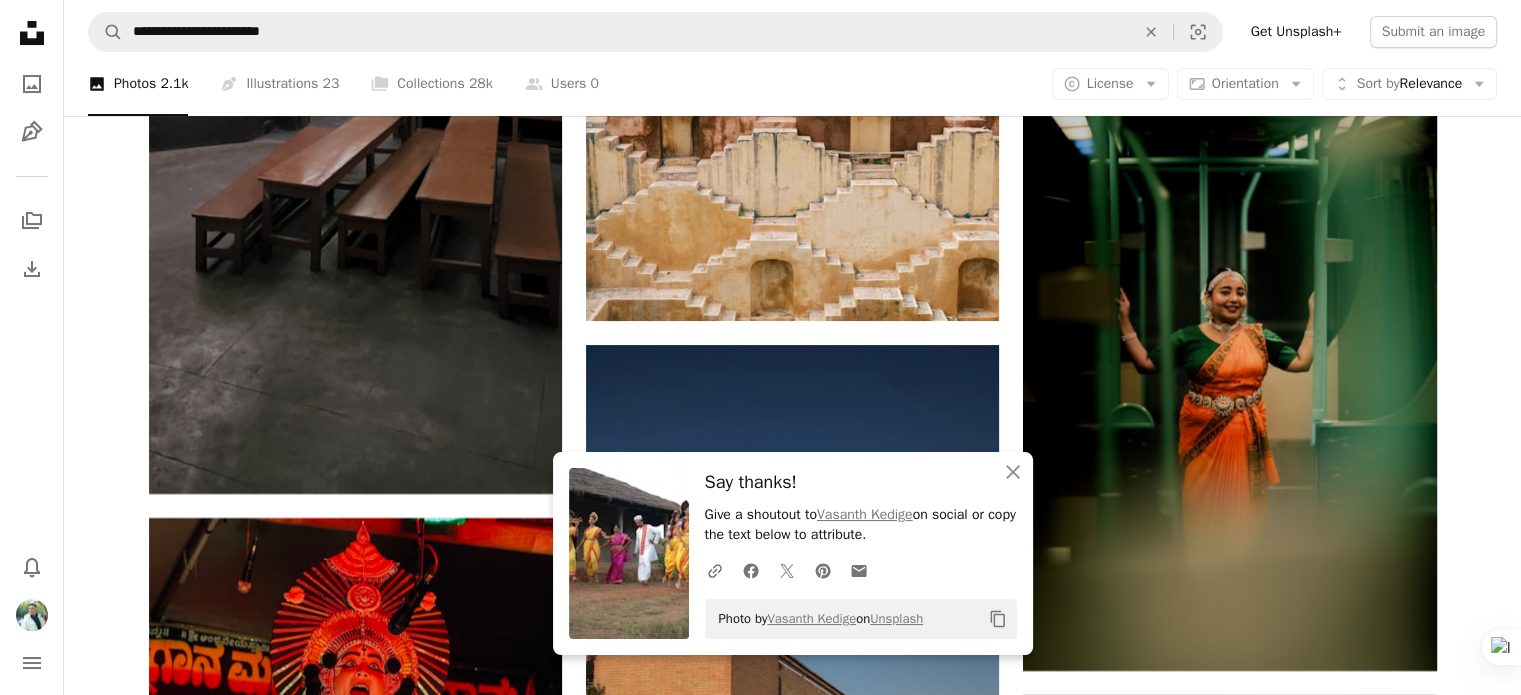 click on "Plus sign for Unsplash+ A heart A plus sign [FIRST] [LAST] For Unsplash+ A lock Download A heart A plus sign [FIRST] Available for hire A checkmark inside of a circle Arrow pointing down Plus sign for Unsplash+ A heart A plus sign [FIRST] [LAST] For Unsplash+ A lock Download A heart A plus sign [FIRST] Available for hire A checkmark inside of a circle Arrow pointing down A heart A plus sign [FIRST] [LAST] Arrow pointing down A heart A plus sign [FIRST] Available for hire A checkmark inside of a circle Arrow pointing down A heart A plus sign [FIRST] Arrow pointing down A heart A plus sign [FIRST] Available for hire A checkmark inside of a circle Arrow pointing down A heart A plus sign [FIRST] Arrow pointing down" at bounding box center (792, -9239) 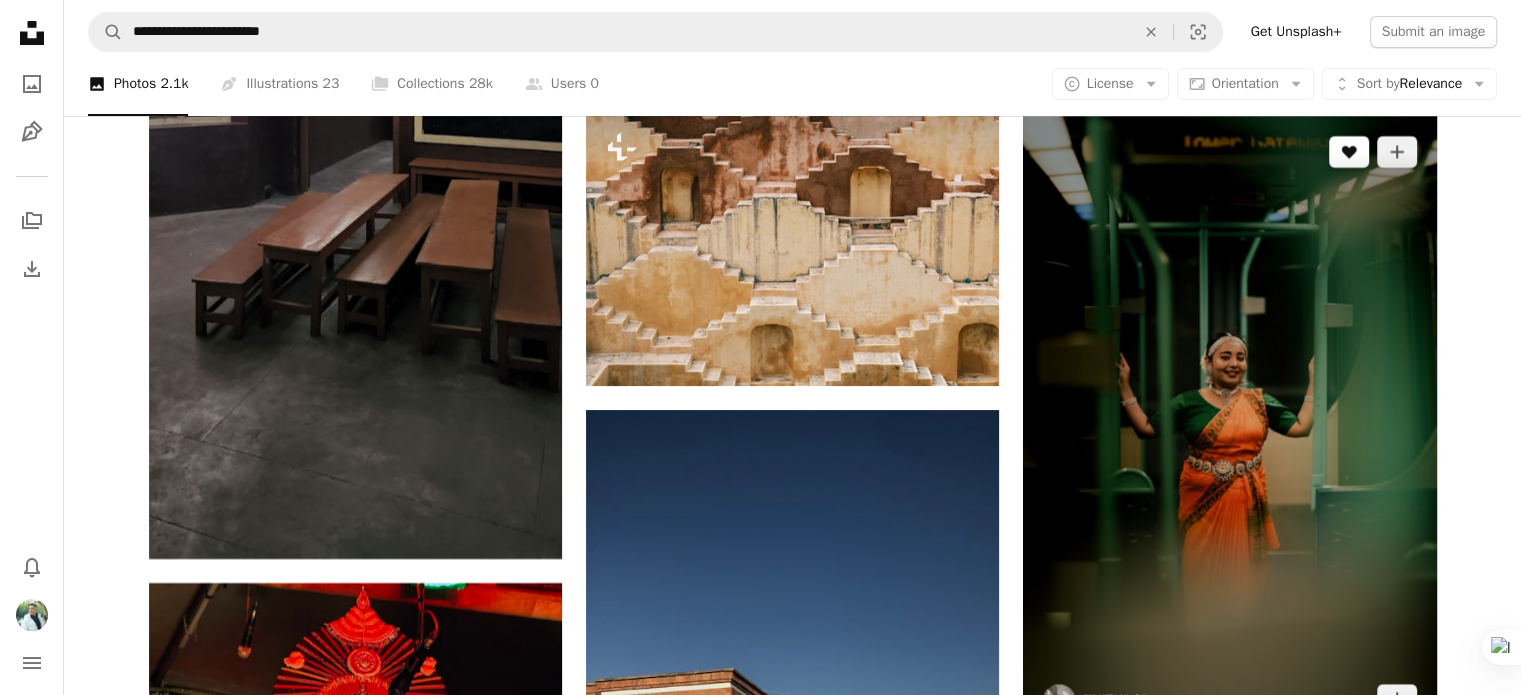 scroll, scrollTop: 23000, scrollLeft: 0, axis: vertical 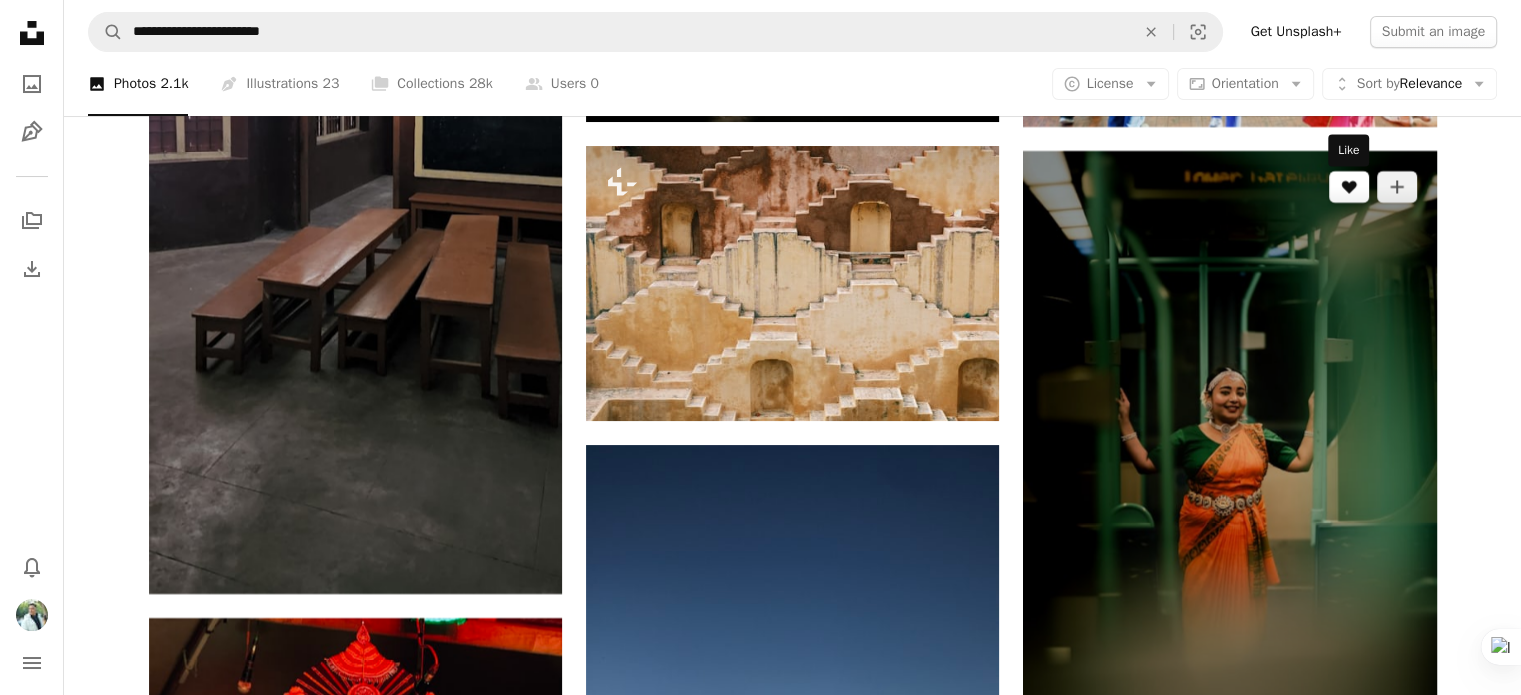 click on "A heart" 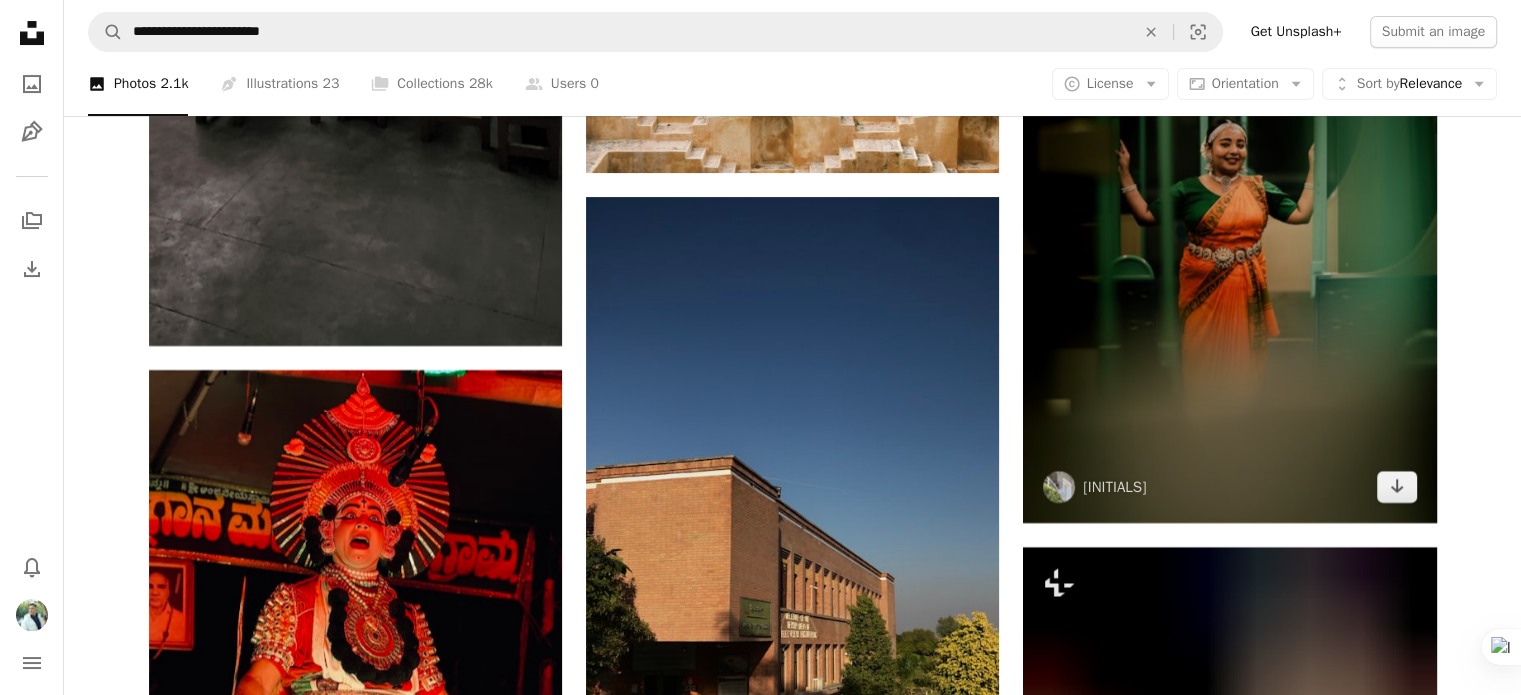 scroll, scrollTop: 23300, scrollLeft: 0, axis: vertical 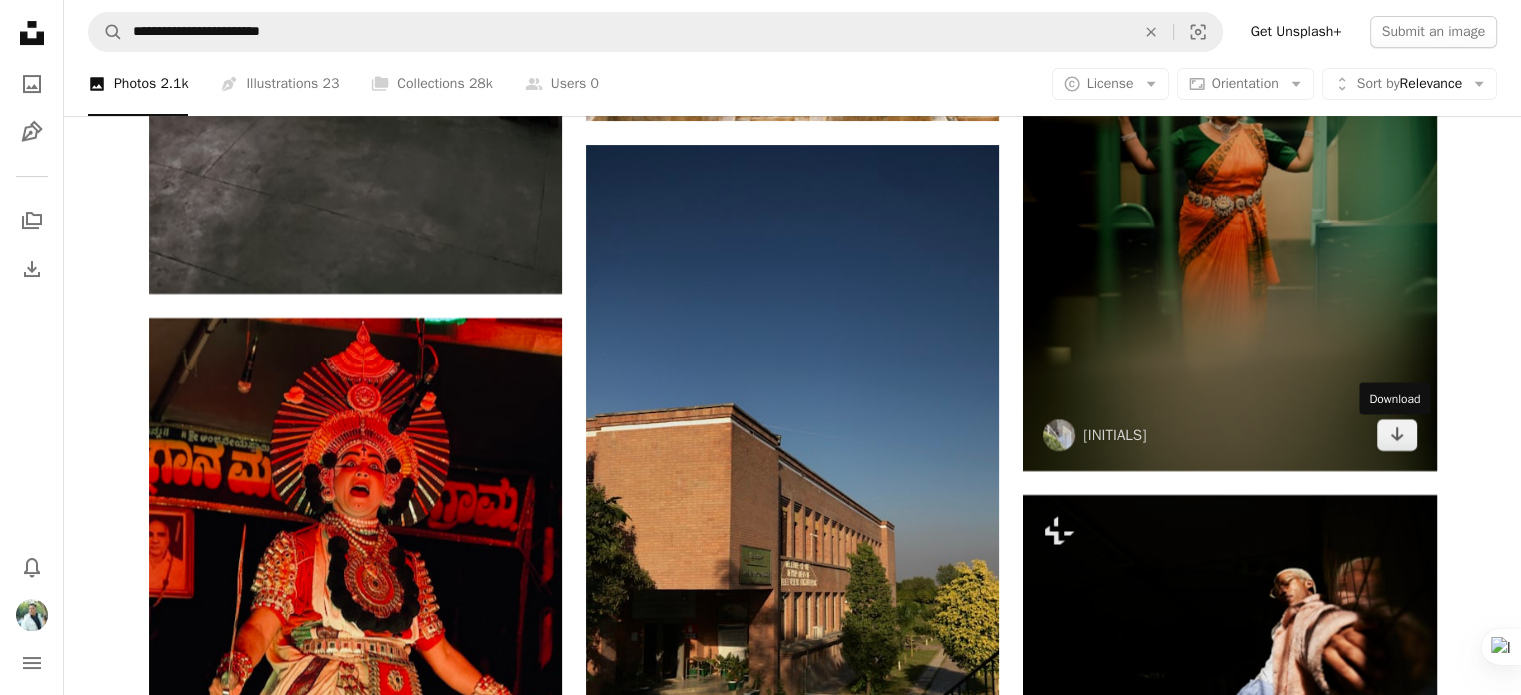 drag, startPoint x: 1390, startPoint y: 441, endPoint x: 1324, endPoint y: 426, distance: 67.68308 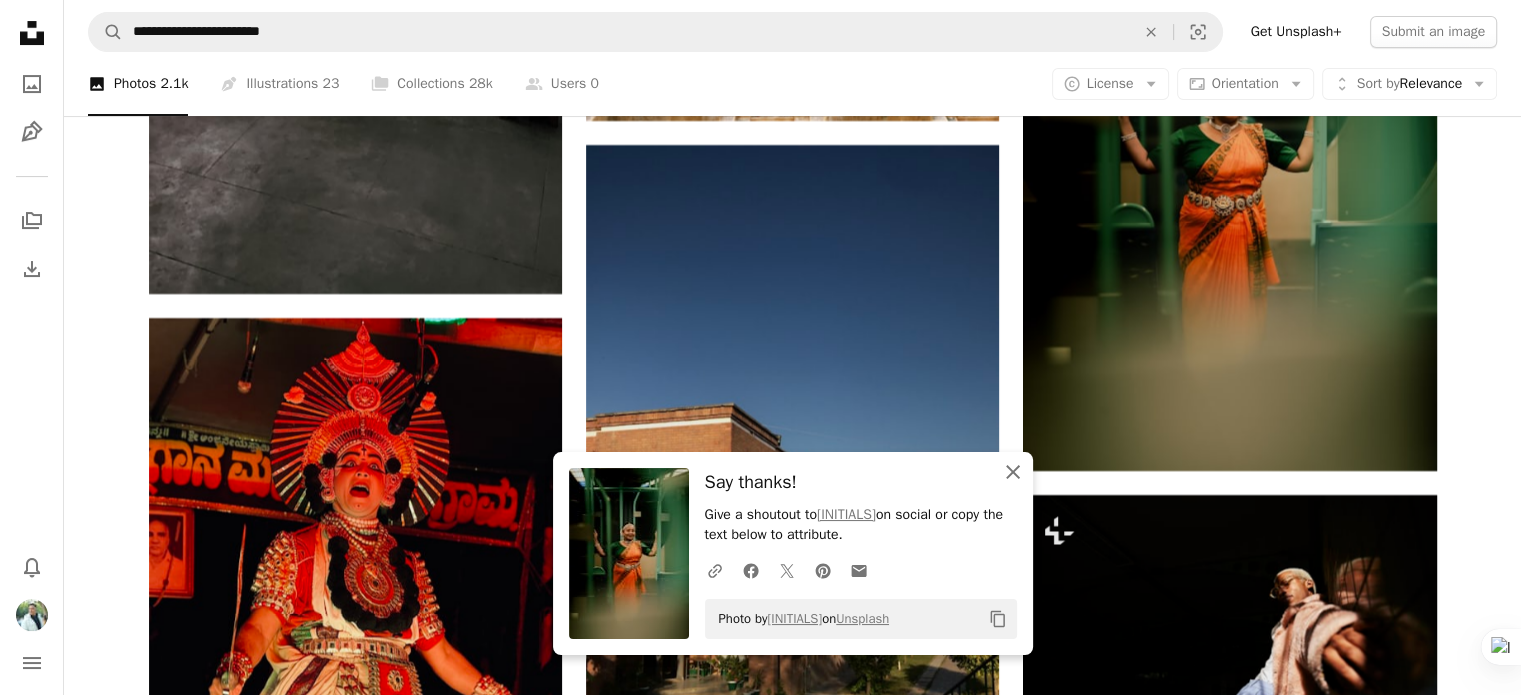 click 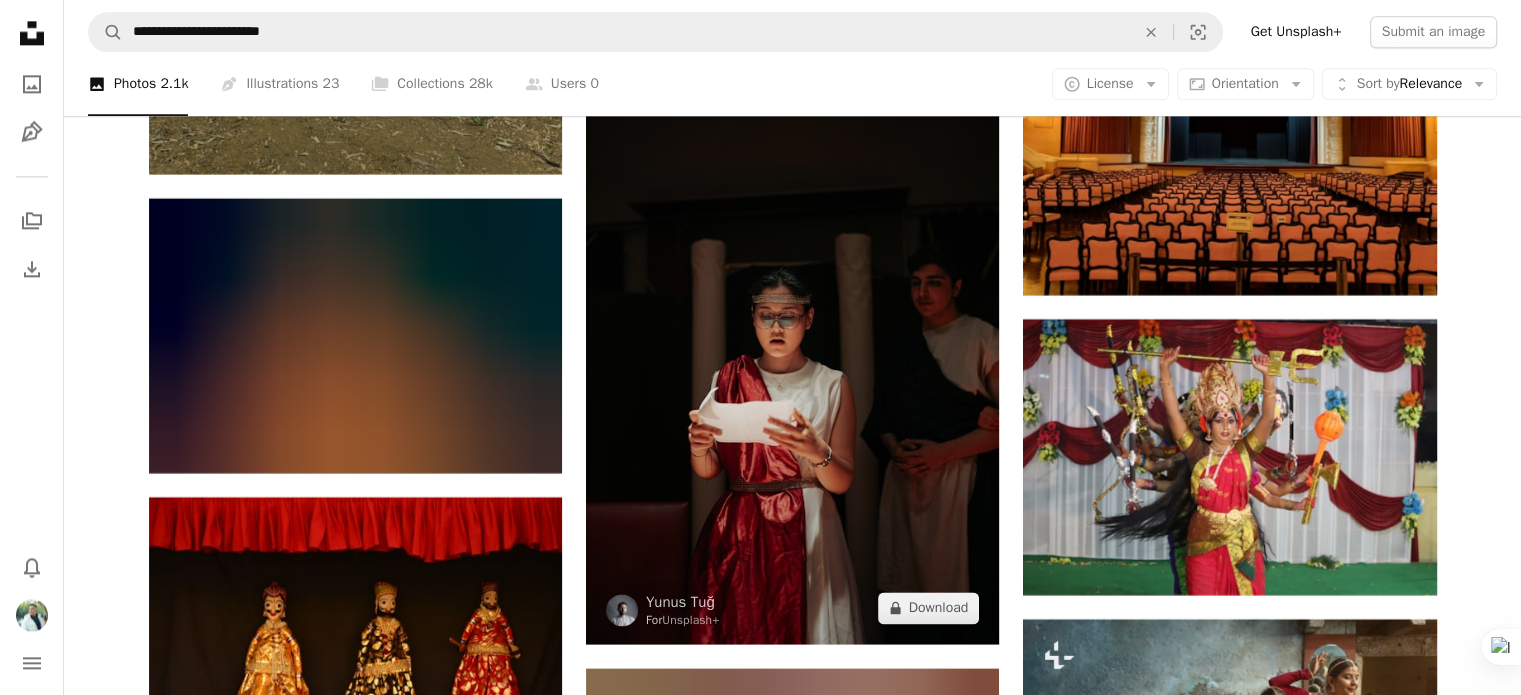 scroll, scrollTop: 25400, scrollLeft: 0, axis: vertical 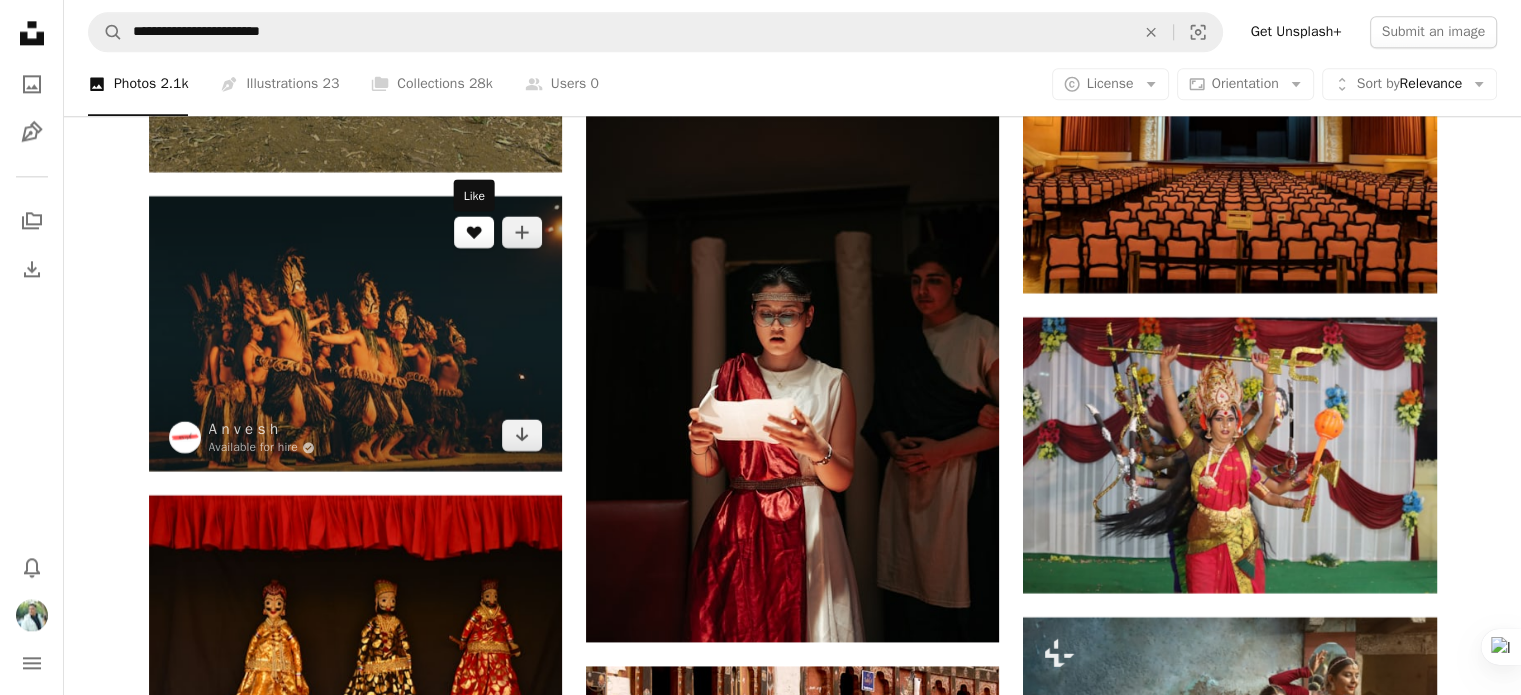 click on "A heart" at bounding box center [474, 232] 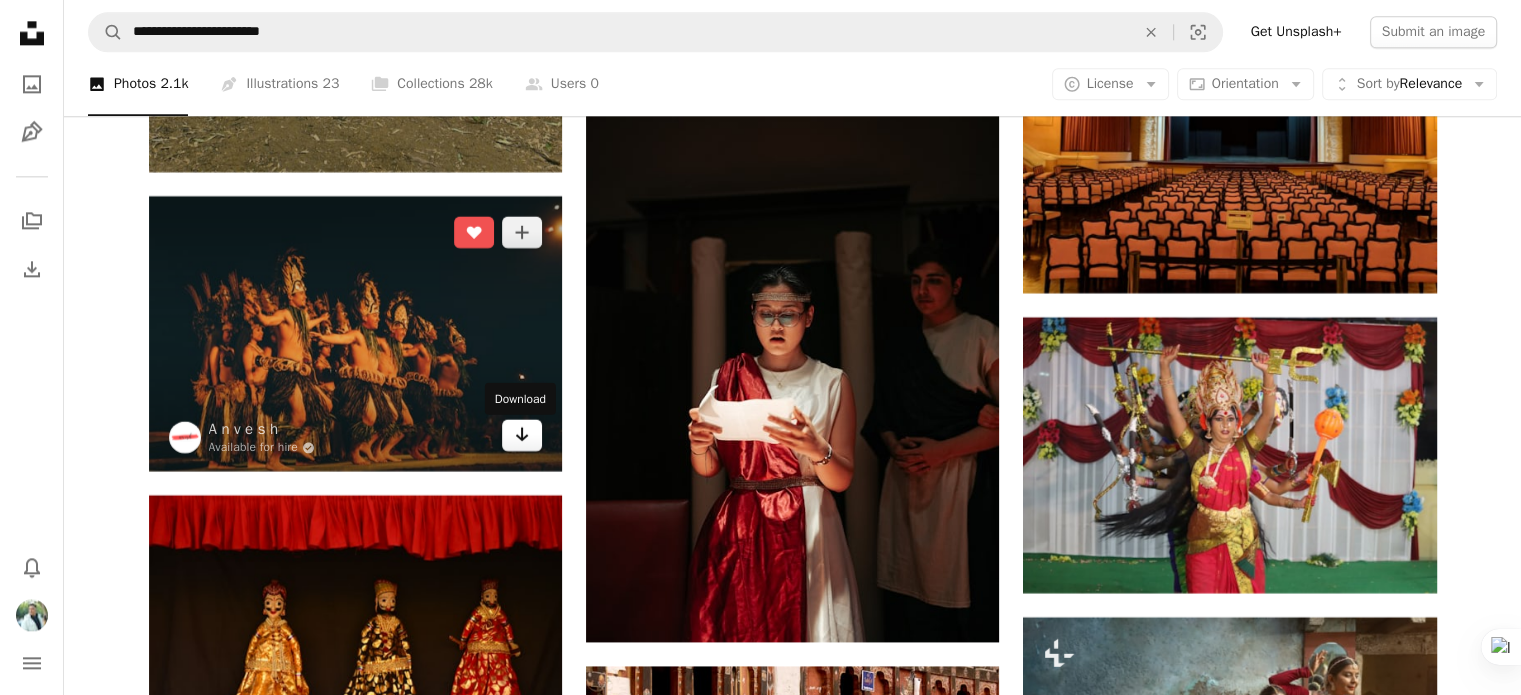 click on "Arrow pointing down" 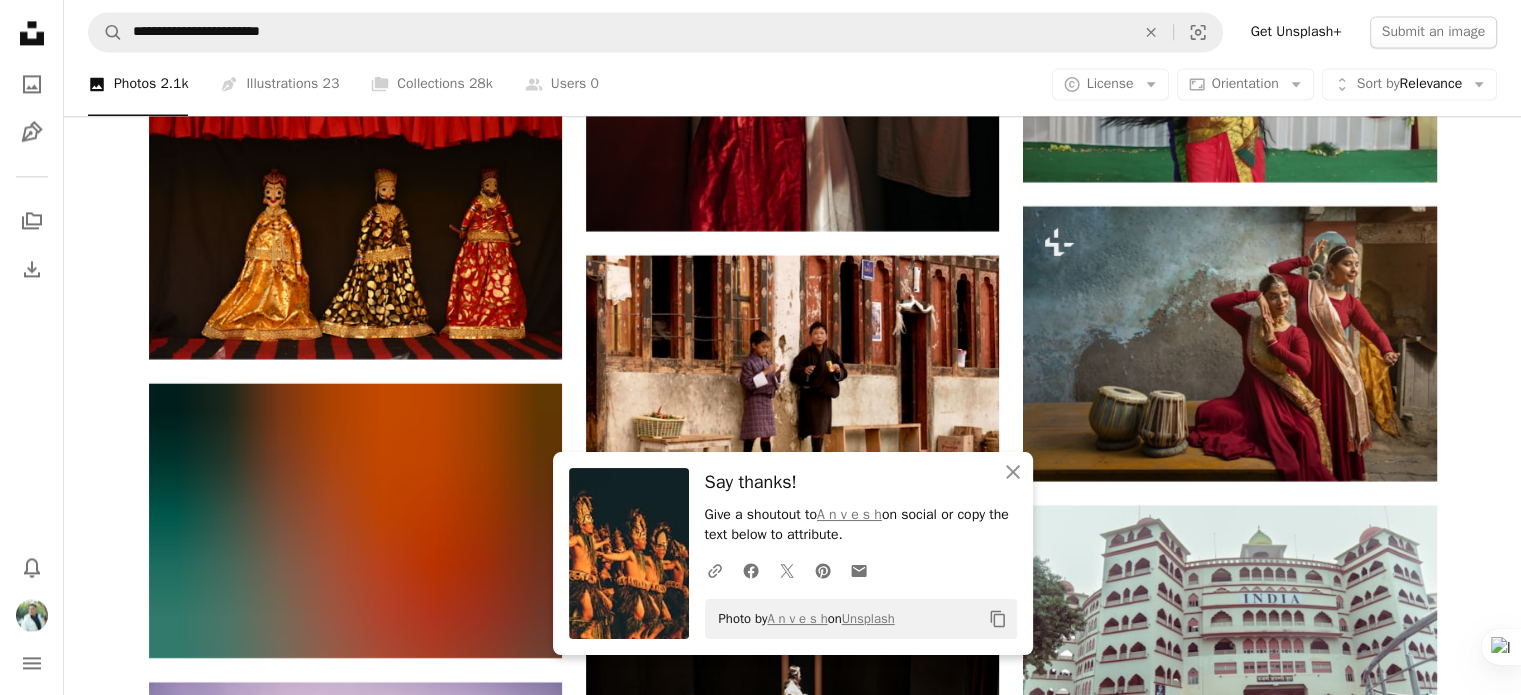scroll, scrollTop: 25800, scrollLeft: 0, axis: vertical 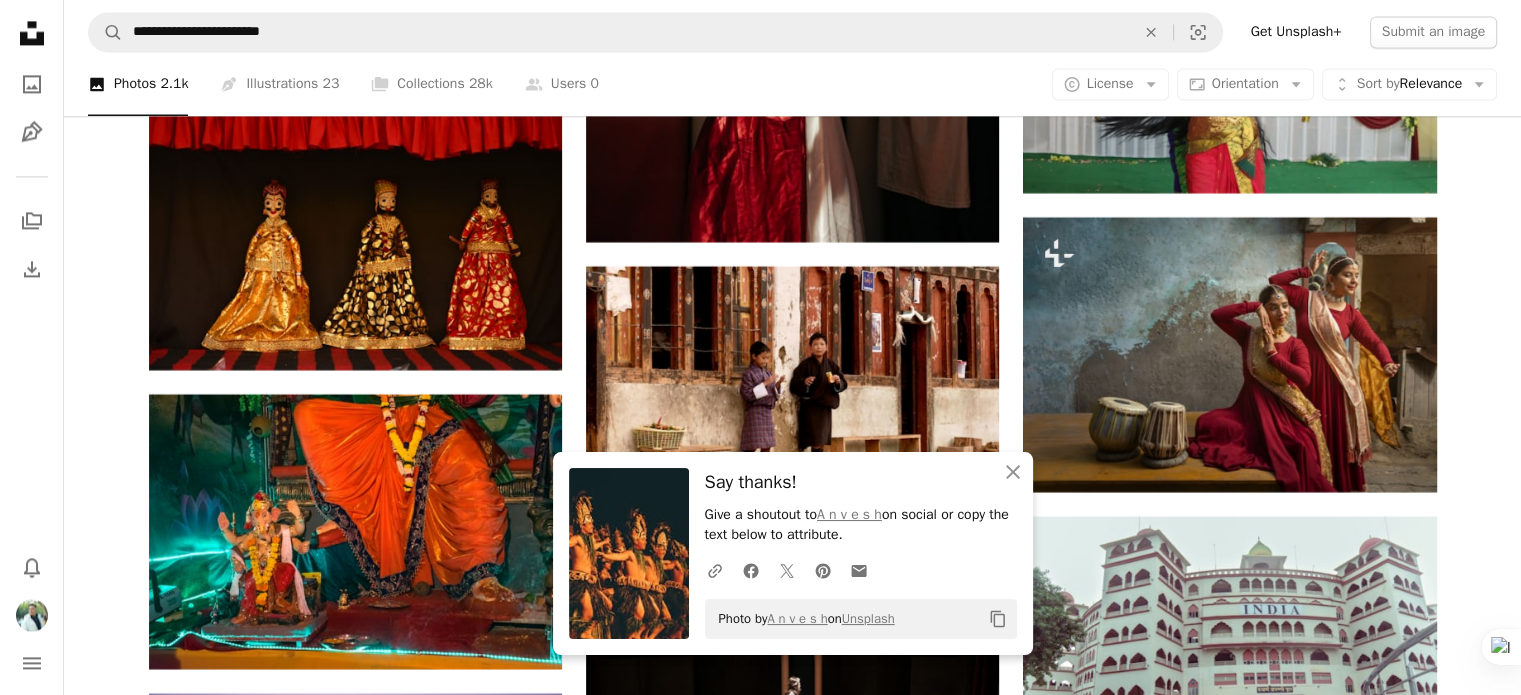 click on "Plus sign for Unsplash+ A heart A plus sign [FIRST] [LAST] For Unsplash+ A lock Download A heart A plus sign [FIRST] Available for hire A checkmark inside of a circle Arrow pointing down Plus sign for Unsplash+ A heart A plus sign [FIRST] [LAST] For Unsplash+ A lock Download A heart A plus sign [FIRST] Available for hire A checkmark inside of a circle Arrow pointing down A heart A plus sign [FIRST] [LAST] Arrow pointing down A heart A plus sign [FIRST] Available for hire A checkmark inside of a circle Arrow pointing down A heart A plus sign [FIRST] Arrow pointing down A heart A plus sign [FIRST] Available for hire A checkmark inside of a circle Arrow pointing down A heart A plus sign [FIRST] Arrow pointing down" at bounding box center (792, -10510) 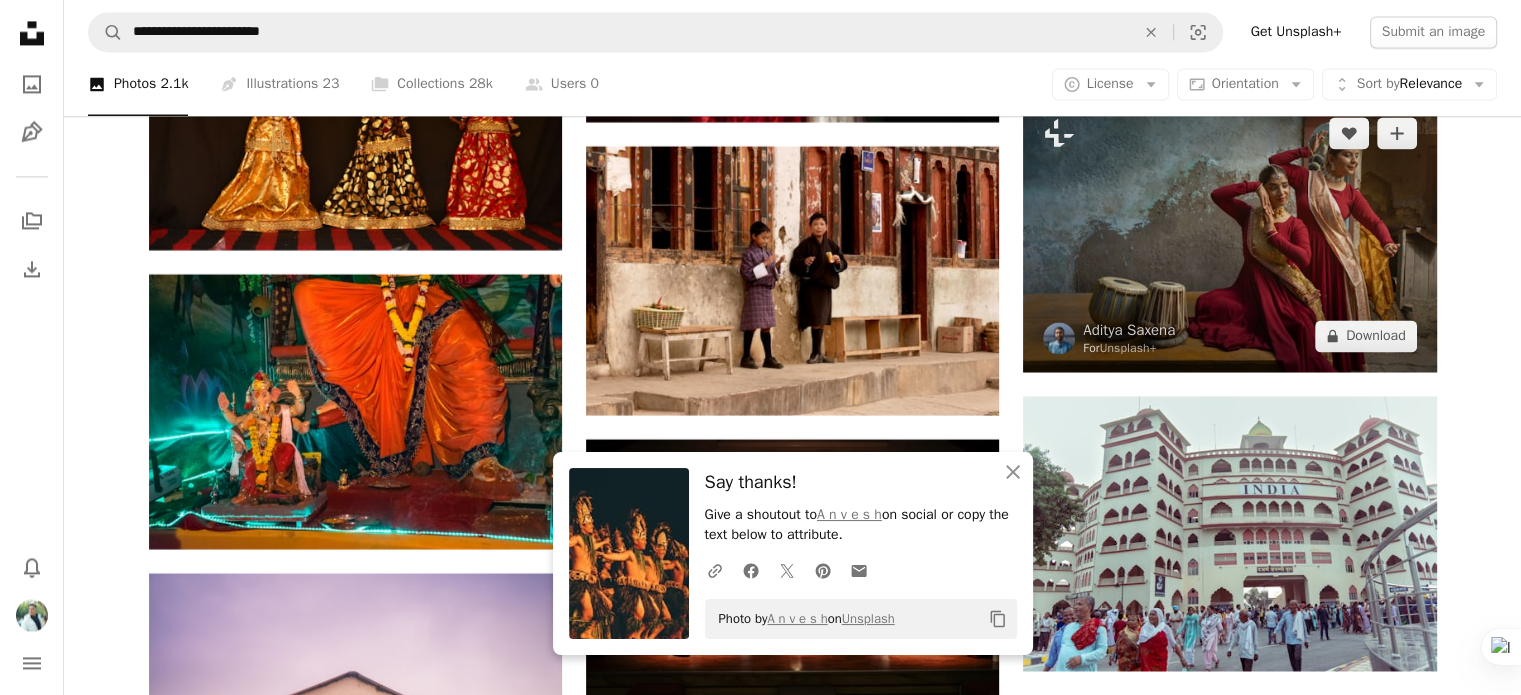 scroll, scrollTop: 26200, scrollLeft: 0, axis: vertical 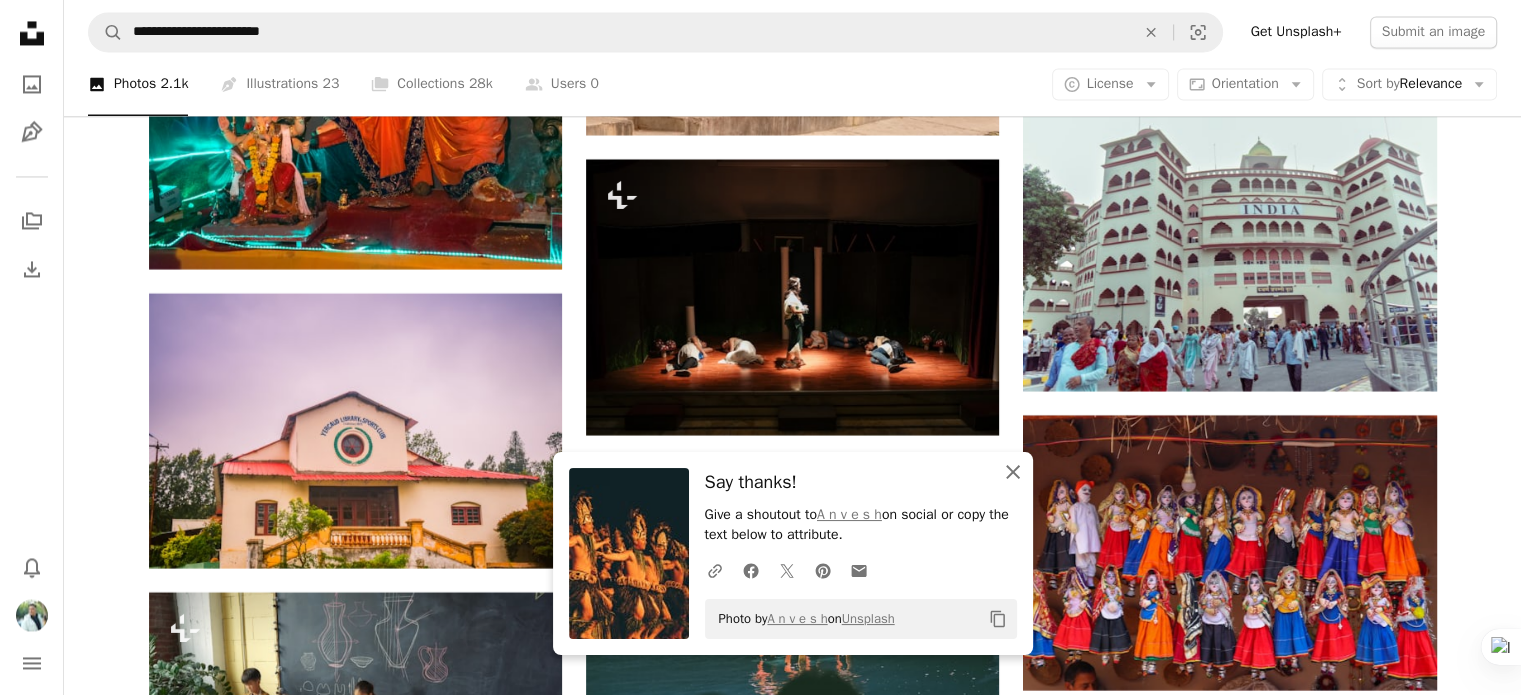 click on "An X shape" 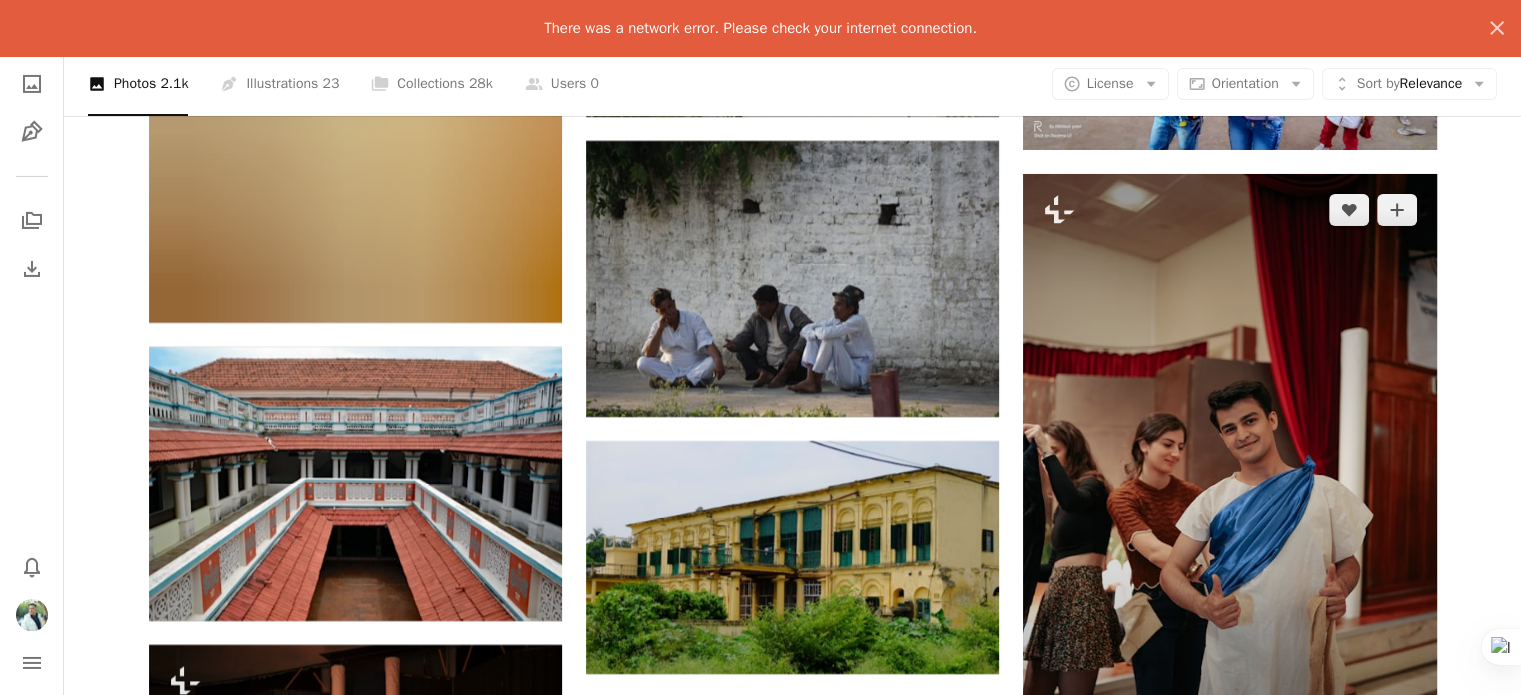 scroll, scrollTop: 29700, scrollLeft: 0, axis: vertical 